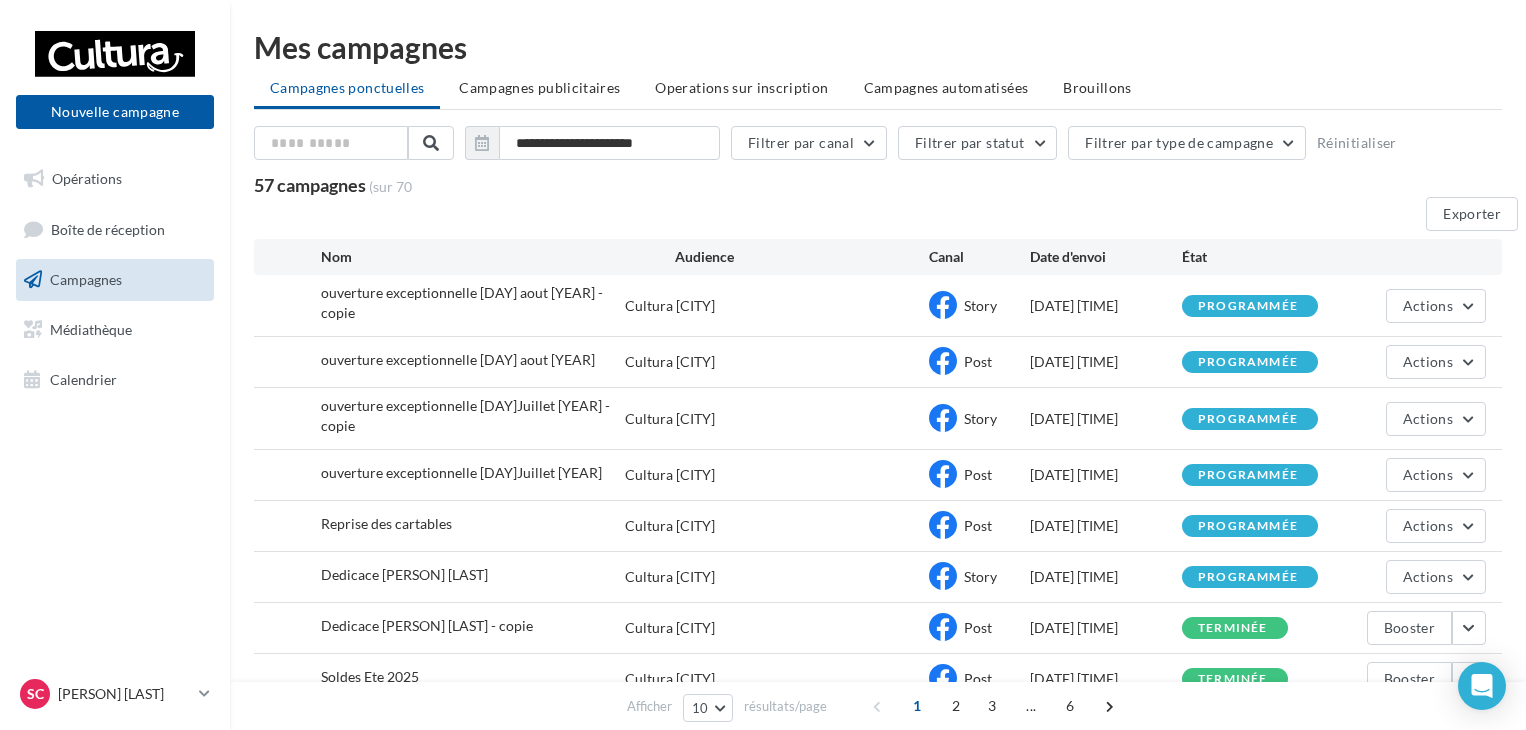scroll, scrollTop: 0, scrollLeft: 0, axis: both 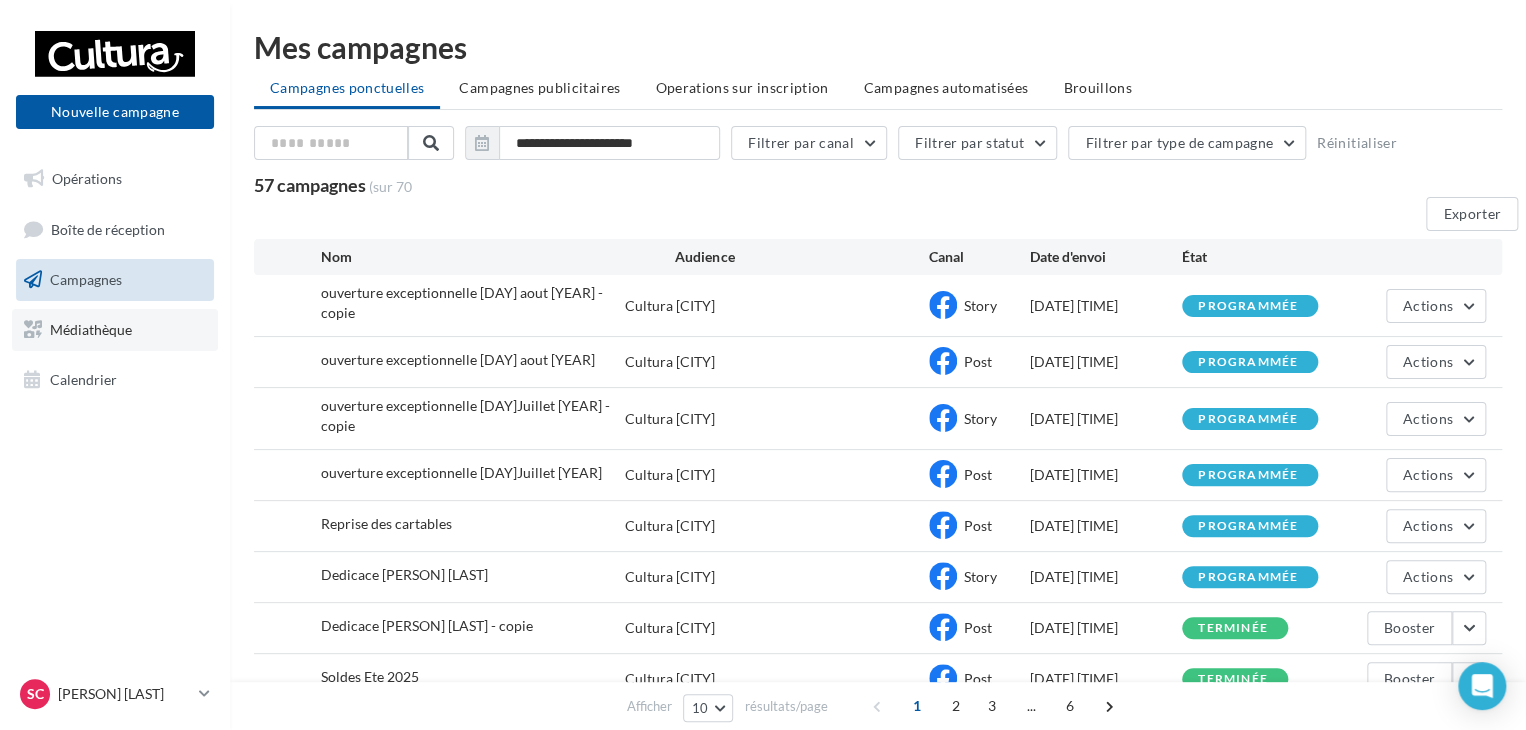 click on "Médiathèque" at bounding box center (91, 329) 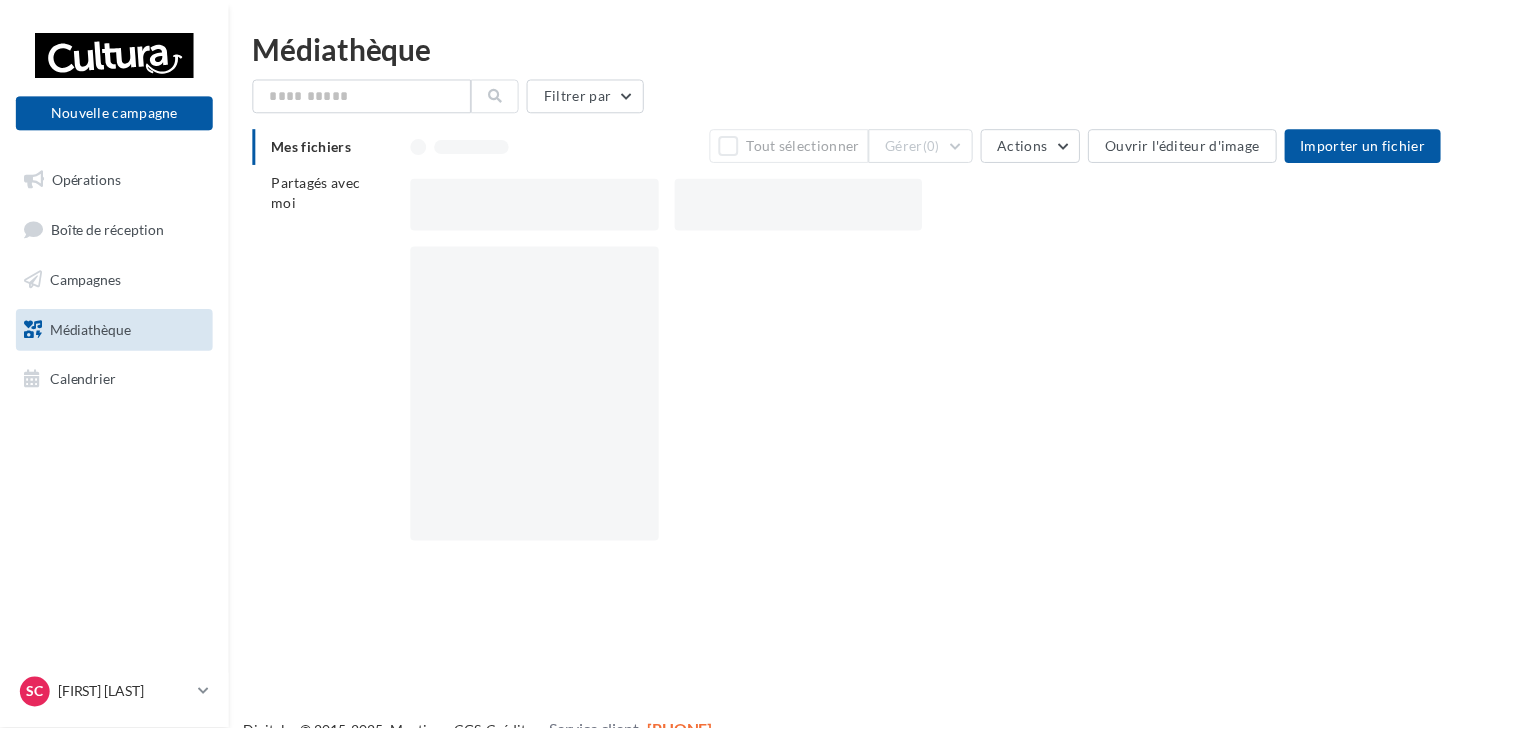 scroll, scrollTop: 0, scrollLeft: 0, axis: both 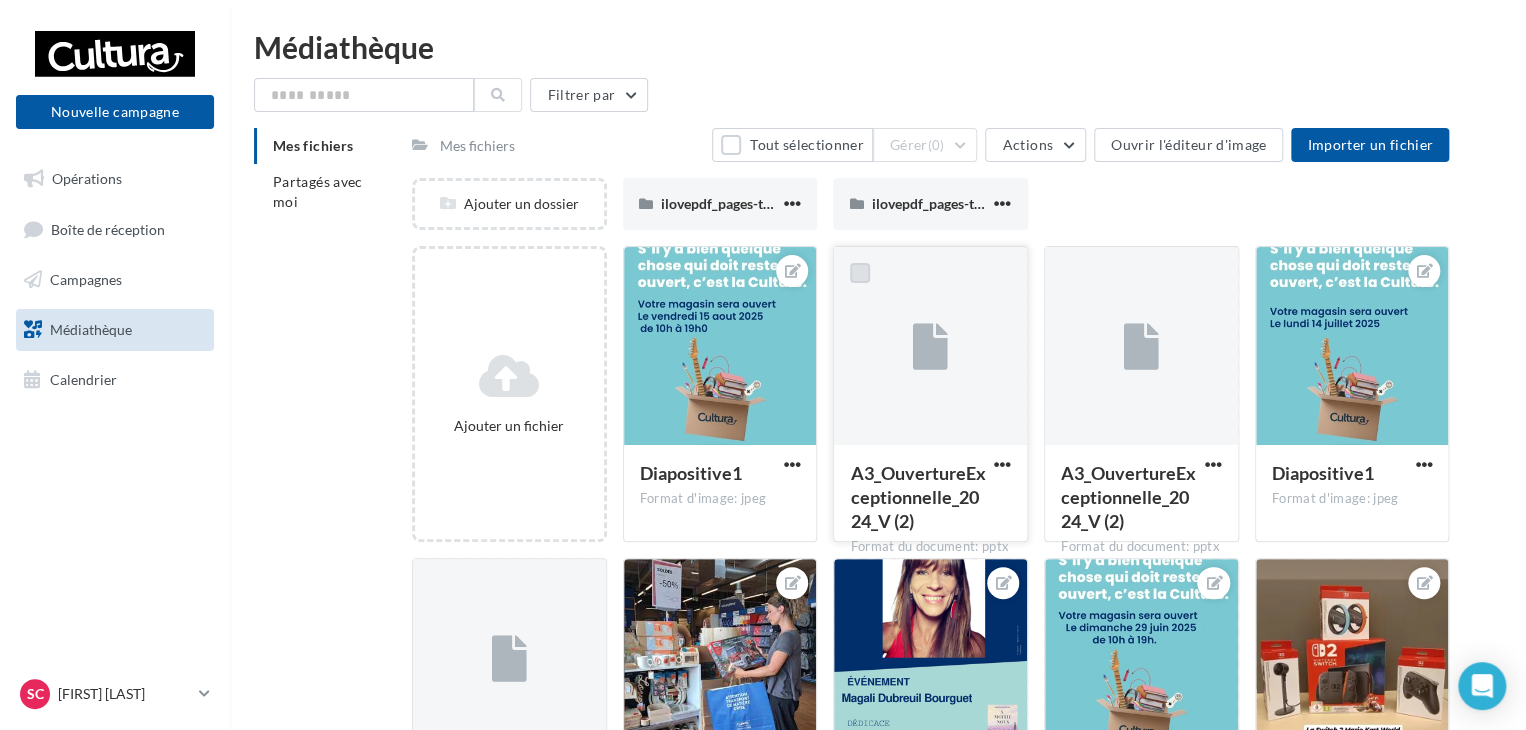 click at bounding box center (860, 273) 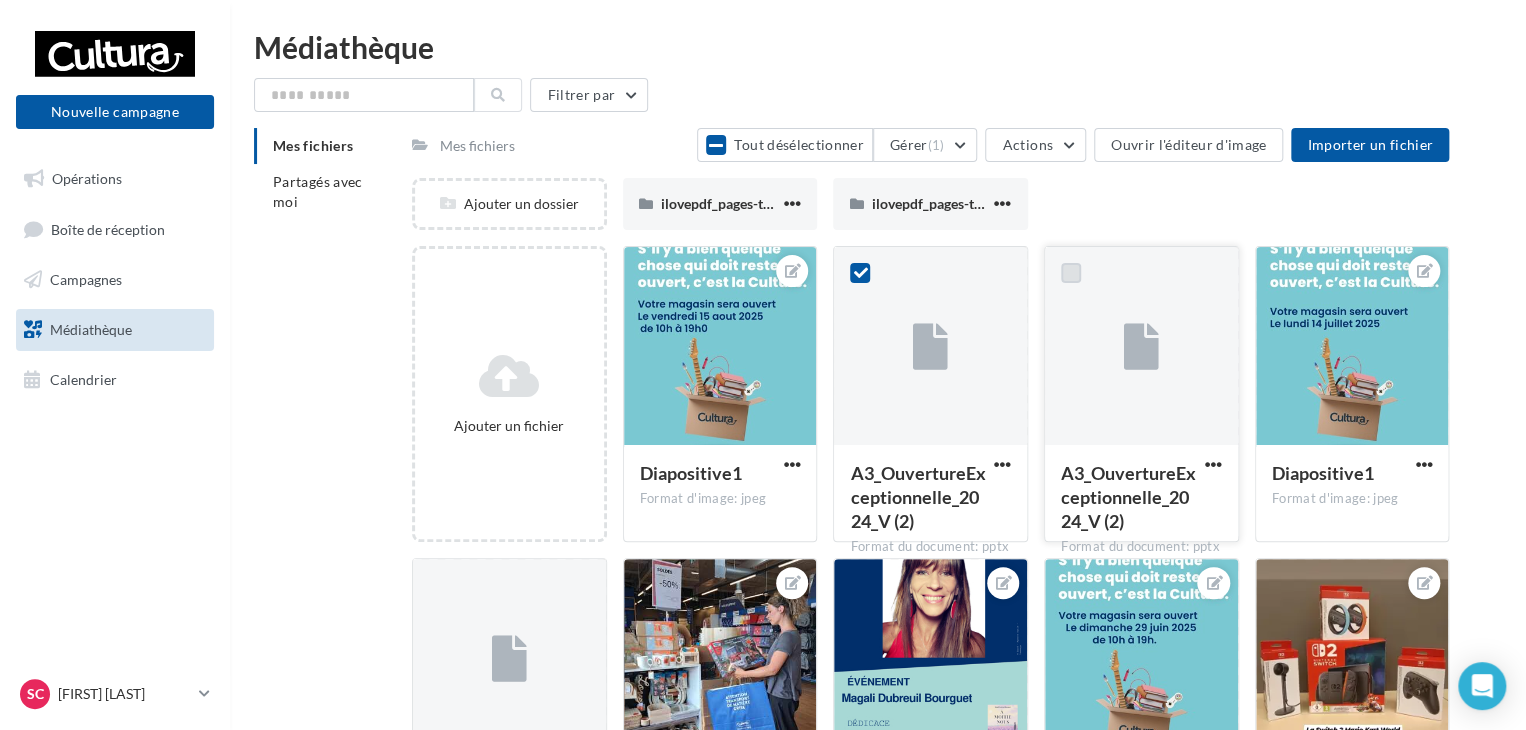 click at bounding box center (1071, 273) 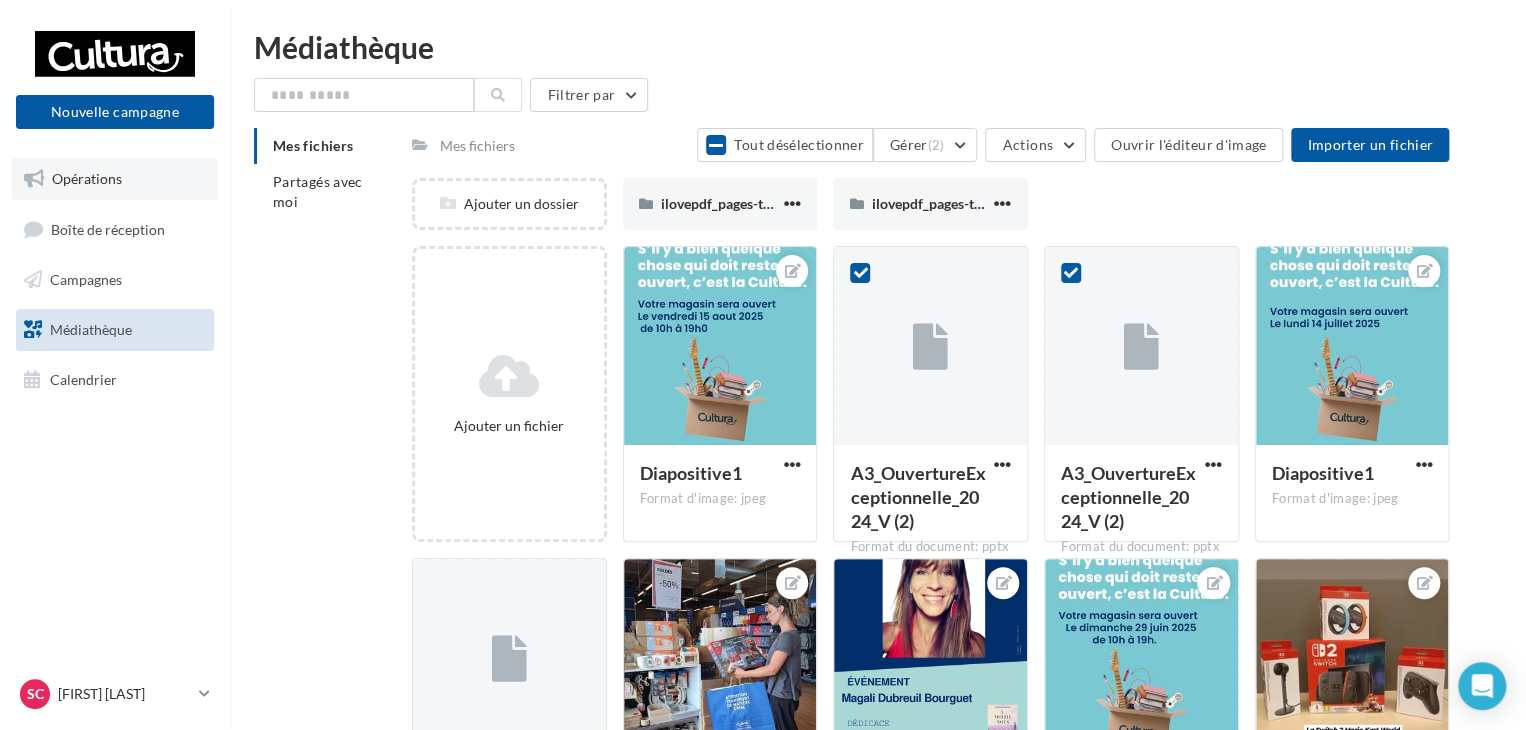 drag, startPoint x: 1075, startPoint y: 309, endPoint x: 78, endPoint y: 178, distance: 1005.5695 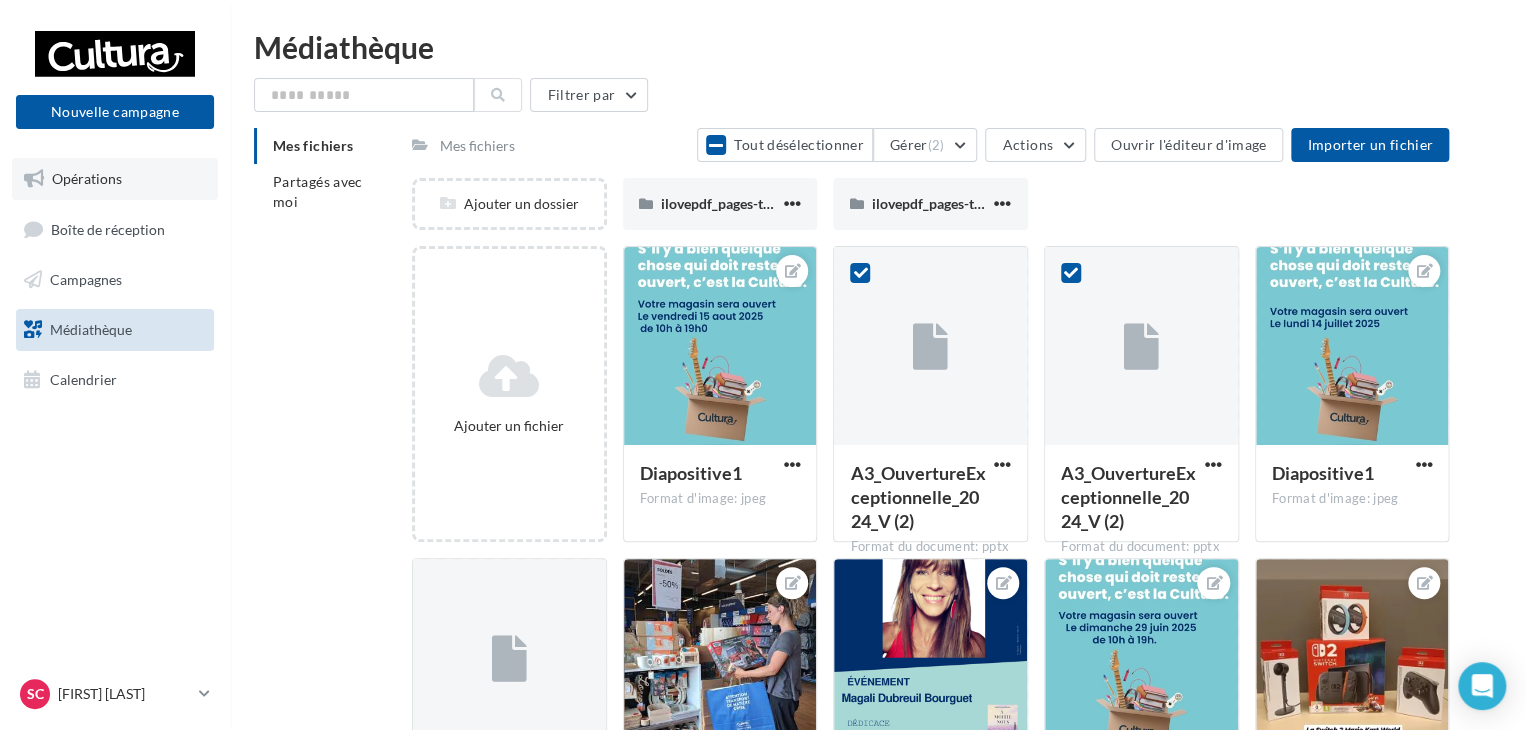 click on "Opérations" at bounding box center [87, 178] 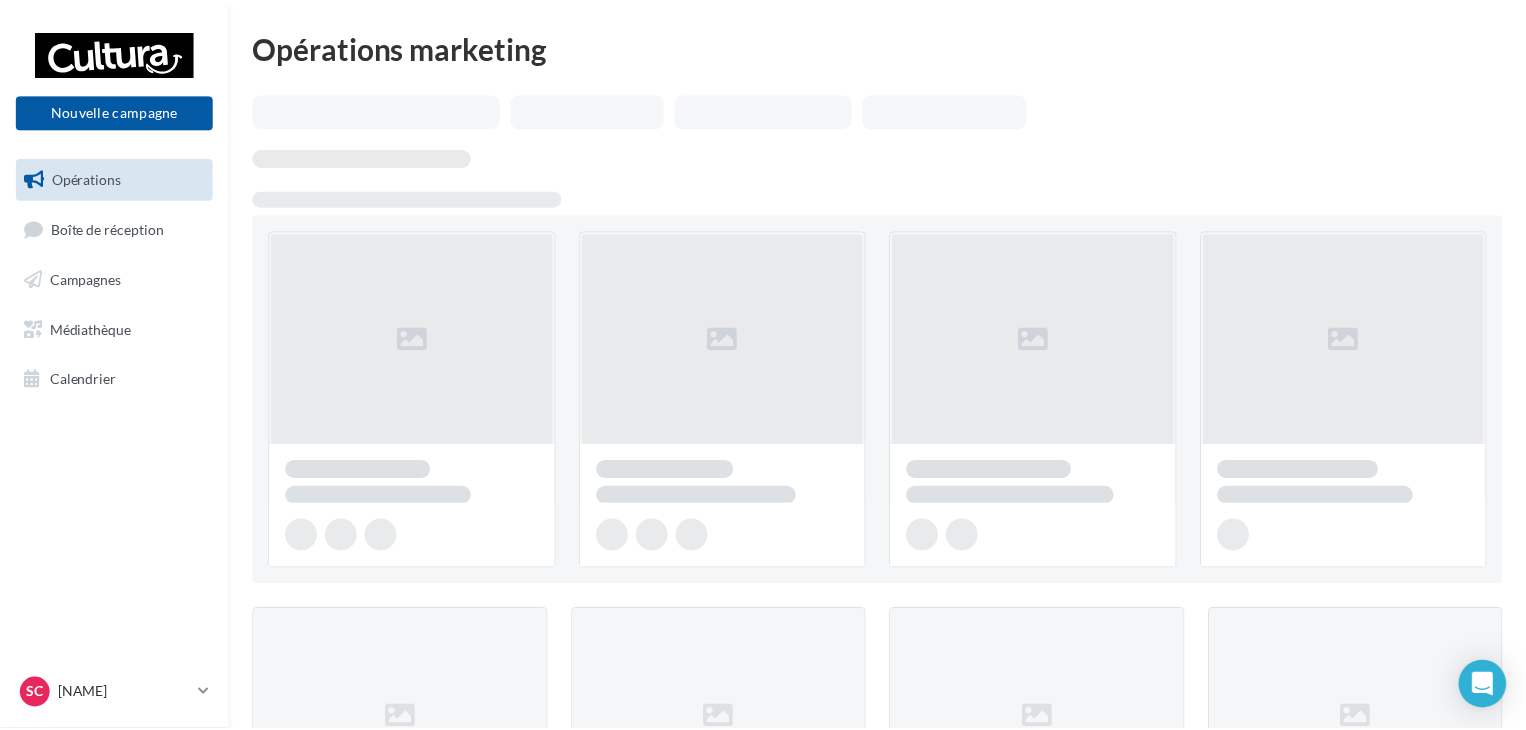scroll, scrollTop: 0, scrollLeft: 0, axis: both 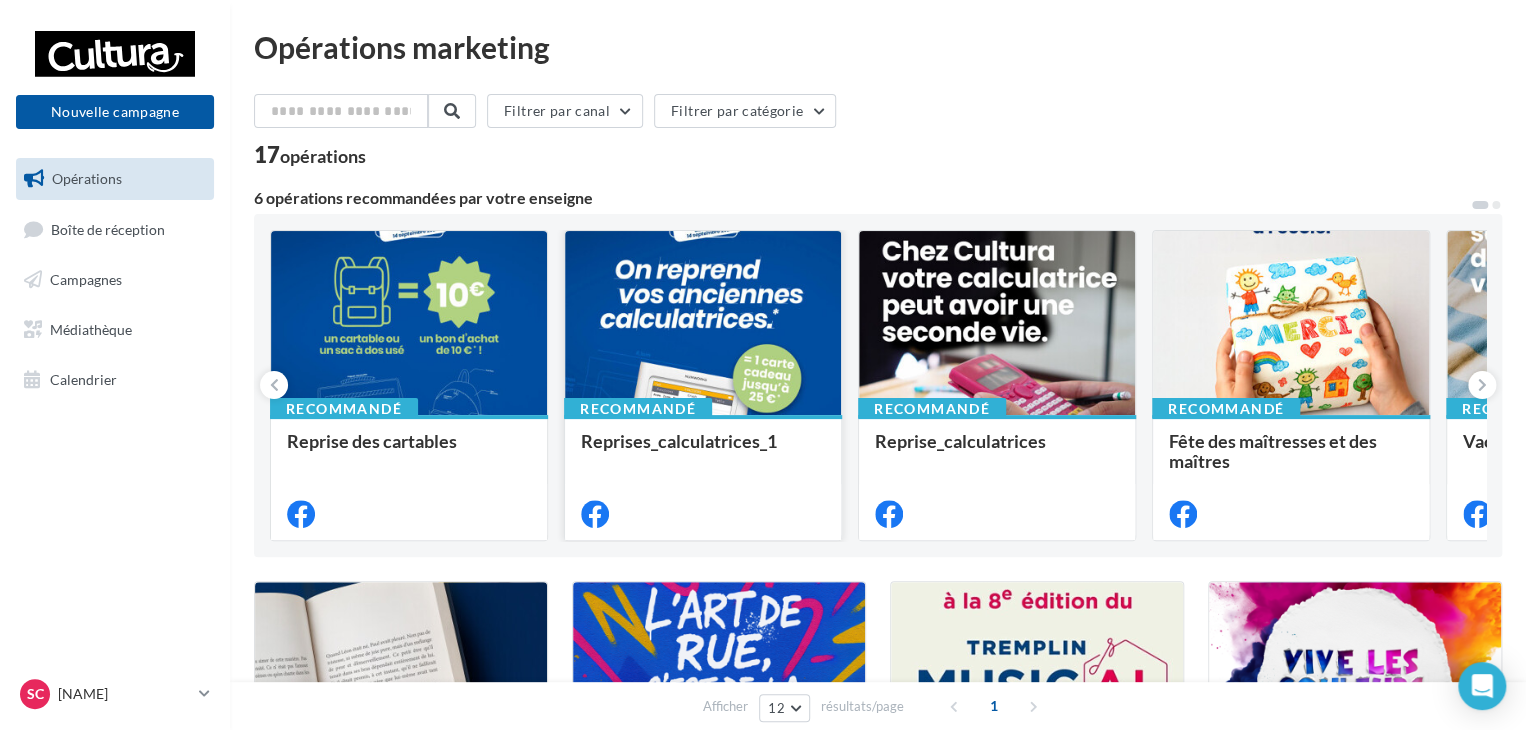 click on "Reprises_calculatrices_1" at bounding box center [372, 441] 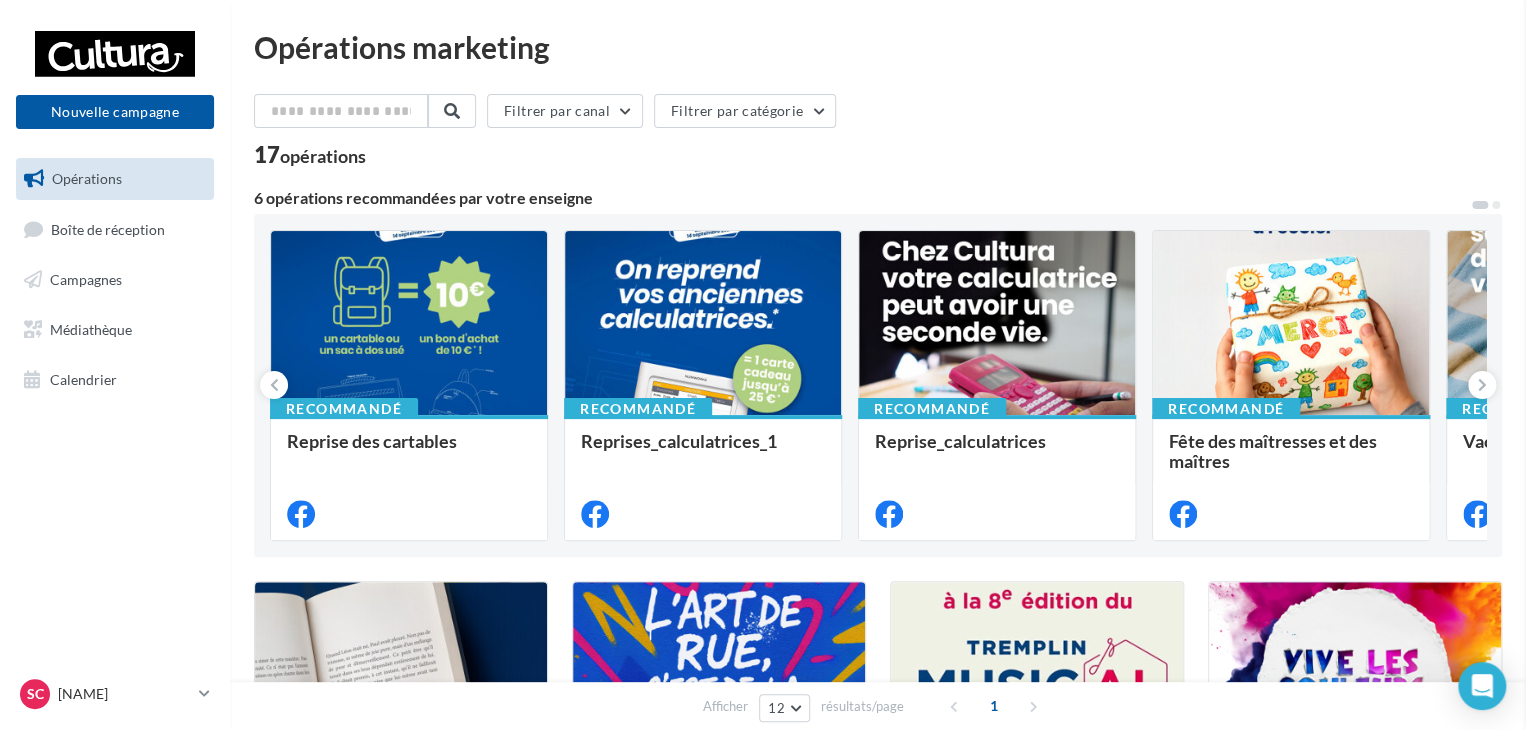 click on "Opérations marketing
Filtrer par canal         Filtrer par catégorie
17
opérations
6 opérations recommandées par votre enseigne
Recommandé          Reprise des cartables                                         Recommandé          Reprises_calculatrices_1                                         Recommandé          Reprise_calculatrices                                         Recommandé          Fête des maîtresses et des maîtres                                         Recommandé          Vacances d'été                                         Recommandé          Boost de post        Boost de post si ce n'est pas toi qui a publié le post             4                             Fête des pères                                              OP Arts urbains                                              TREMPLIN MUSIC'AL" at bounding box center [878, 844] 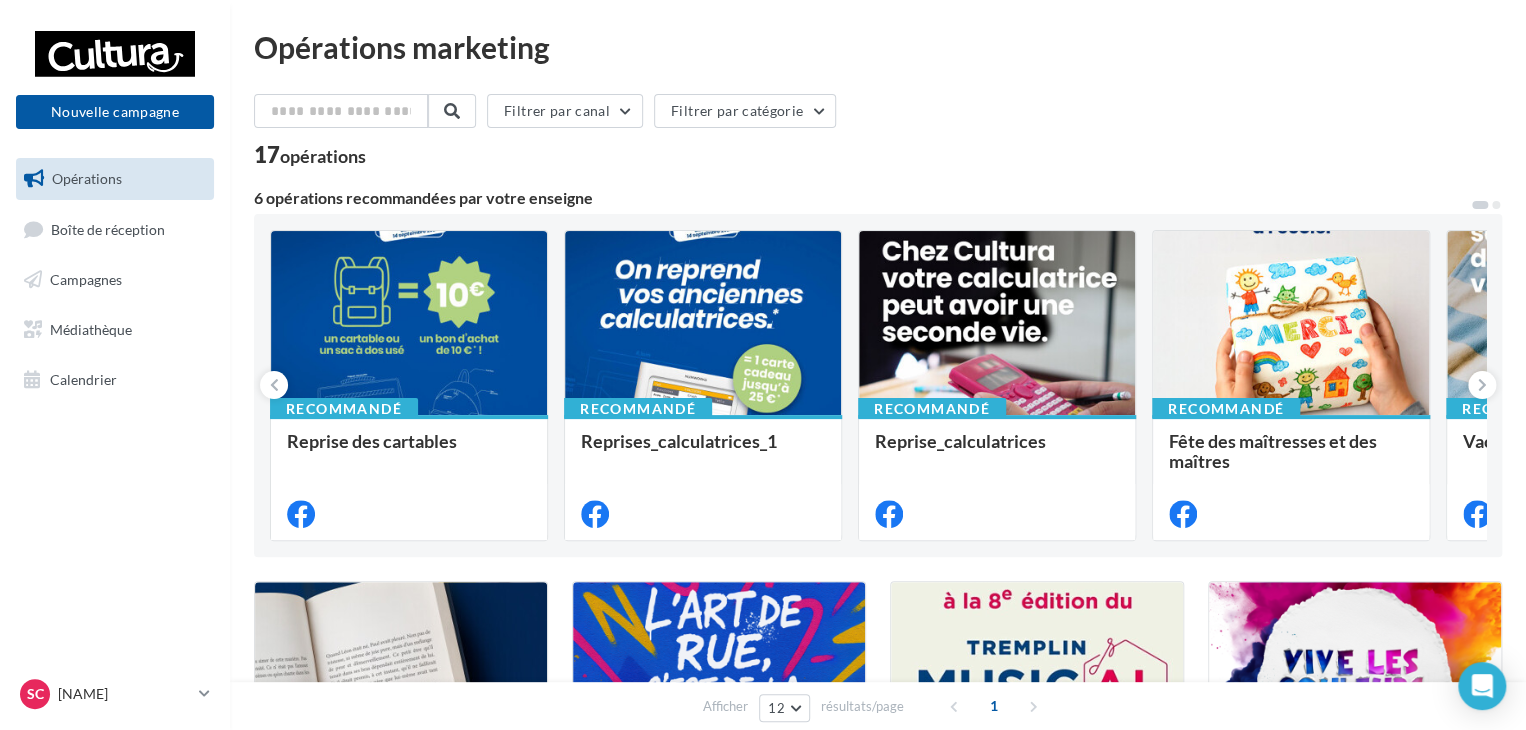 click on "Reprise des cartables" at bounding box center [372, 441] 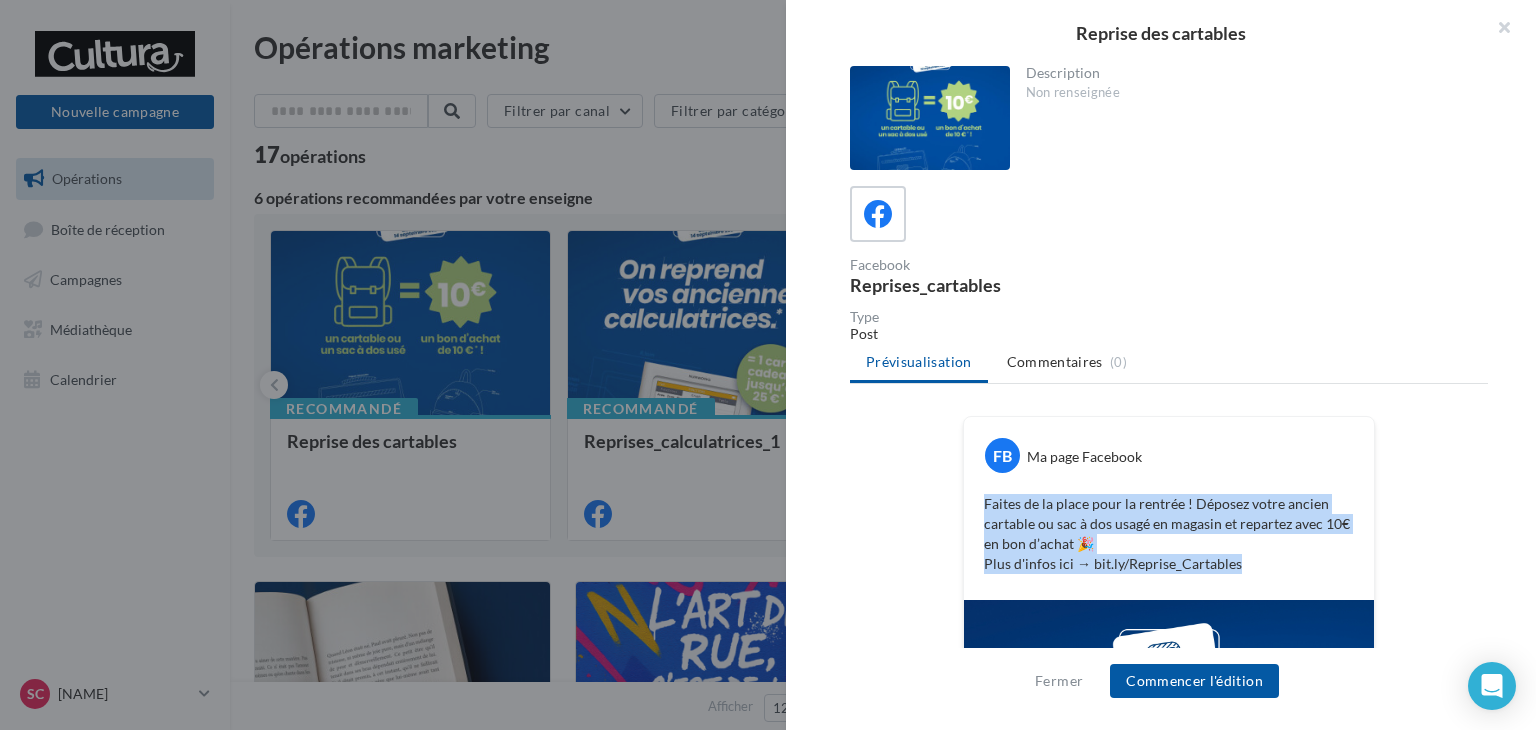 drag, startPoint x: 1232, startPoint y: 559, endPoint x: 972, endPoint y: 506, distance: 265.34695 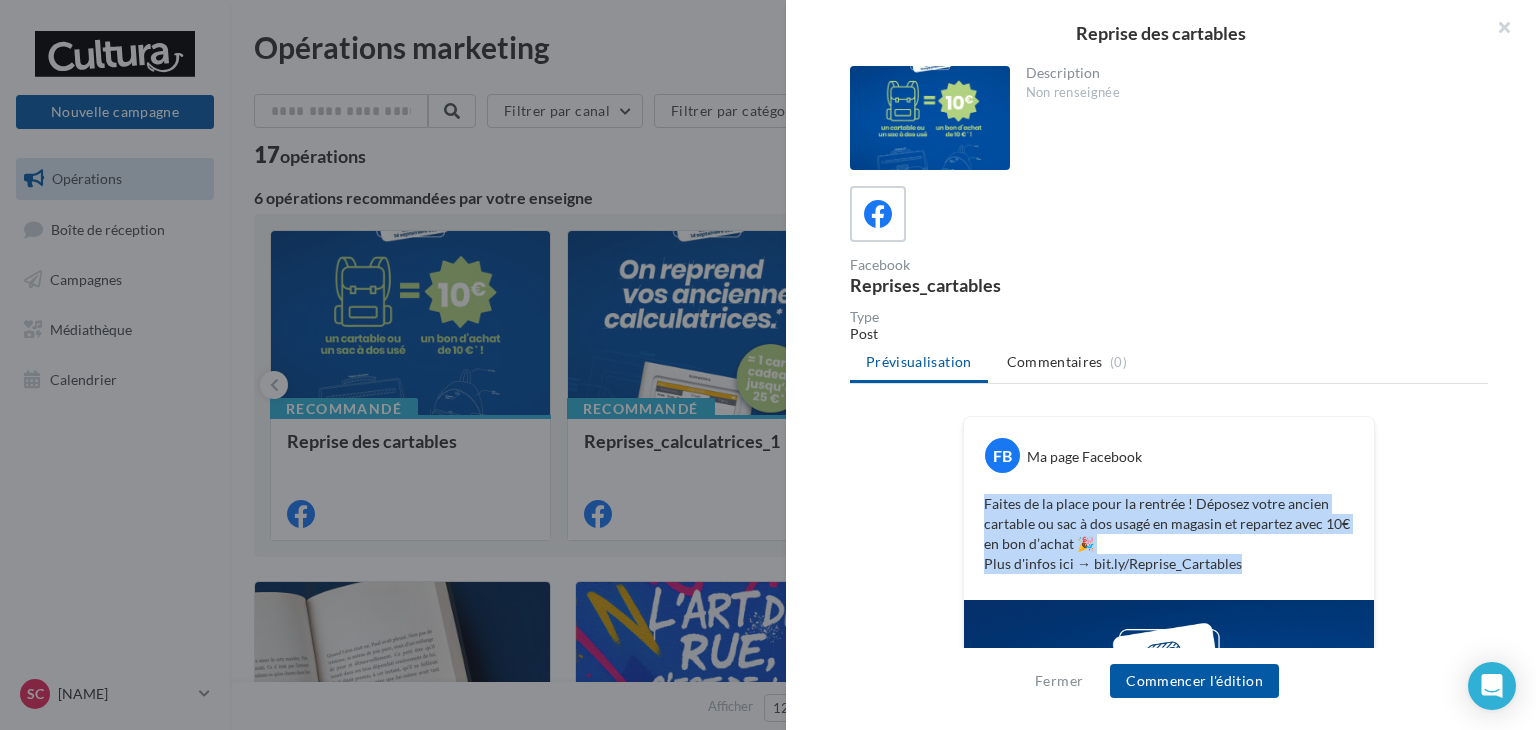 click on "Faites de la place pour la rentrée ! Déposez votre ancien cartable ou sac à dos usagé en magasin et repartez avec 10€ en bon d’achat 🎉 Plus d'infos ici → bit.ly/Reprise_Cartables" at bounding box center [1169, 534] 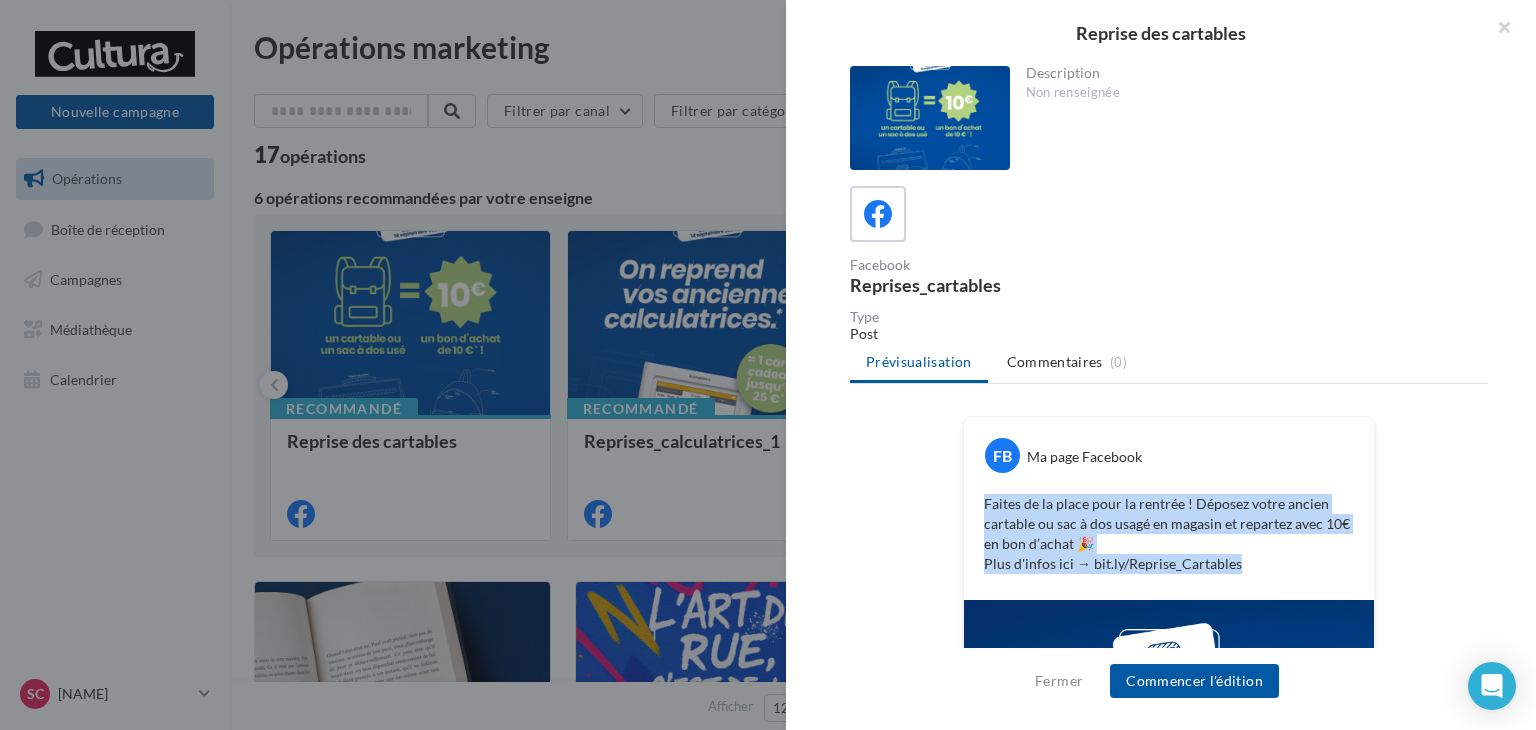 copy on "Faites de la place pour la rentrée ! Déposez votre ancien cartable ou sac à dos usagé en magasin et repartez avec 10€ en bon d’achat 🎉 Plus d'infos ici → bit.ly/Reprise_Cartables" 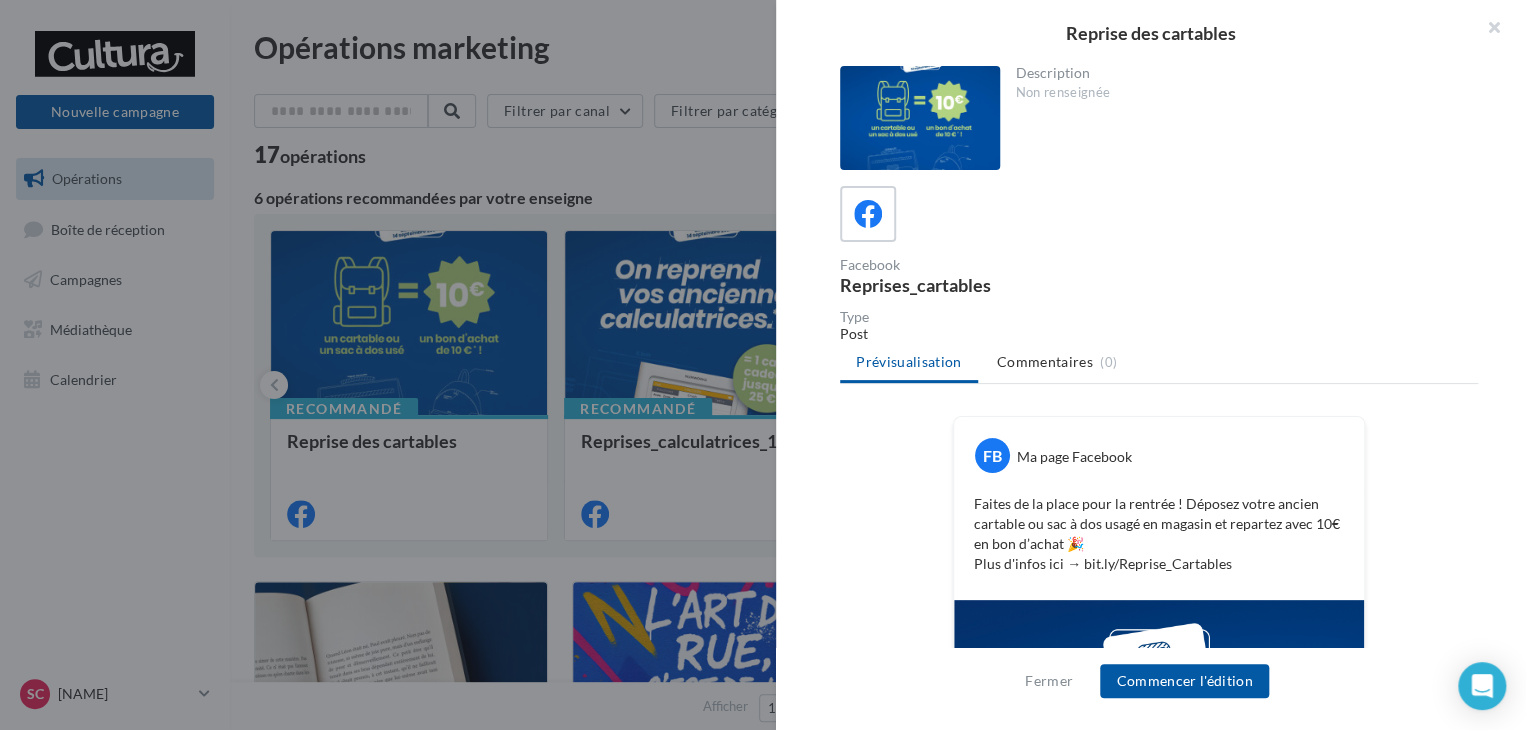 click on "Reprise des cartables
Description
Non renseignée
Facebook
Reprises_cartables
Type
Post
Prévisualisation
Commentaires
(0)
FB
Ma page Facebook
Faites de la place pour la rentrée ! Déposez votre ancien cartable ou sac à dos usagé en magasin et repartez avec 10€ en bon d’achat 🎉 Plus d'infos ici → bit.ly/Reprise_Cartables
La prévisualisation est non-contractuelle" at bounding box center (878, 1672) 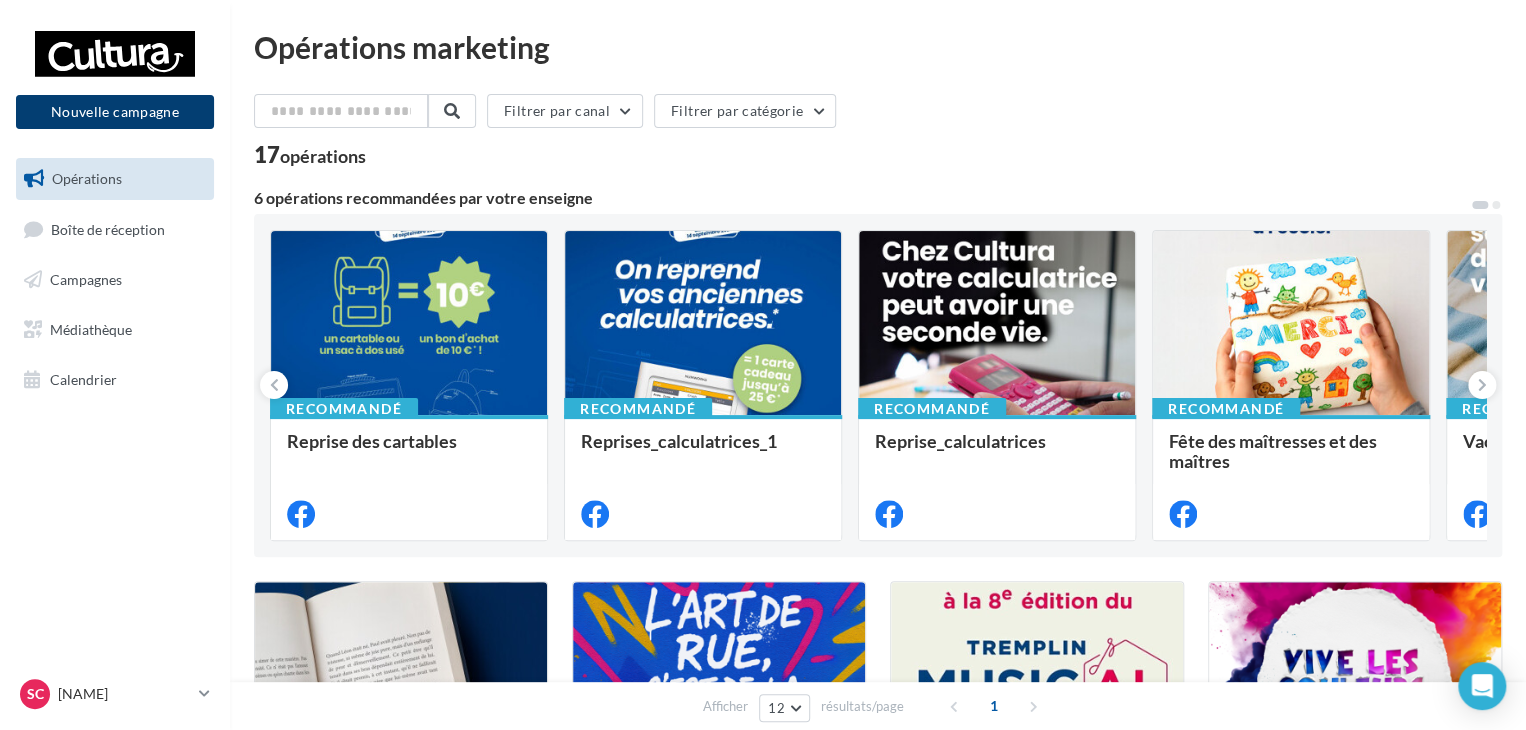 click on "Nouvelle campagne" at bounding box center [115, 112] 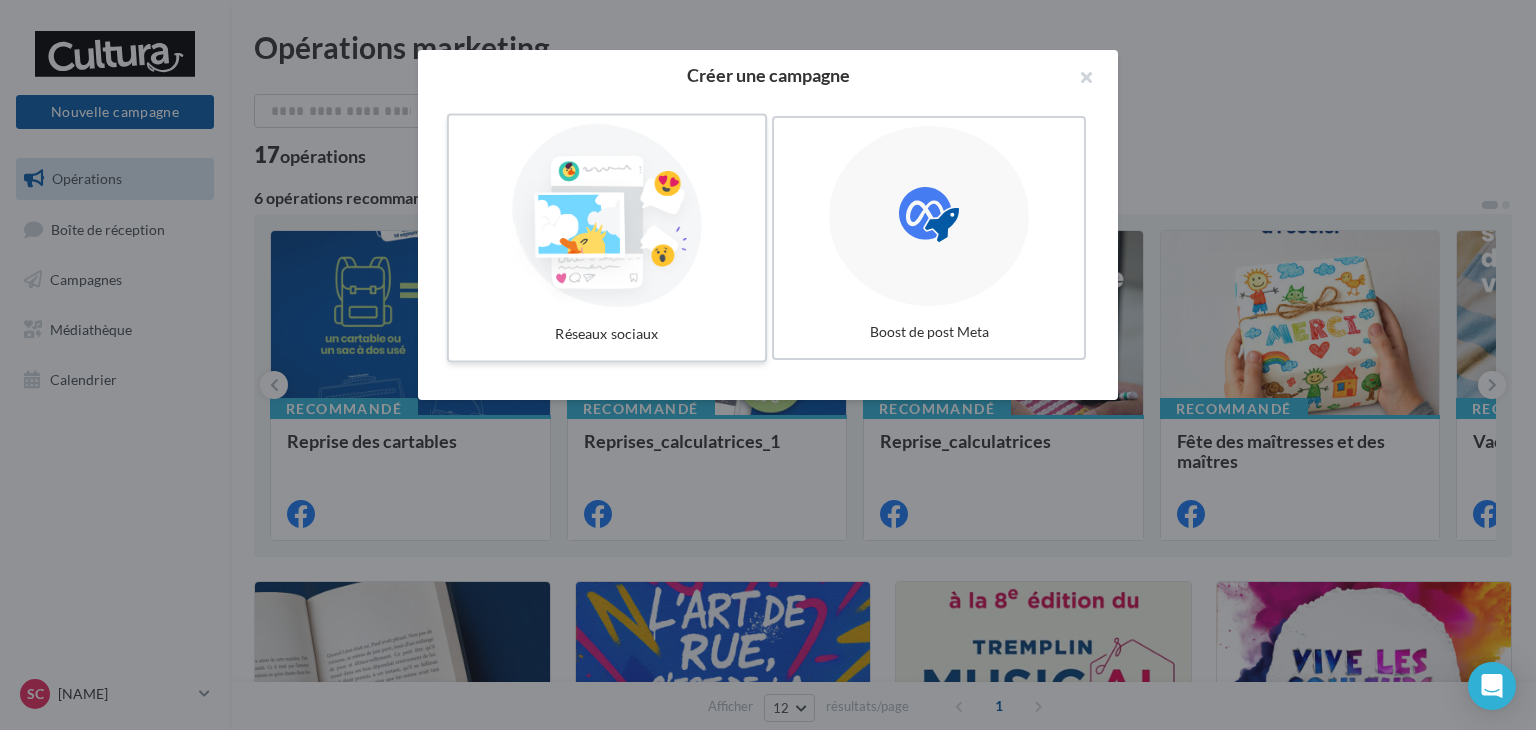 click at bounding box center [607, 216] 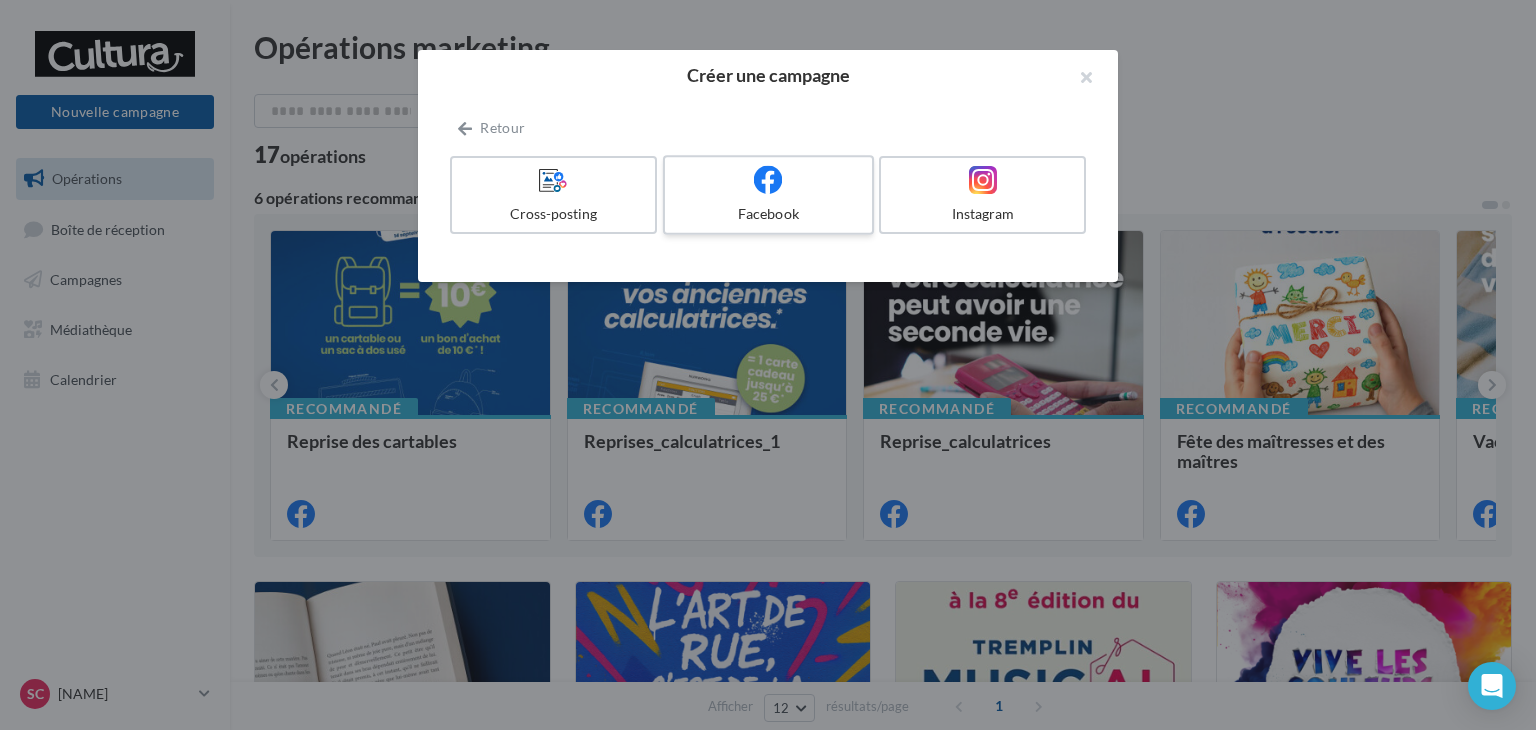 click at bounding box center (768, 179) 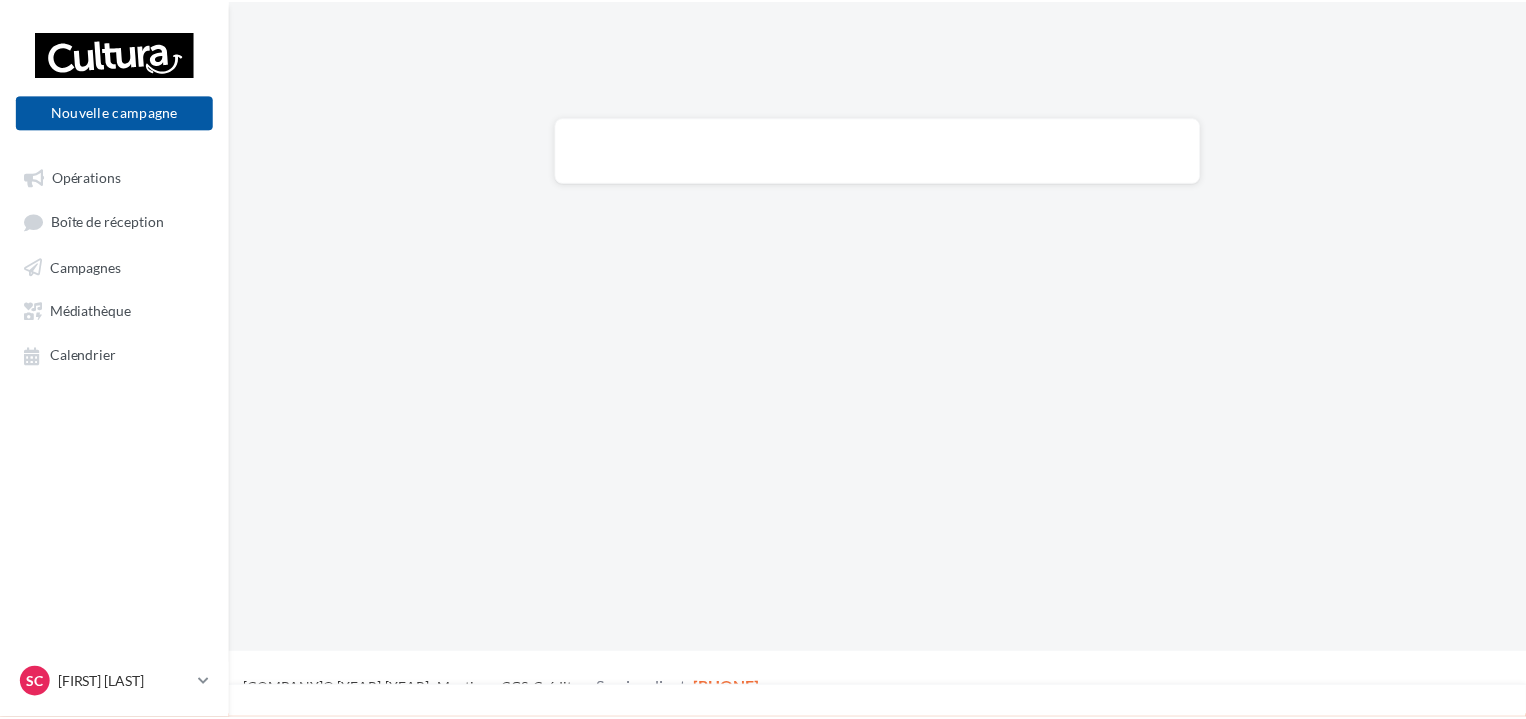 scroll, scrollTop: 0, scrollLeft: 0, axis: both 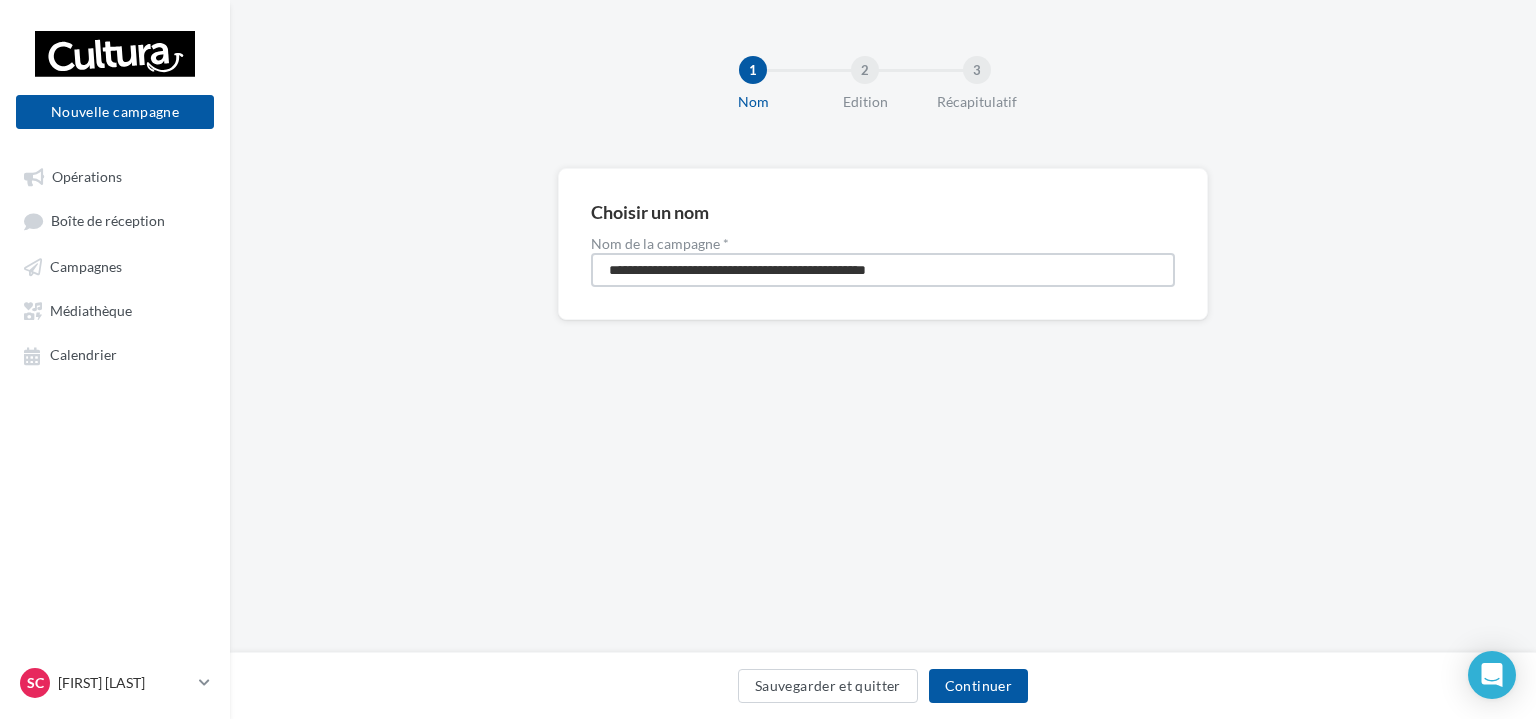 click on "**********" at bounding box center (883, 270) 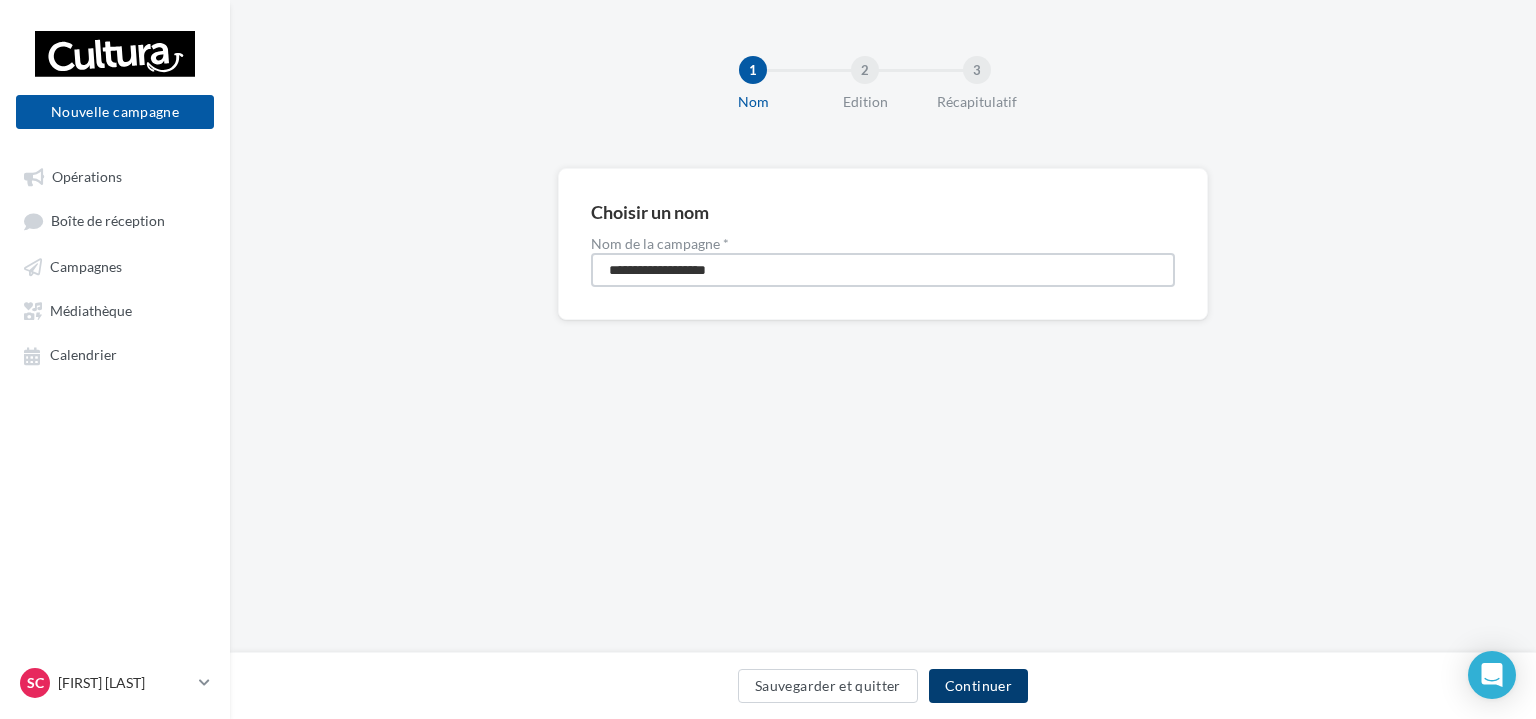 type on "**********" 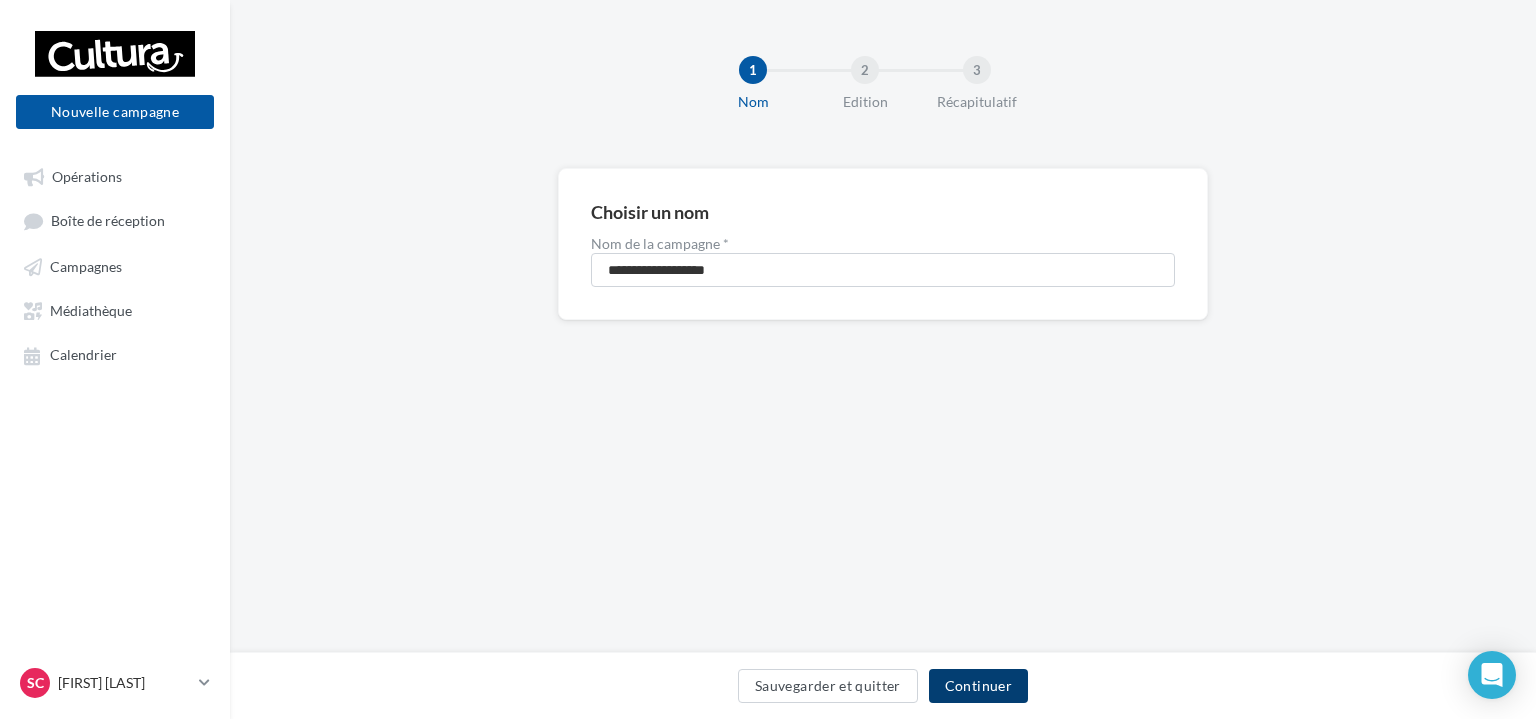 click on "Continuer" at bounding box center [978, 686] 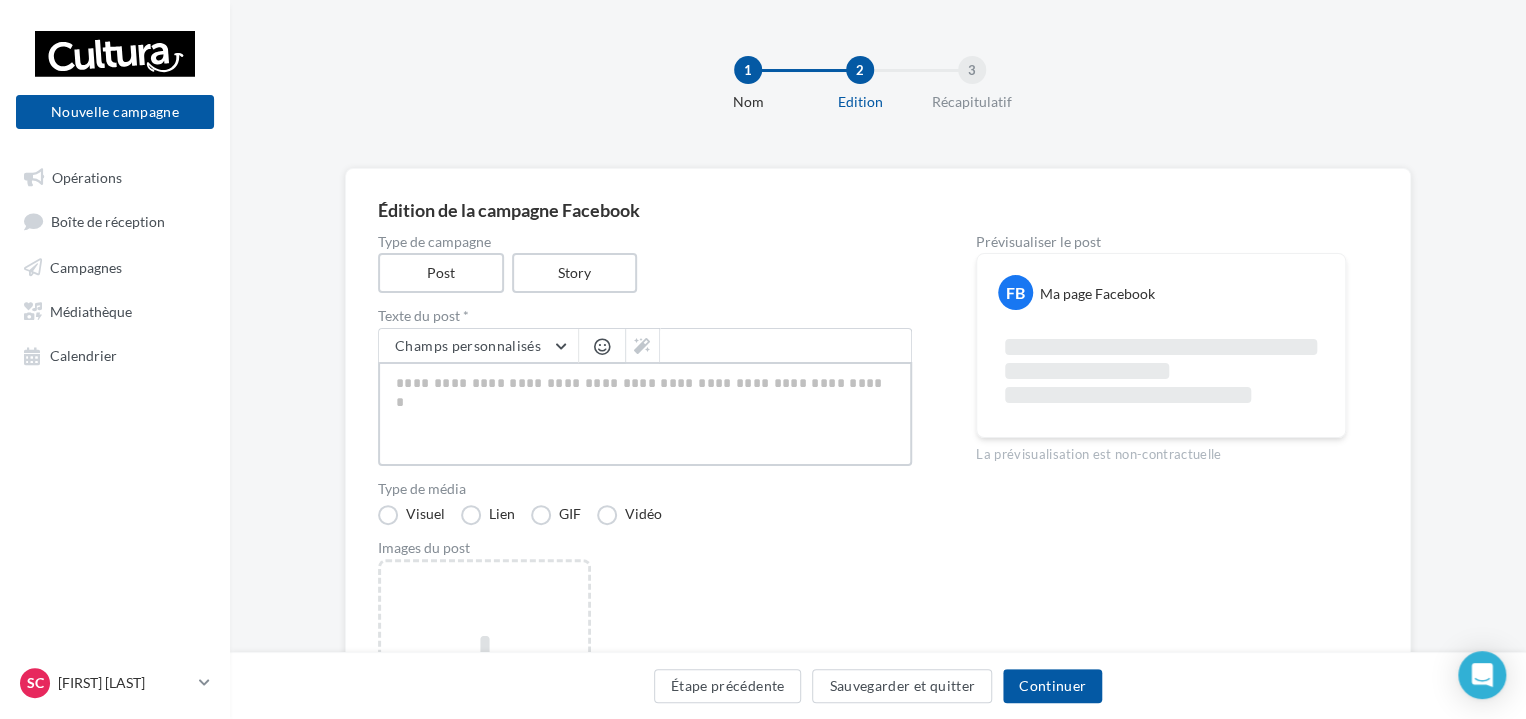 paste on "**********" 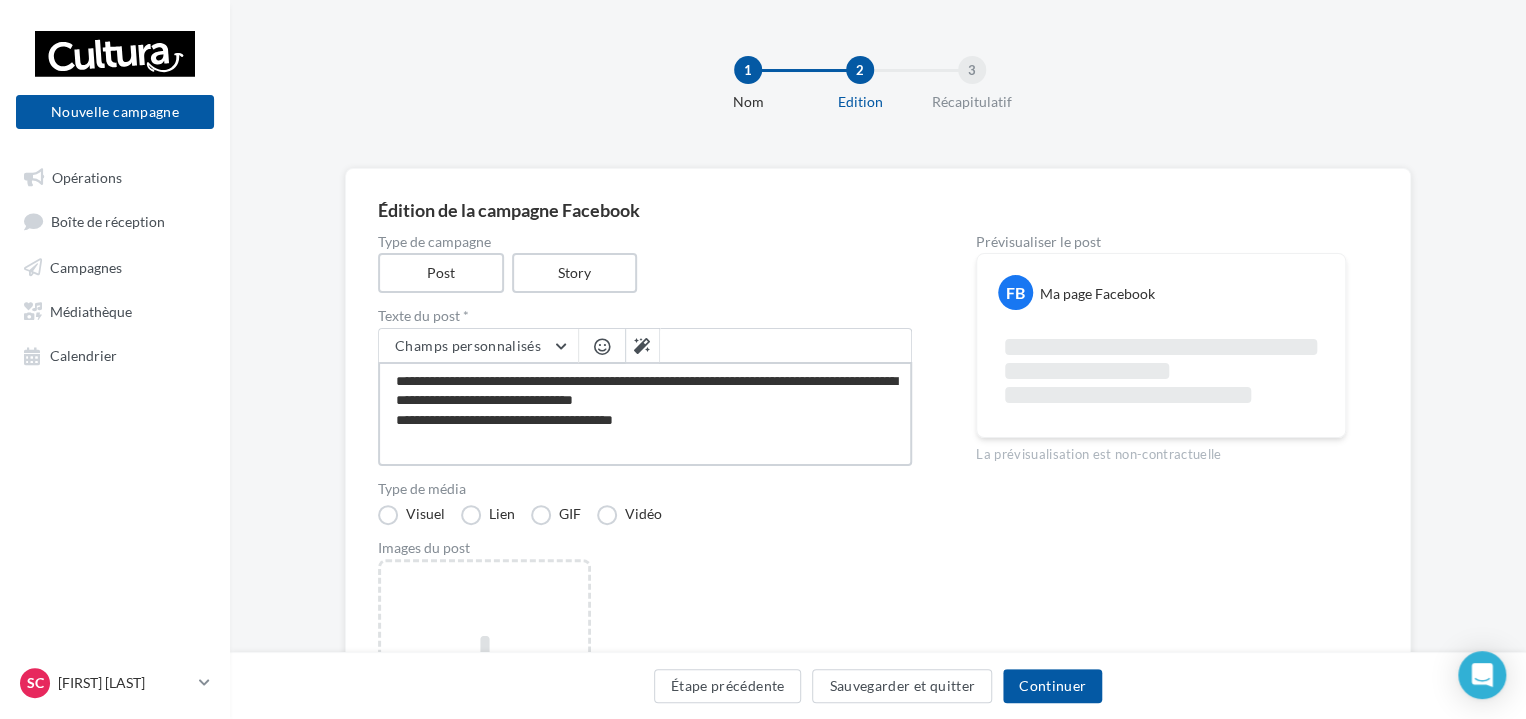 click on "**********" at bounding box center (645, 414) 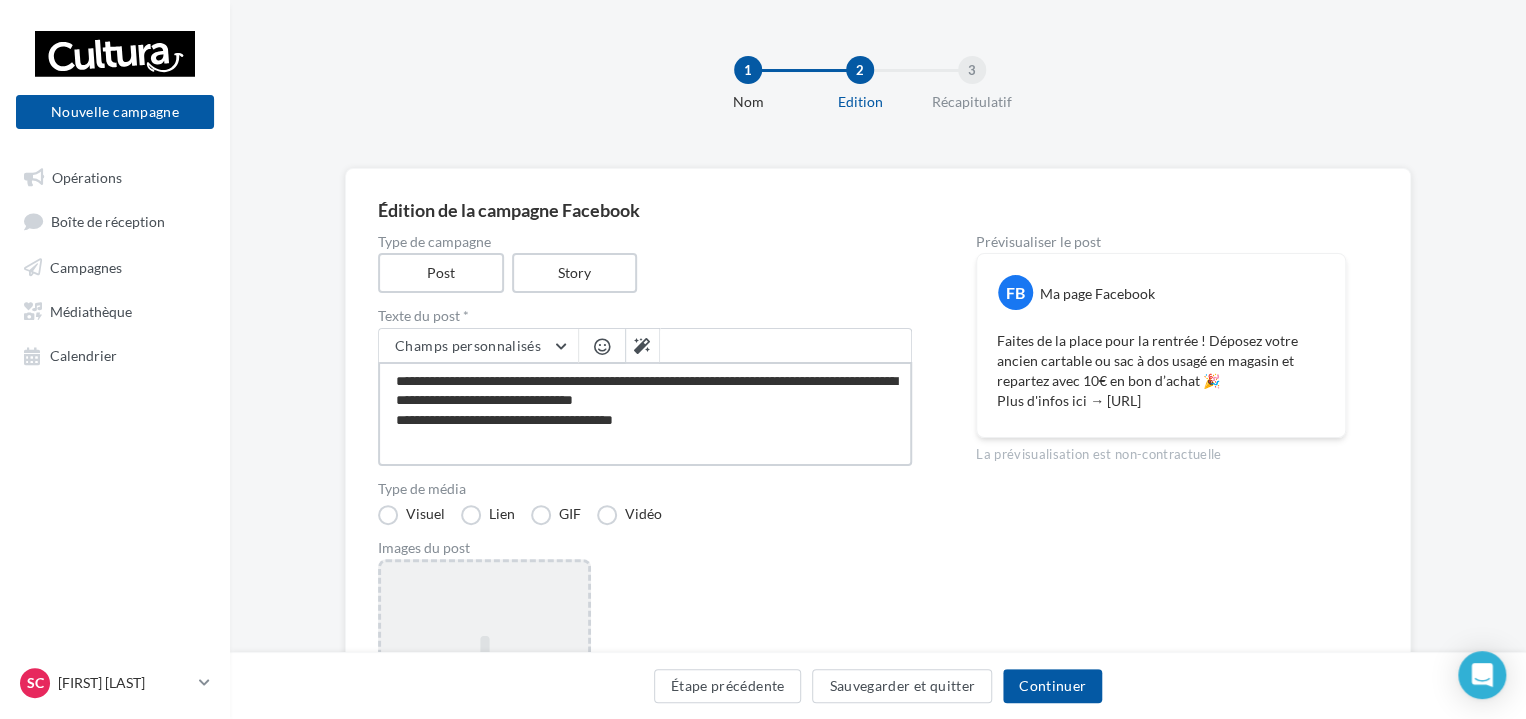 type on "**********" 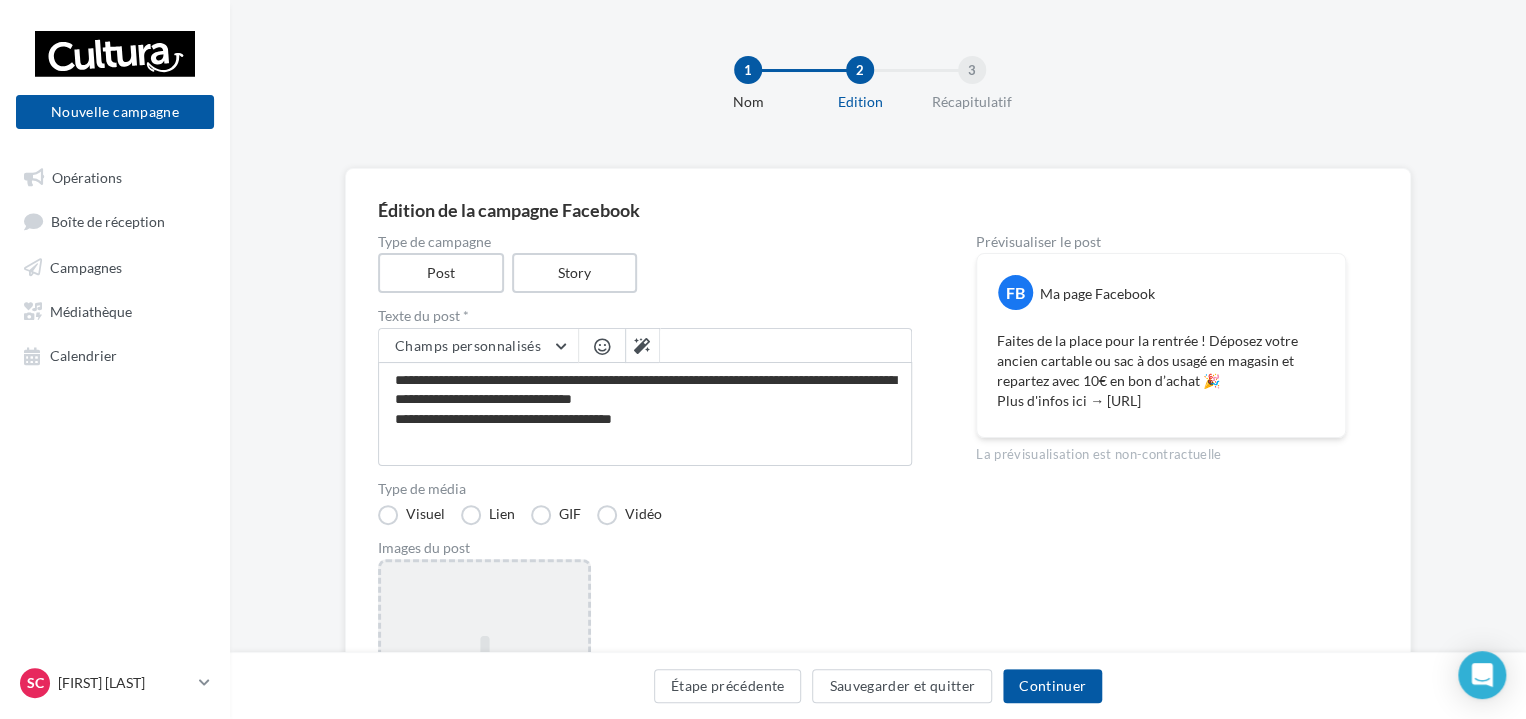 click at bounding box center (484, 657) 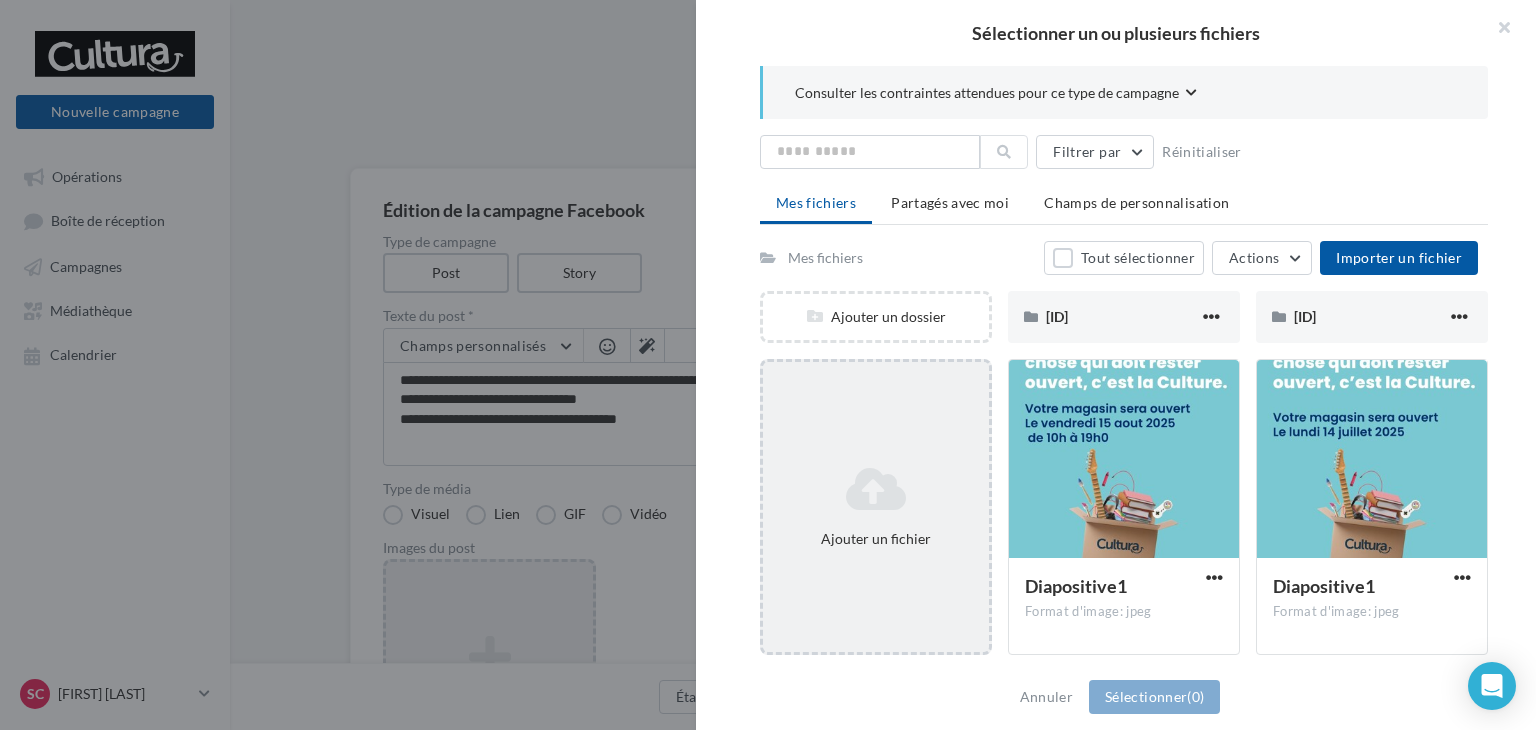 click at bounding box center [876, 489] 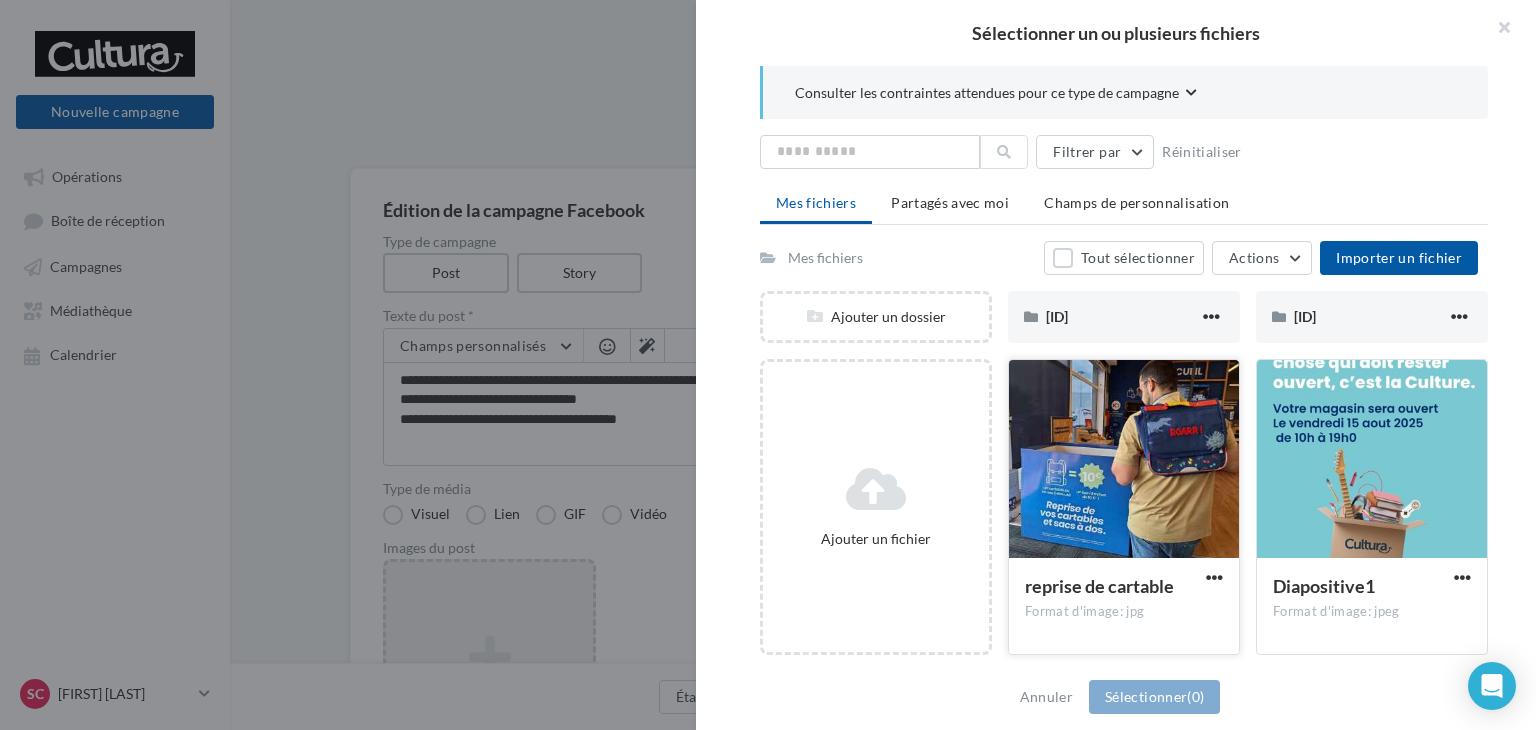 click on "reprise de cartable" at bounding box center [1099, 586] 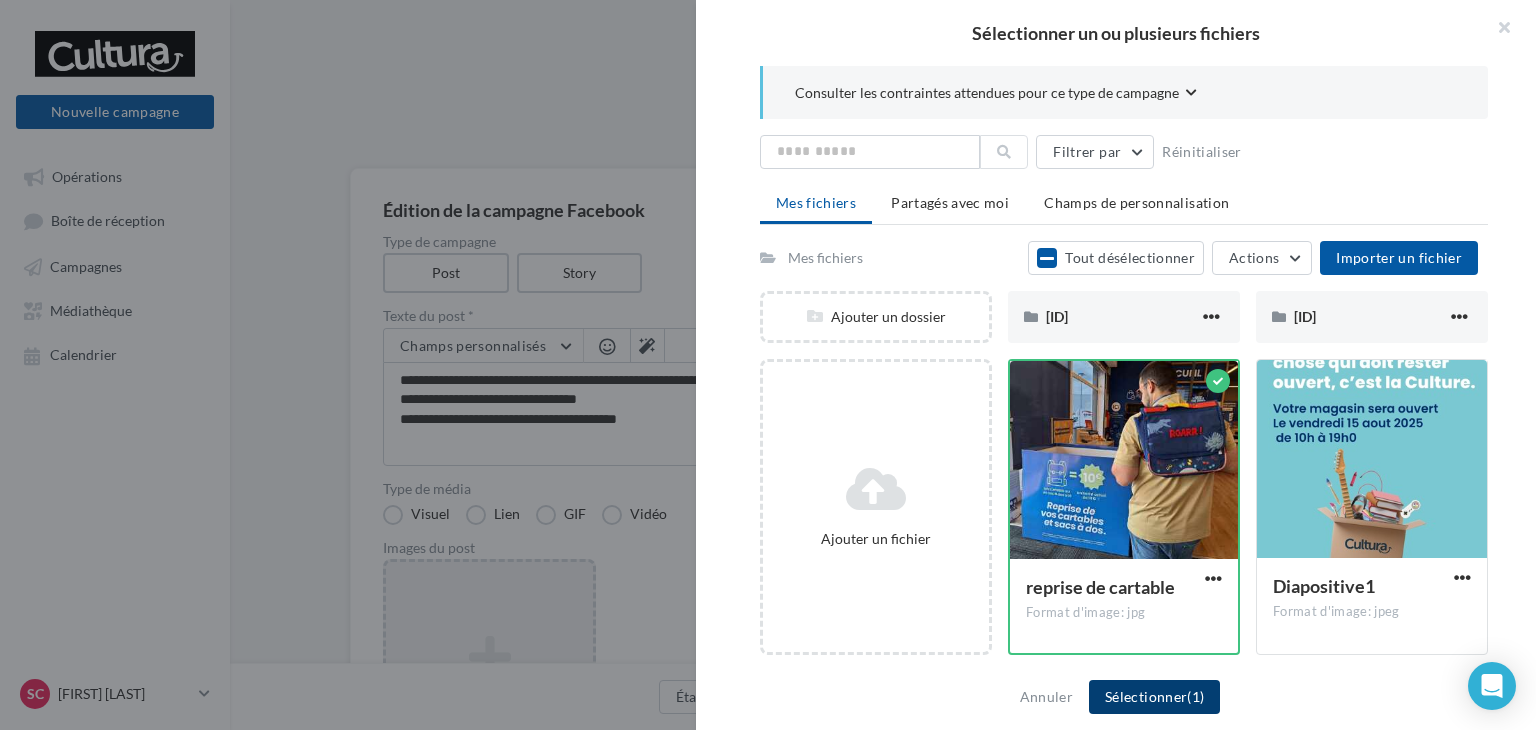 click on "Sélectionner   (1)" at bounding box center (1154, 697) 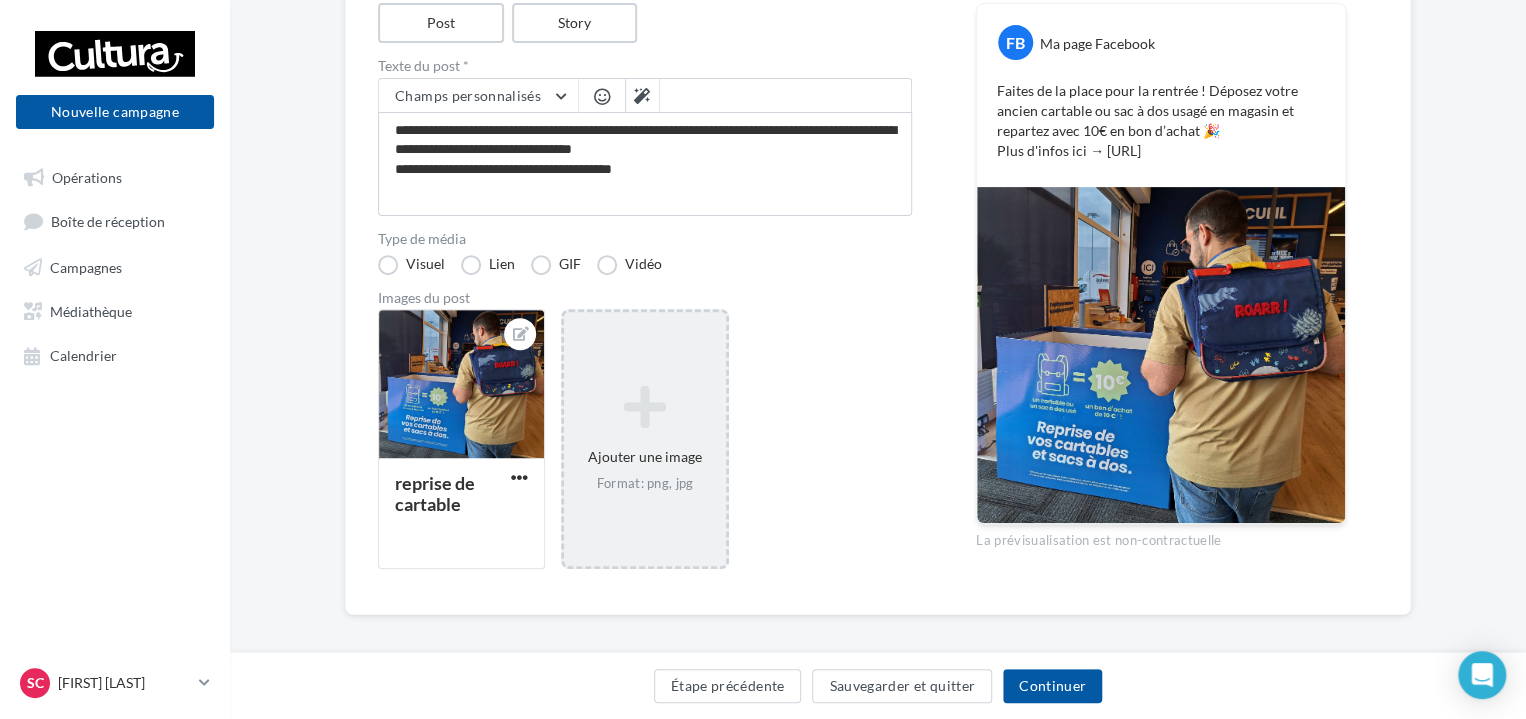 scroll, scrollTop: 249, scrollLeft: 0, axis: vertical 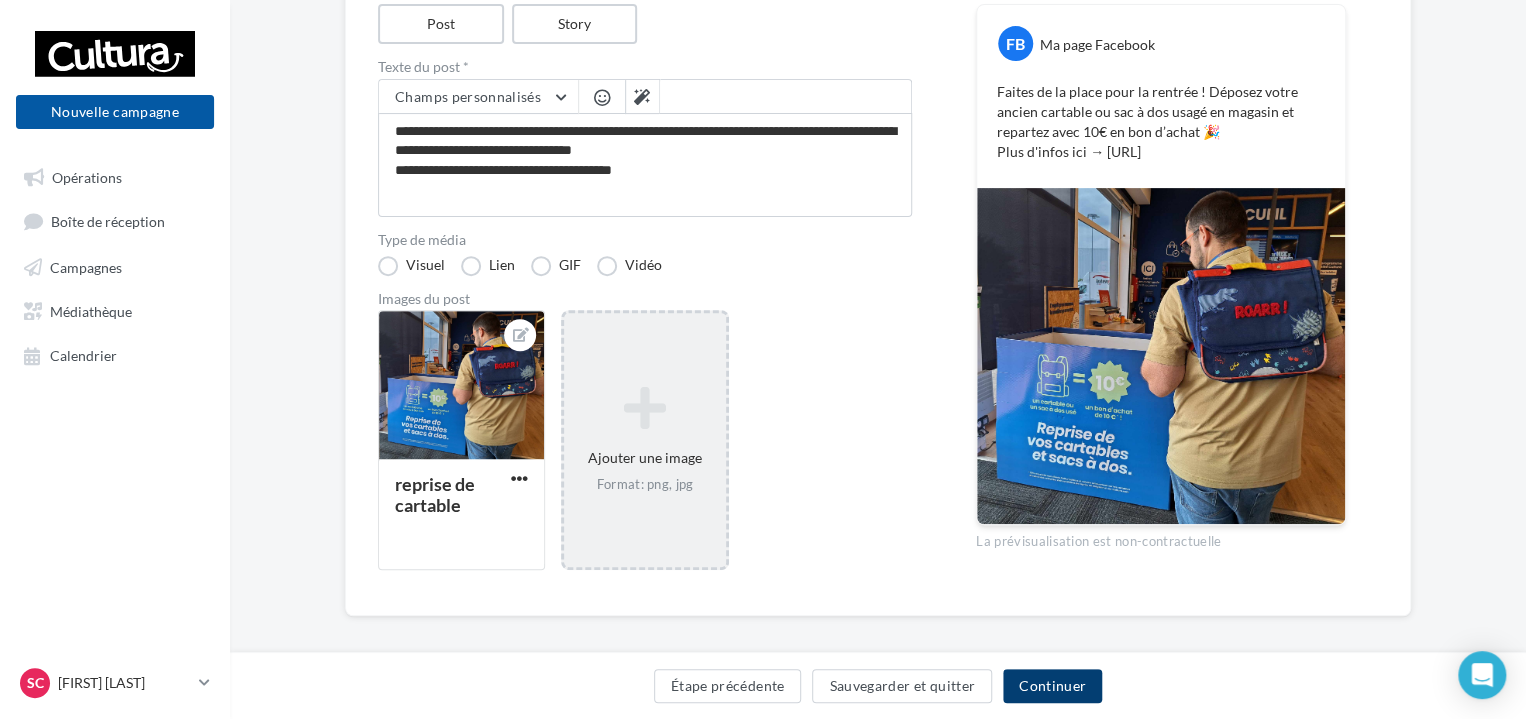 click on "Continuer" at bounding box center (1052, 686) 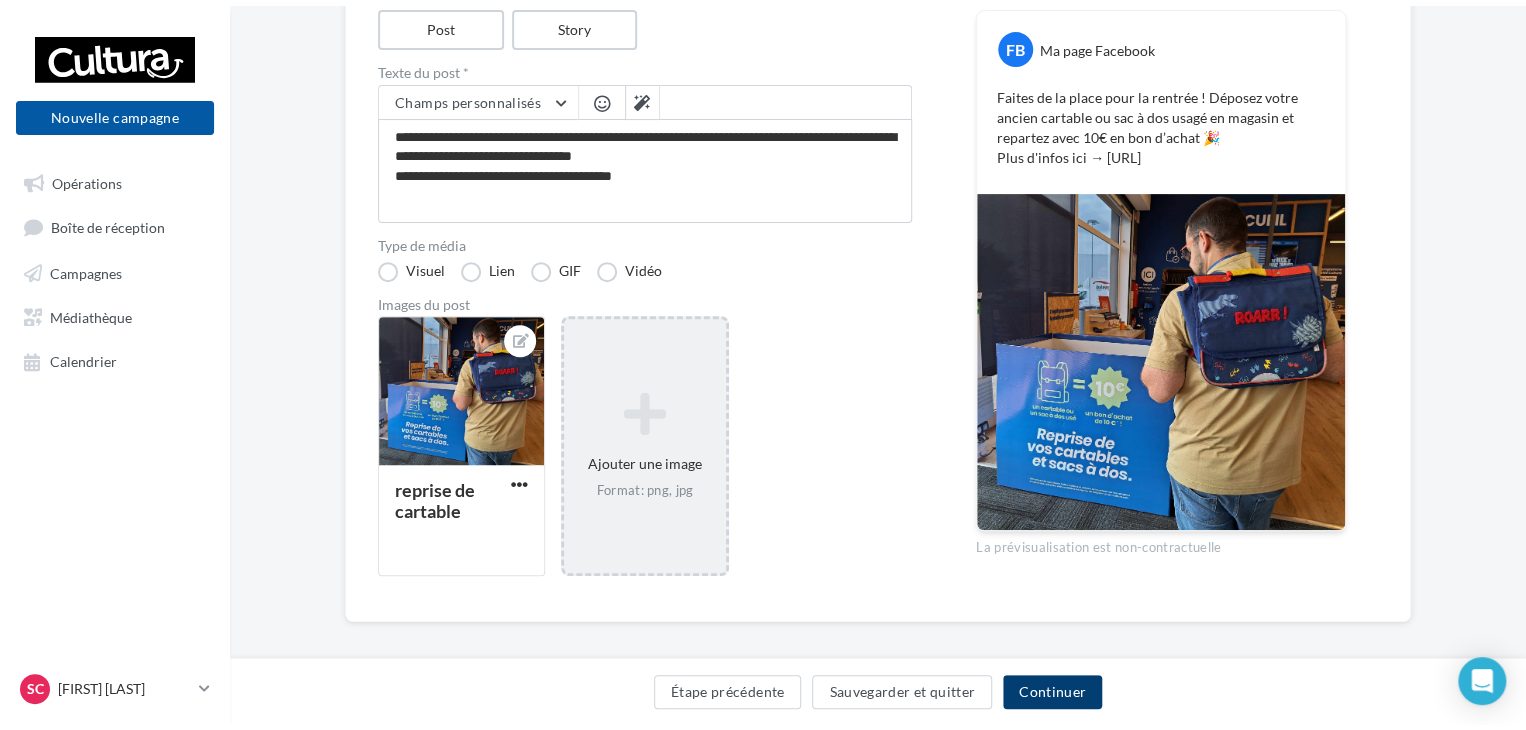 scroll, scrollTop: 0, scrollLeft: 0, axis: both 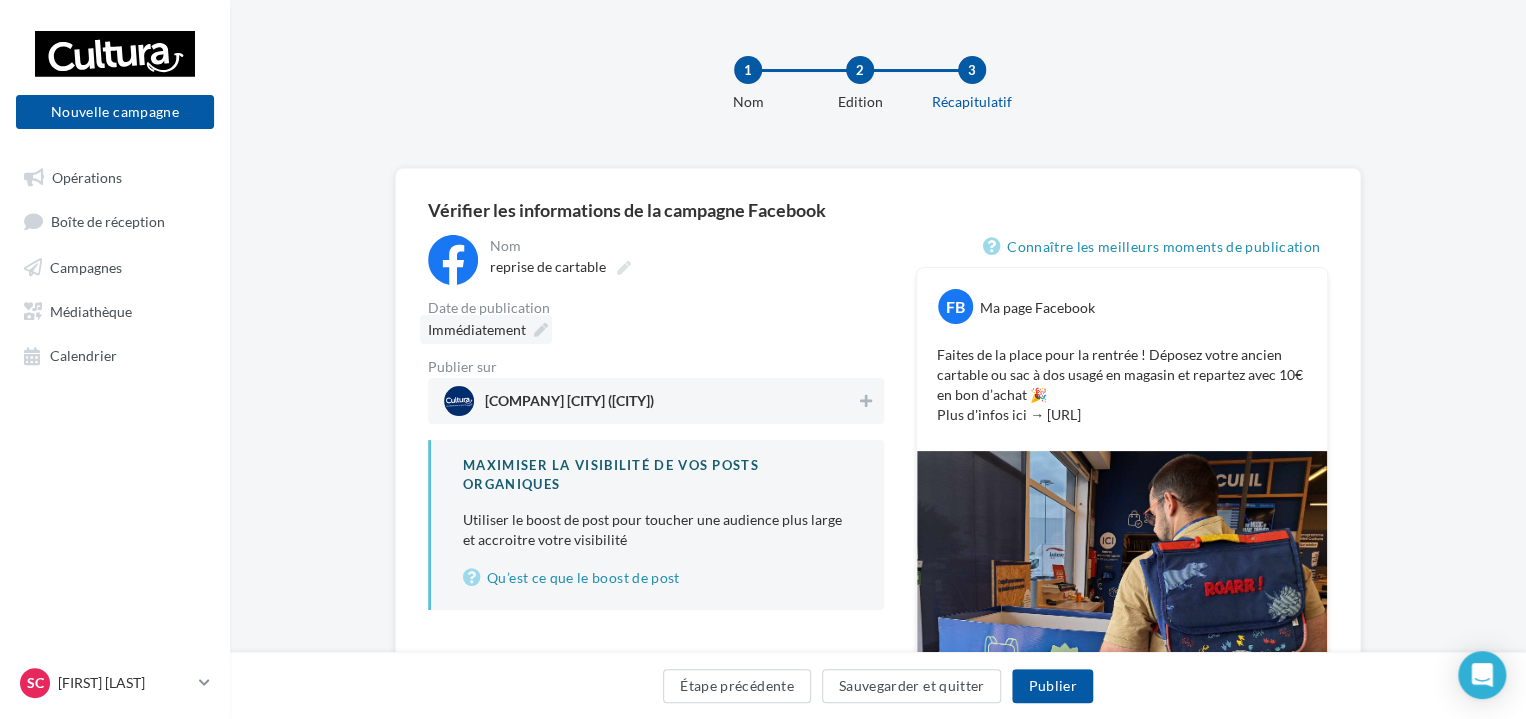 click on "Immédiatement" at bounding box center [477, 329] 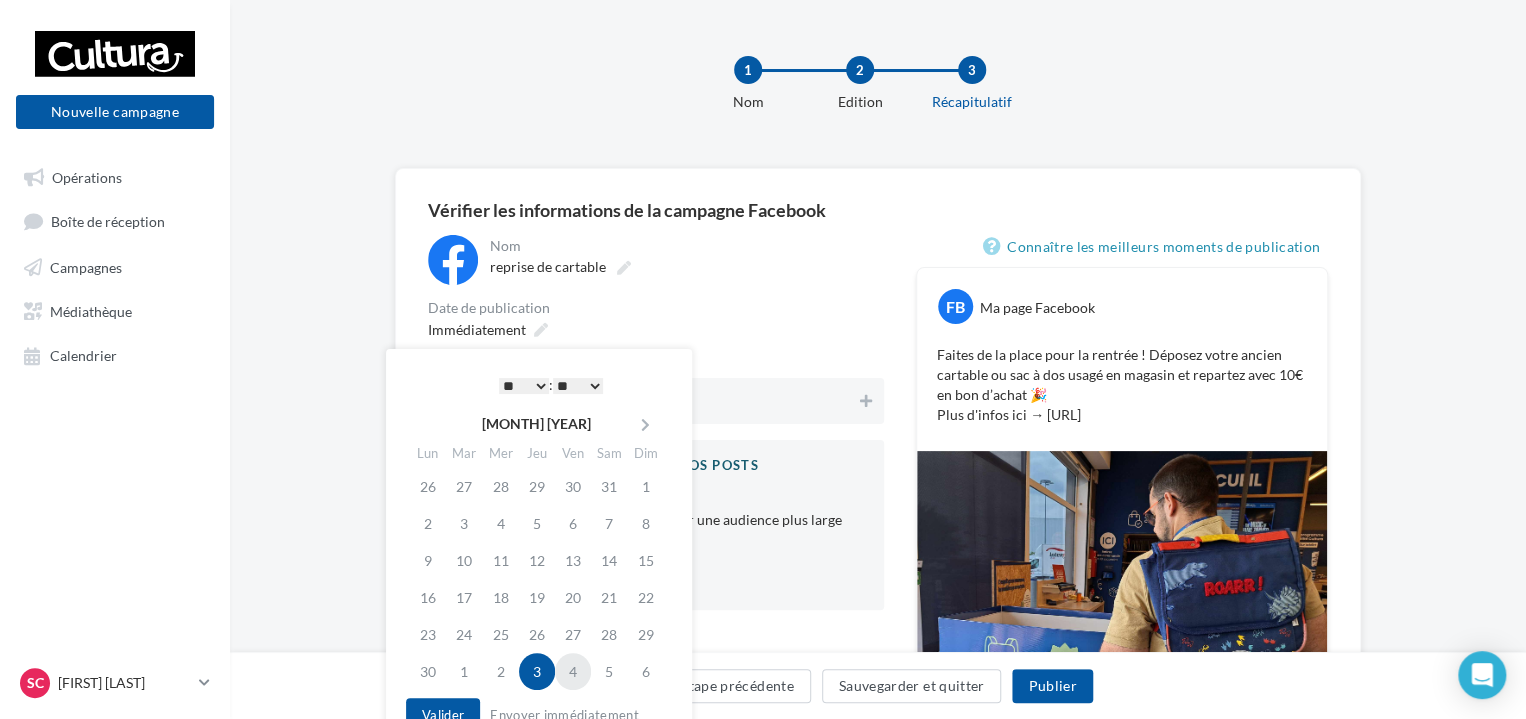 click on "4" at bounding box center [573, 671] 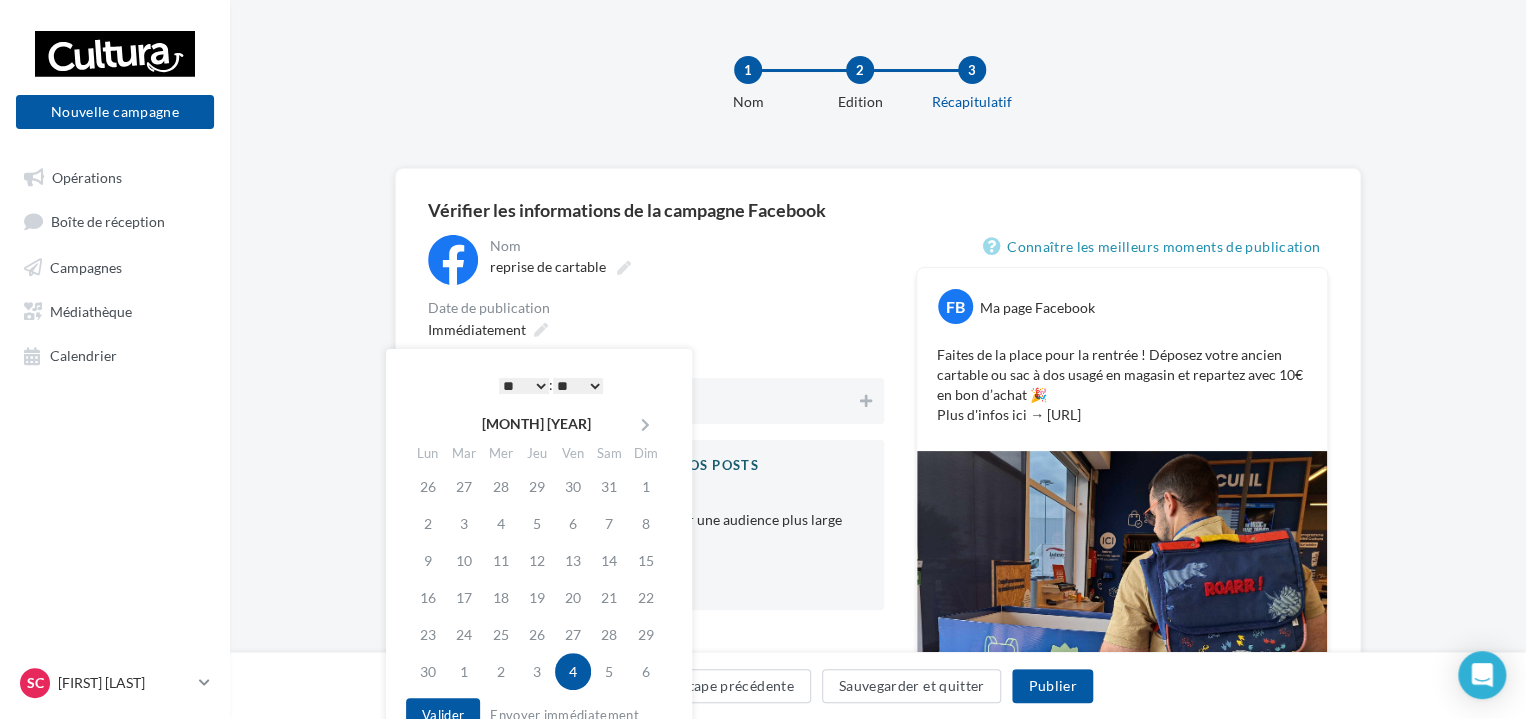 click on "** ** ** ** ** **" at bounding box center [578, 386] 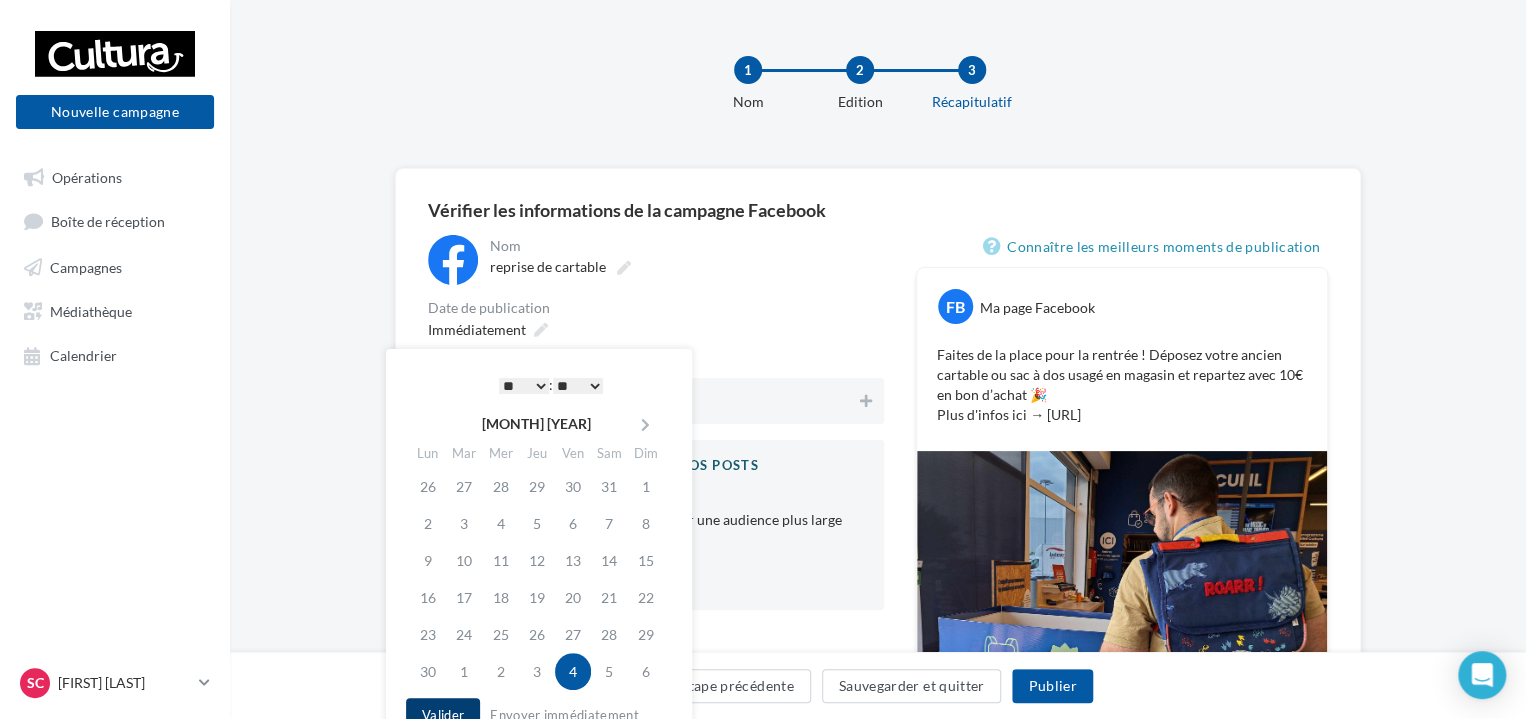 click on "Valider" at bounding box center (443, 715) 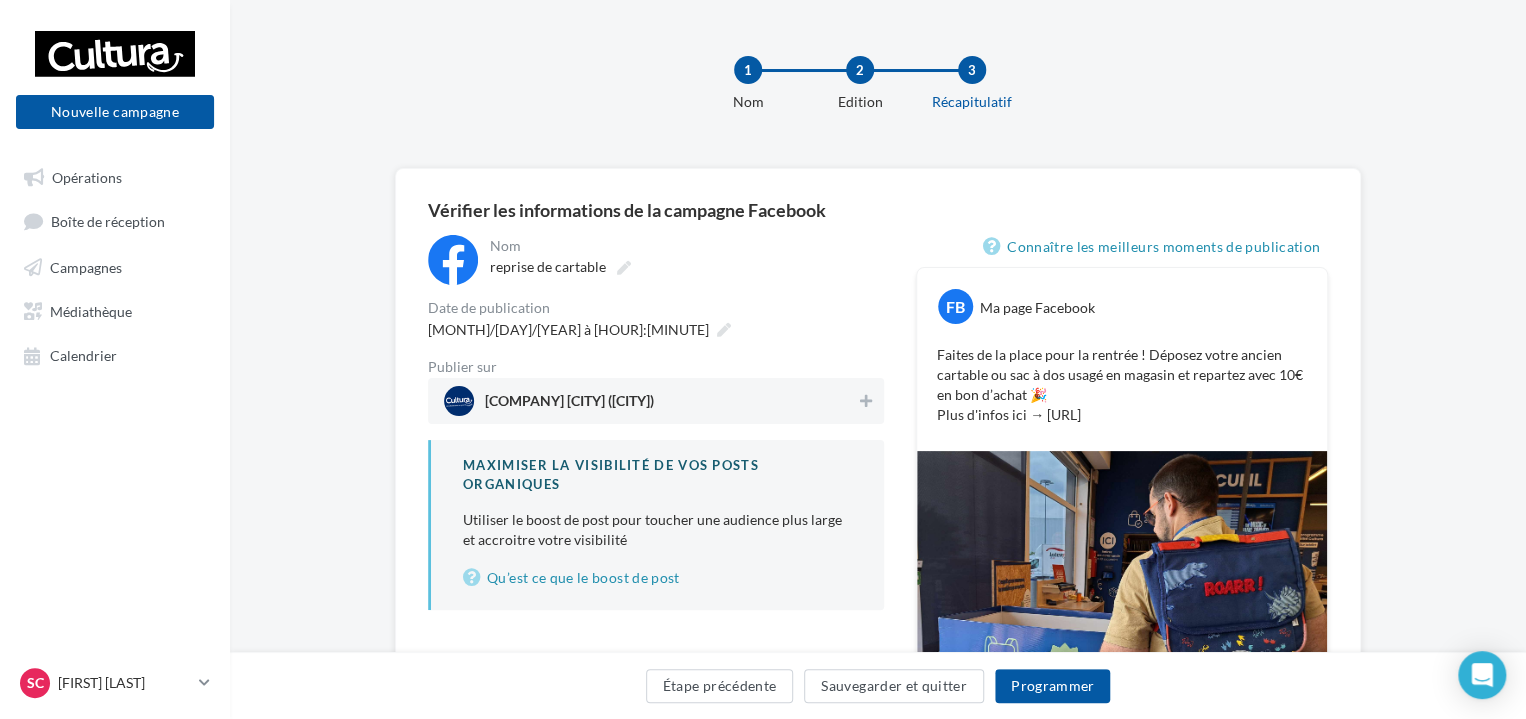 click on "Cultura Agen (Agen)" at bounding box center (569, 405) 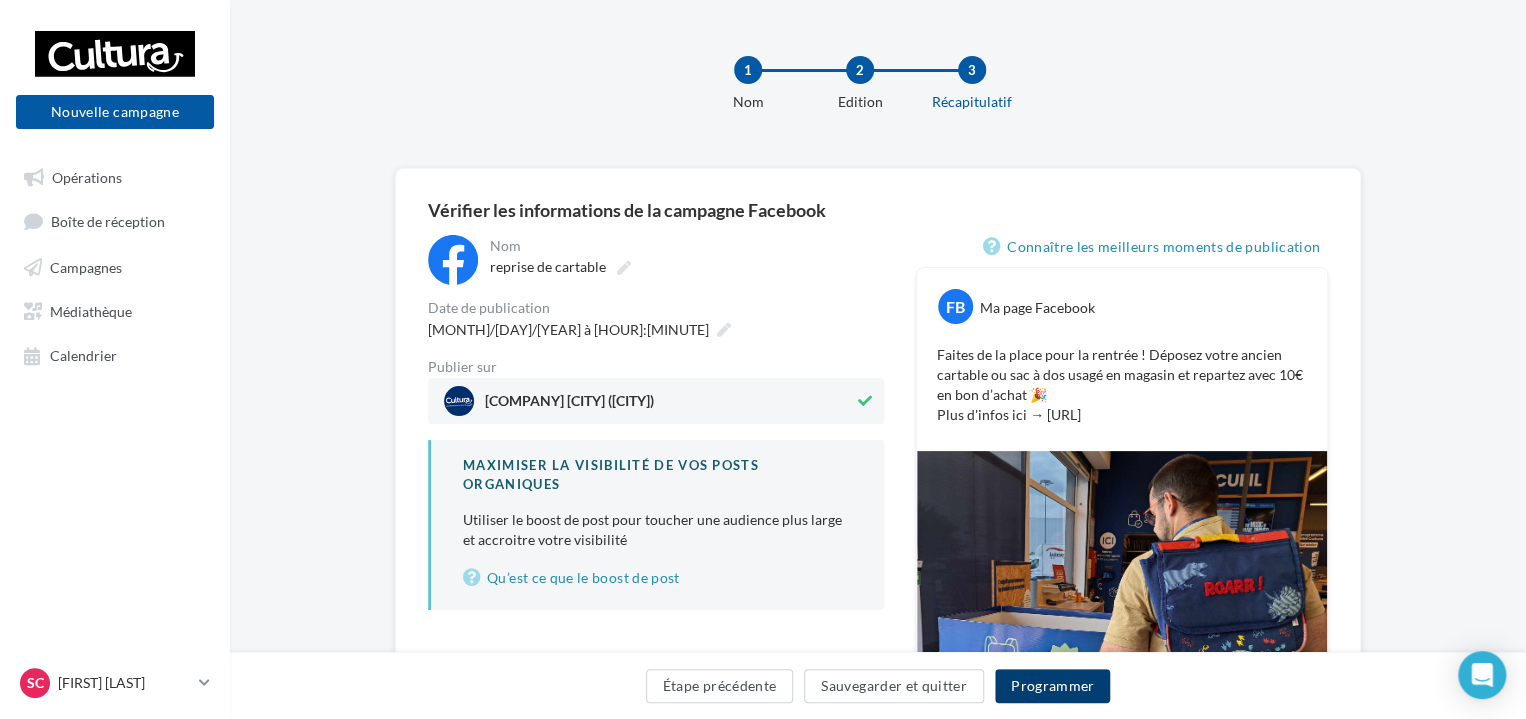 click on "Programmer" at bounding box center [1053, 686] 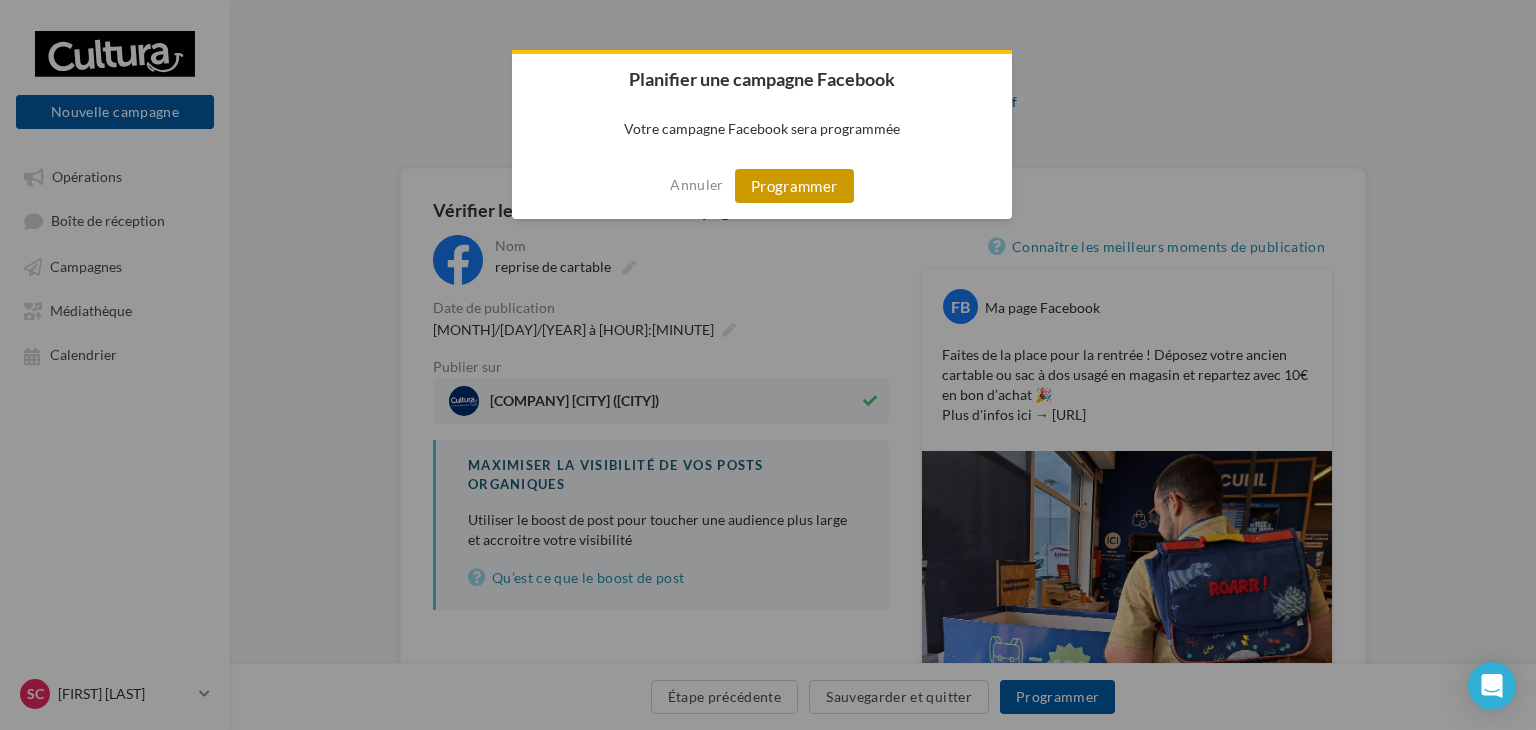 click on "Programmer" at bounding box center (794, 186) 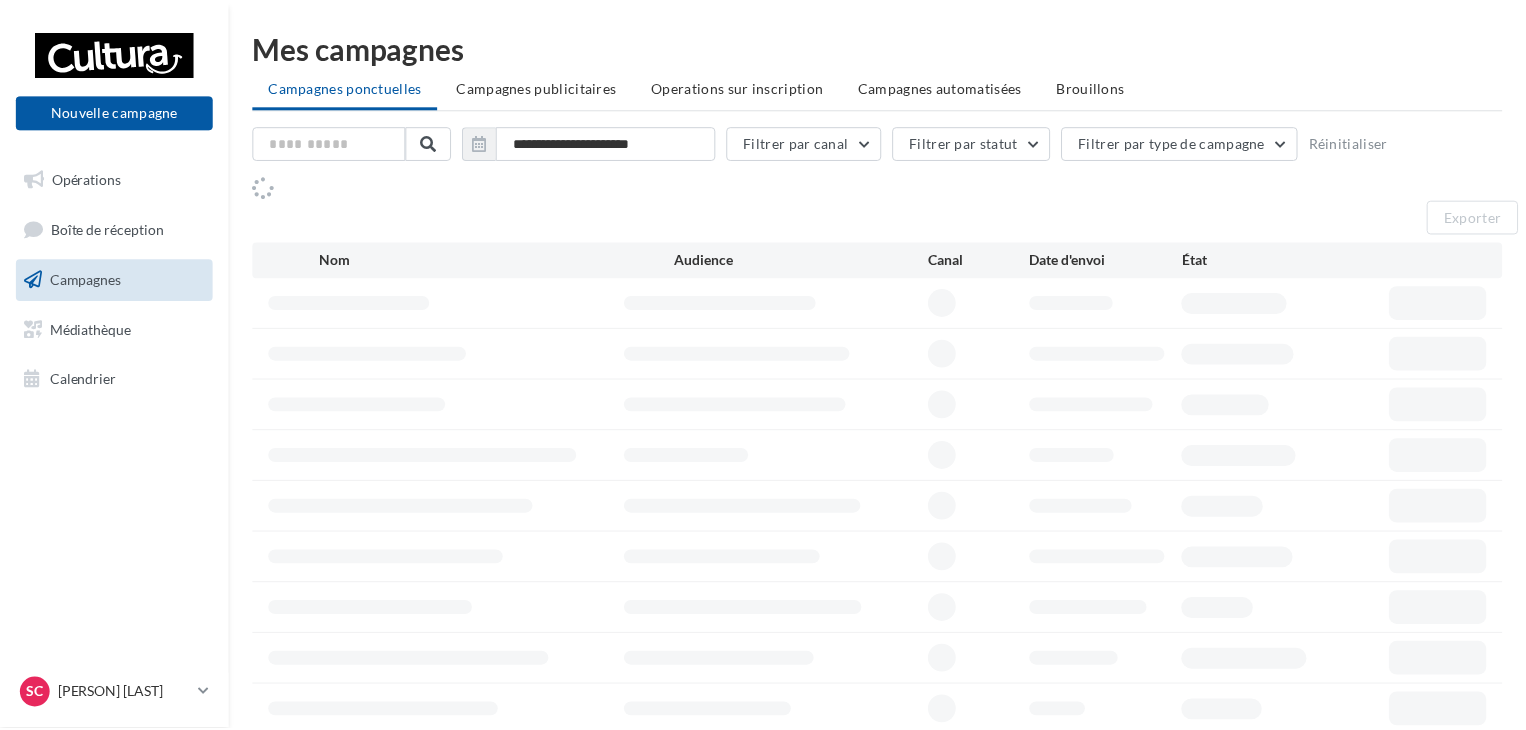 scroll, scrollTop: 0, scrollLeft: 0, axis: both 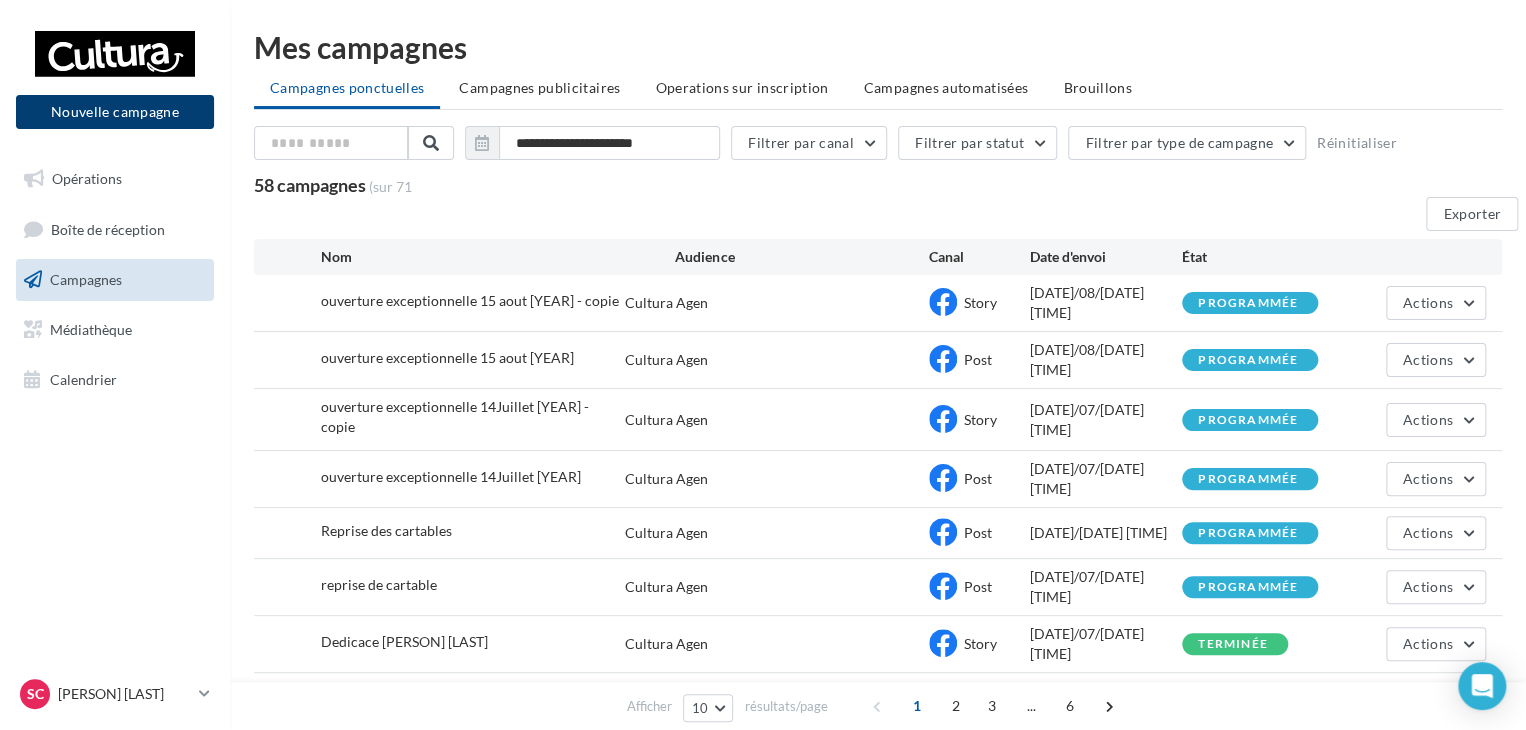 click on "Nouvelle campagne" at bounding box center (115, 112) 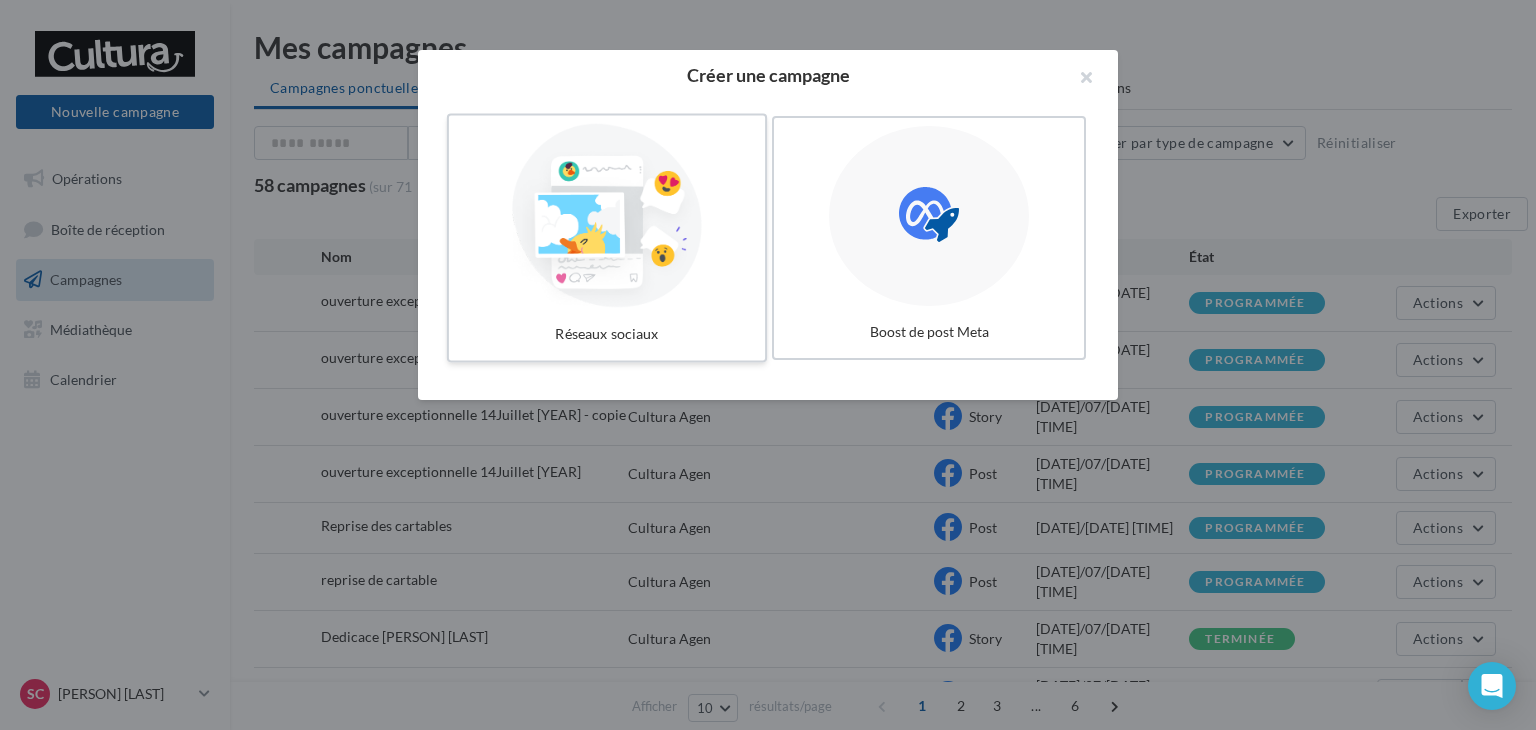 click at bounding box center (607, 216) 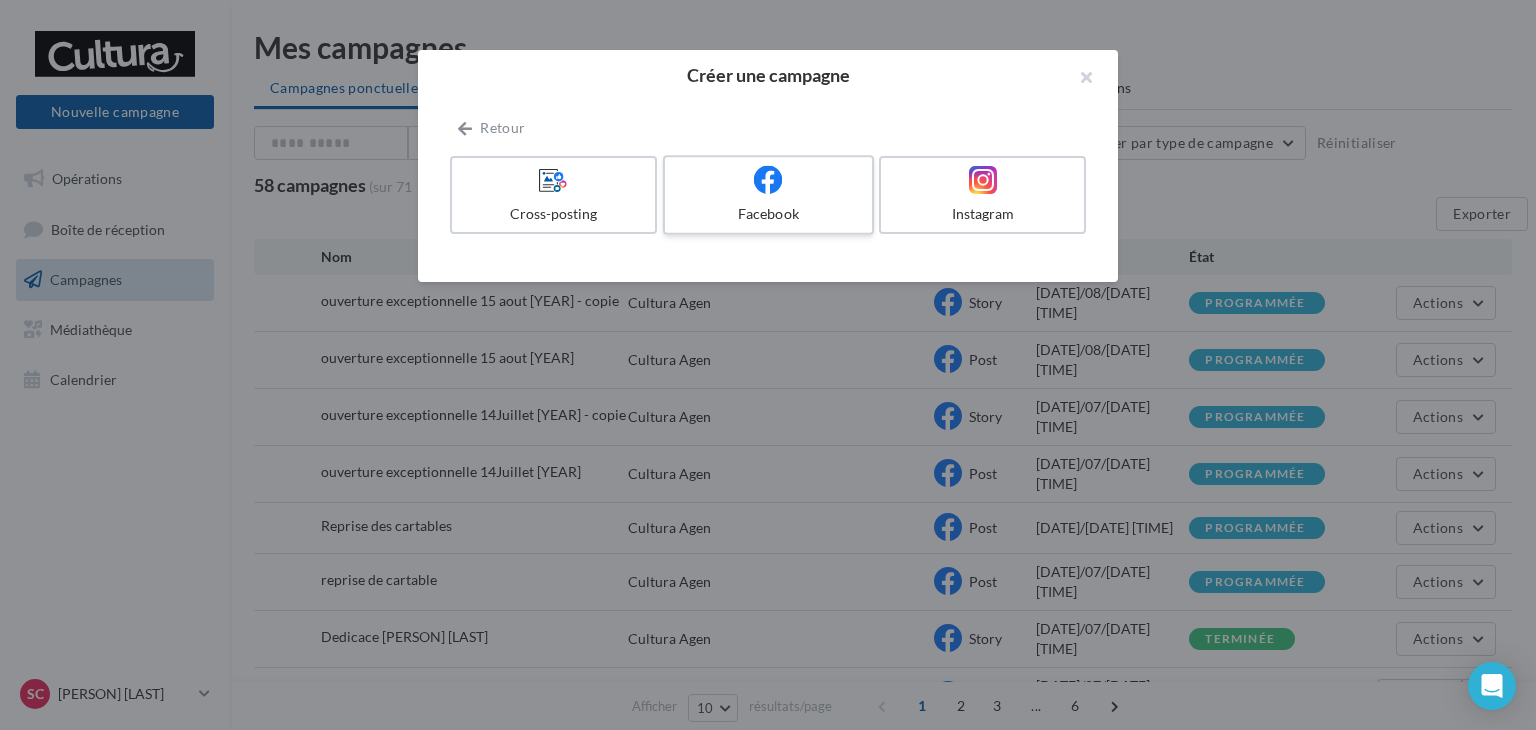 click at bounding box center (768, 179) 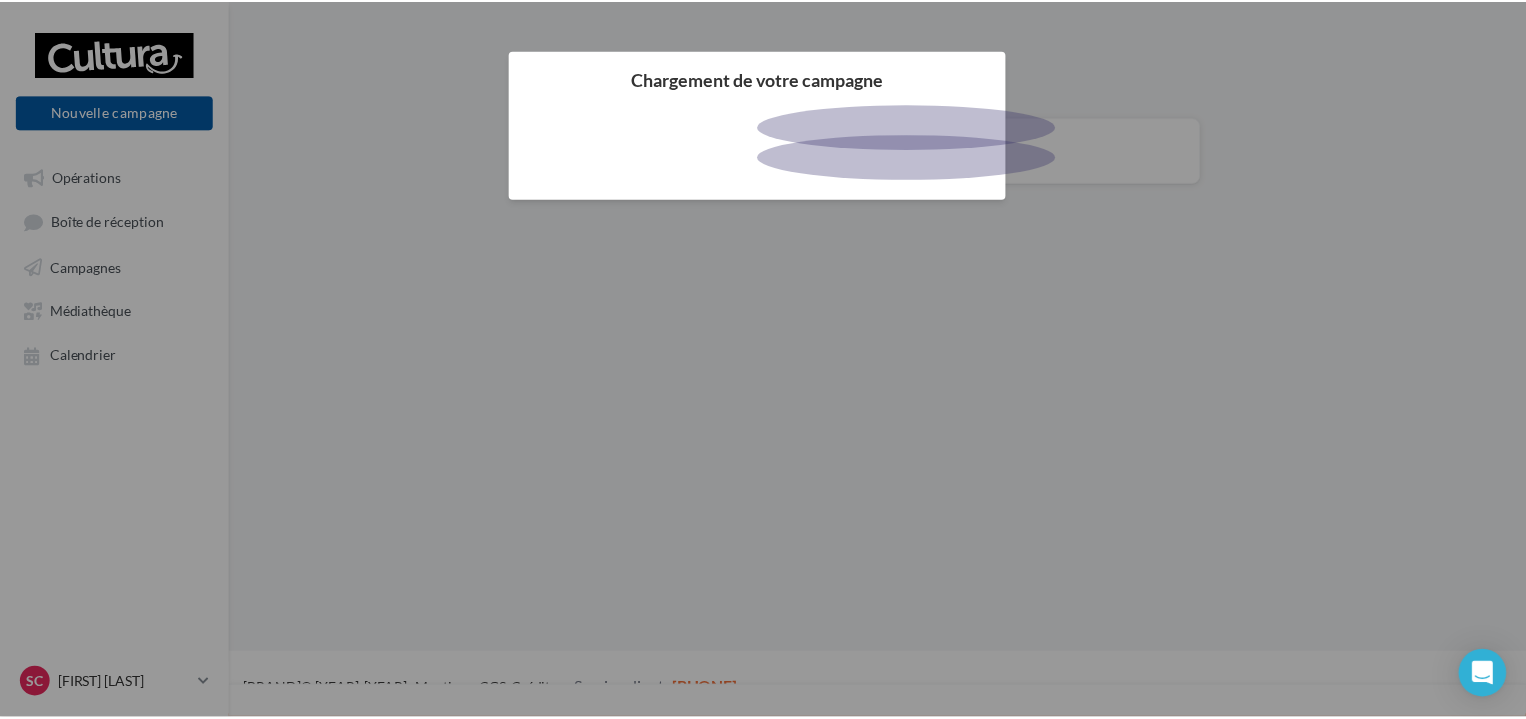 scroll, scrollTop: 0, scrollLeft: 0, axis: both 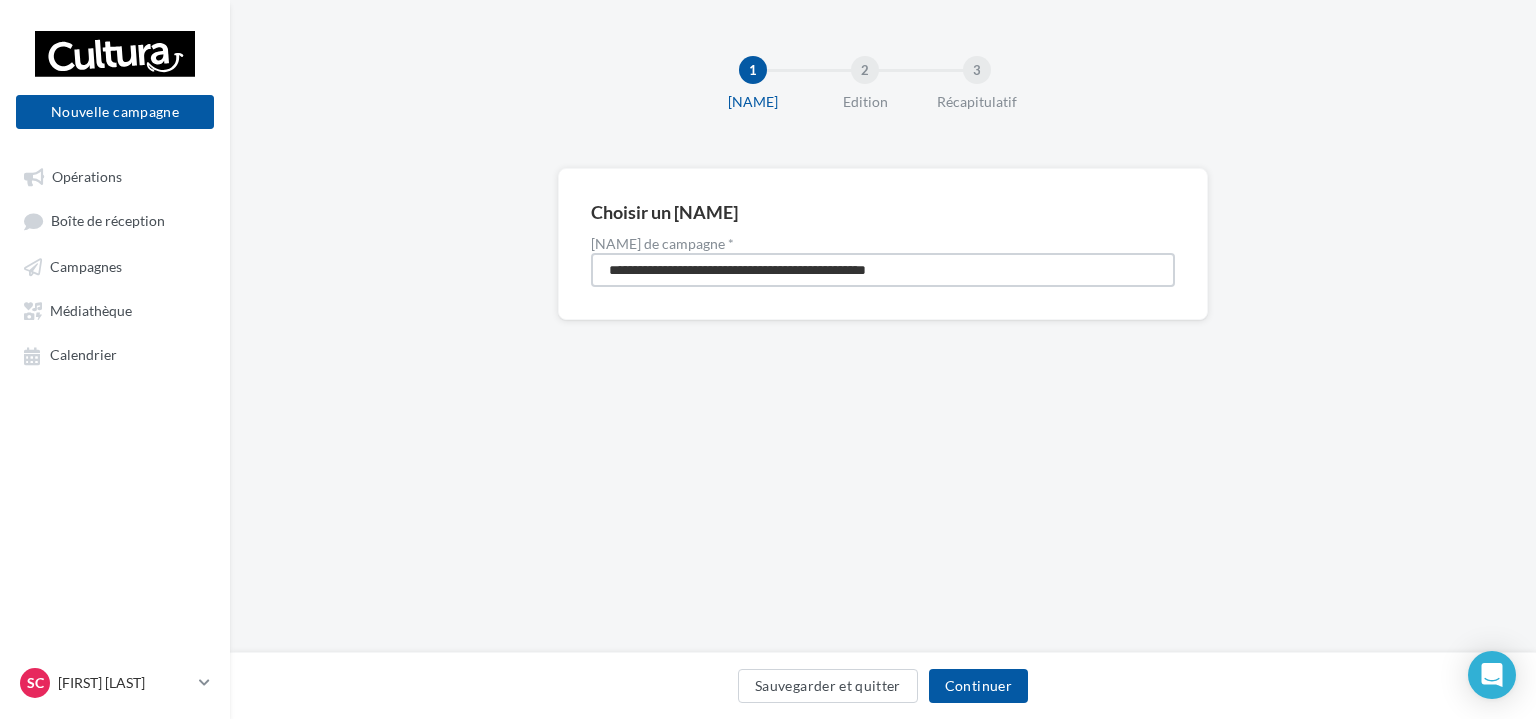 drag, startPoint x: 956, startPoint y: 270, endPoint x: 578, endPoint y: 275, distance: 378.03308 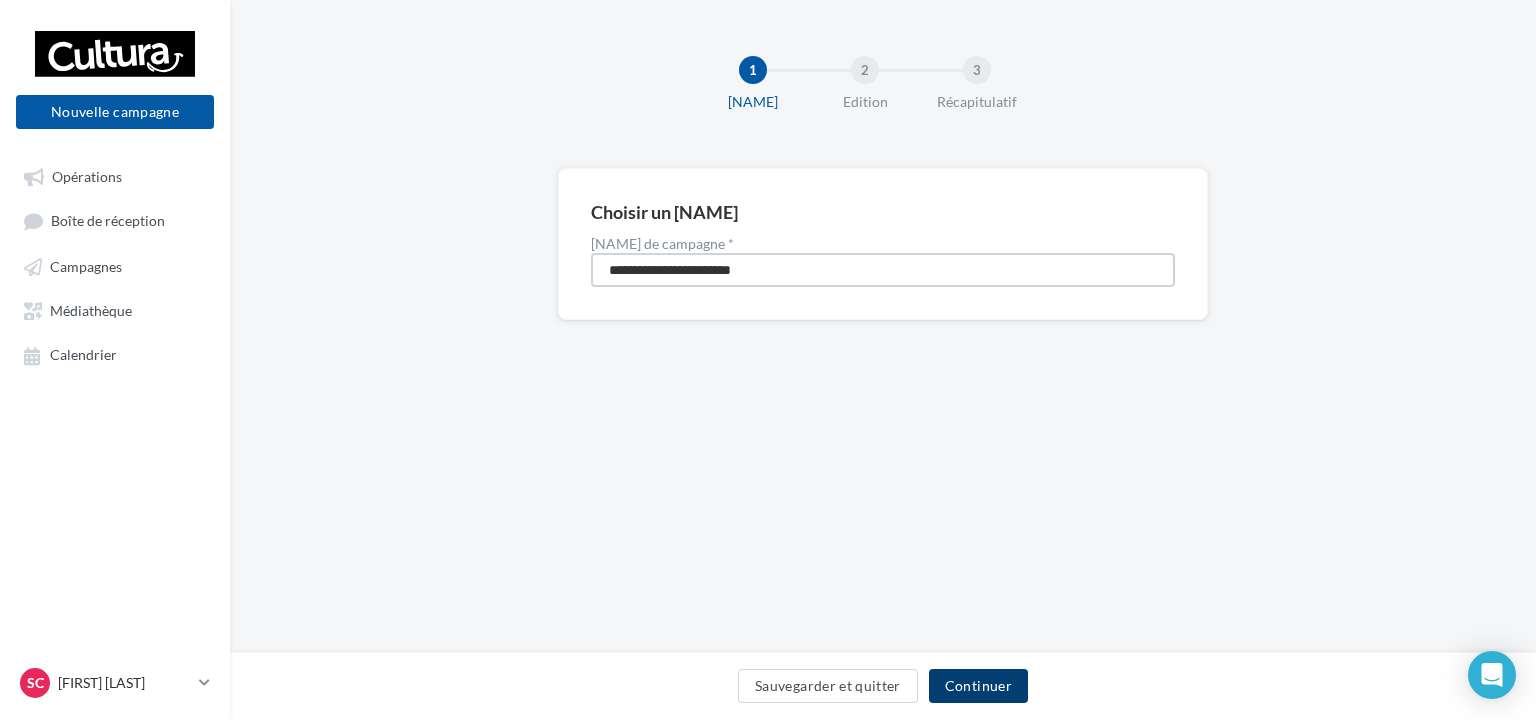 type on "**********" 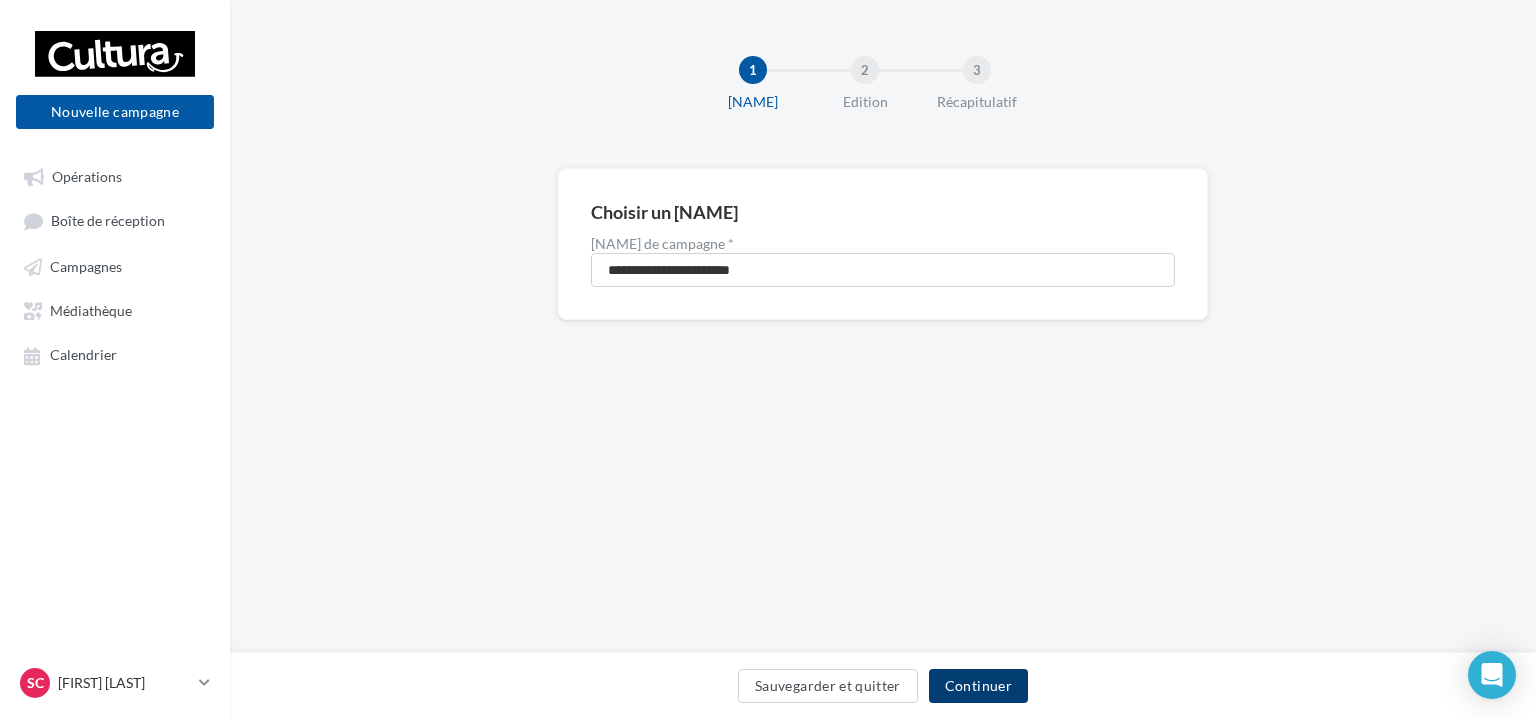 click on "Continuer" at bounding box center [978, 686] 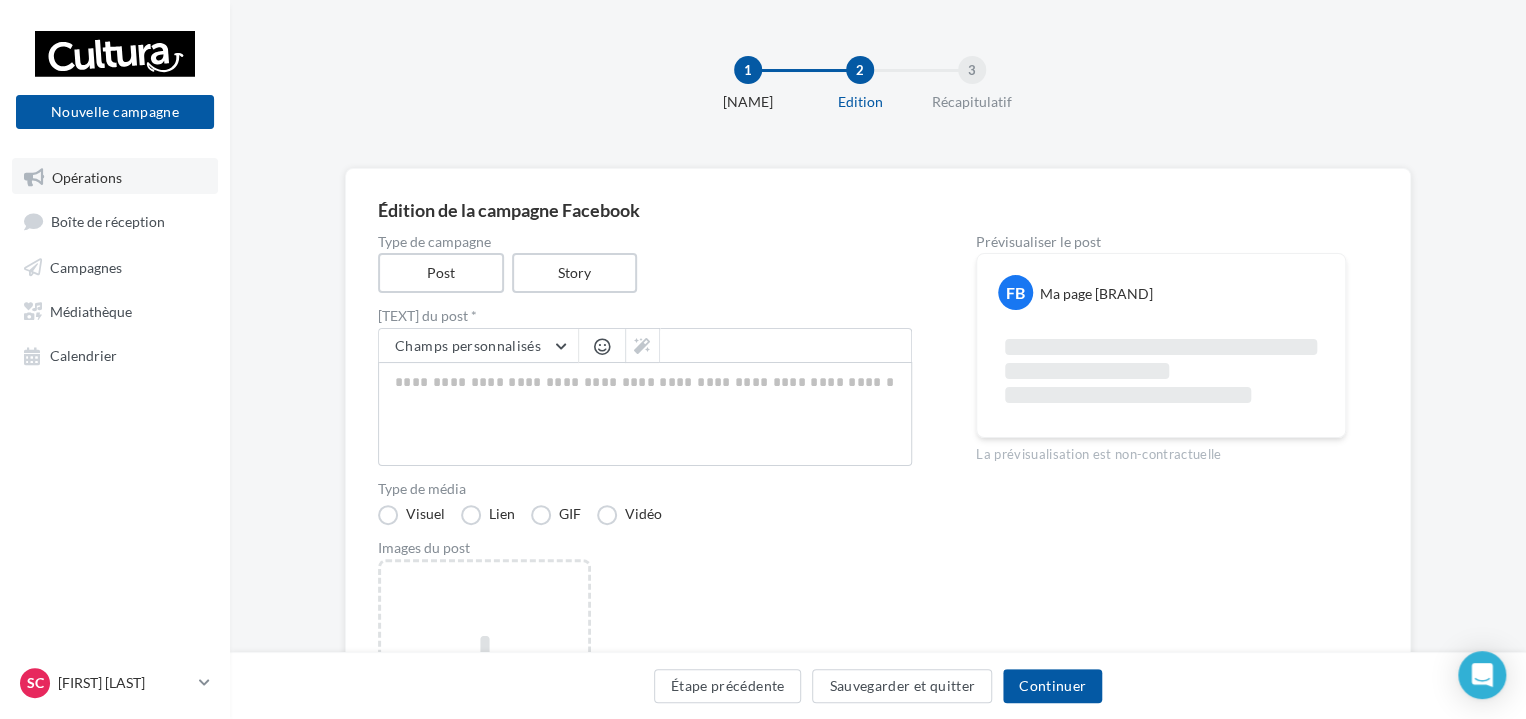 click on "Opérations" at bounding box center (87, 176) 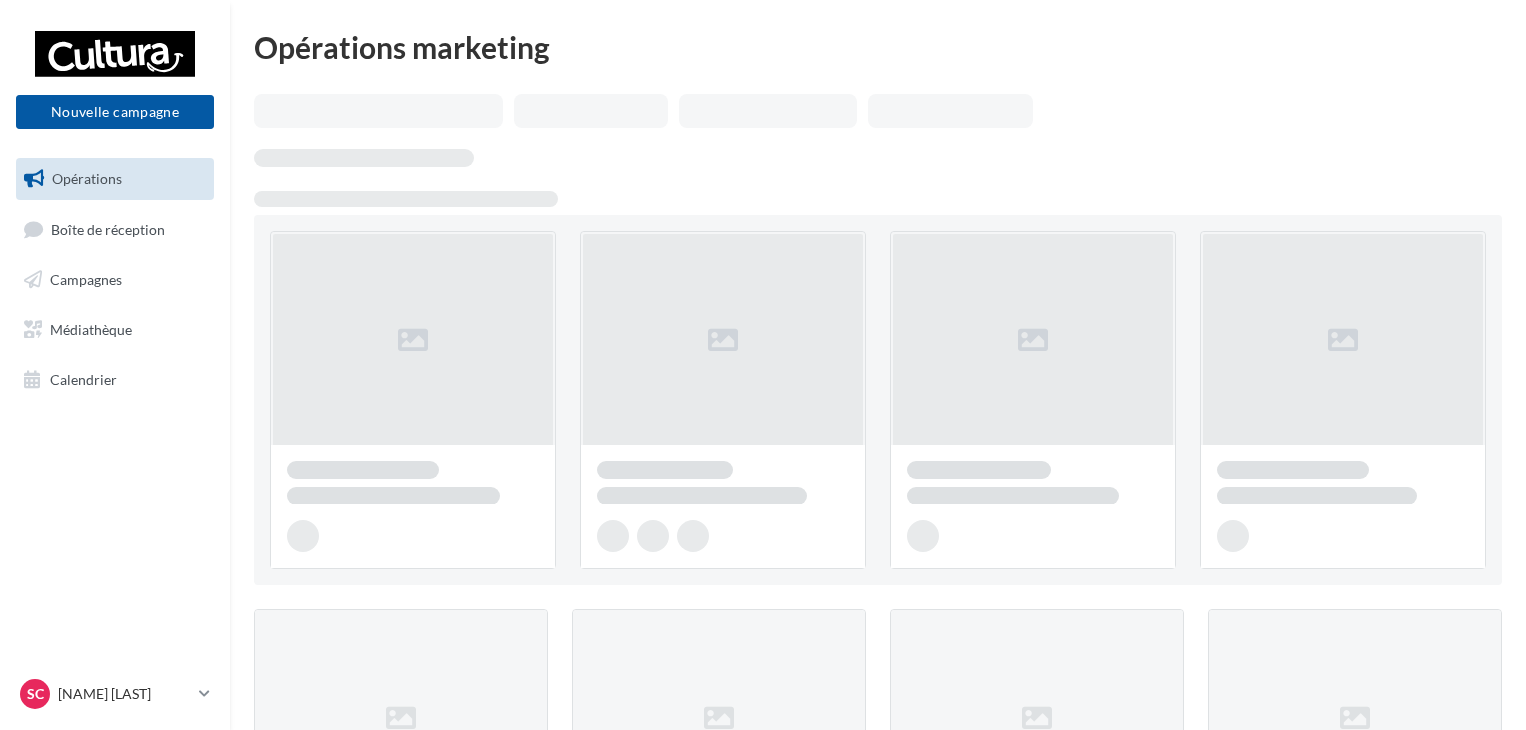scroll, scrollTop: 0, scrollLeft: 0, axis: both 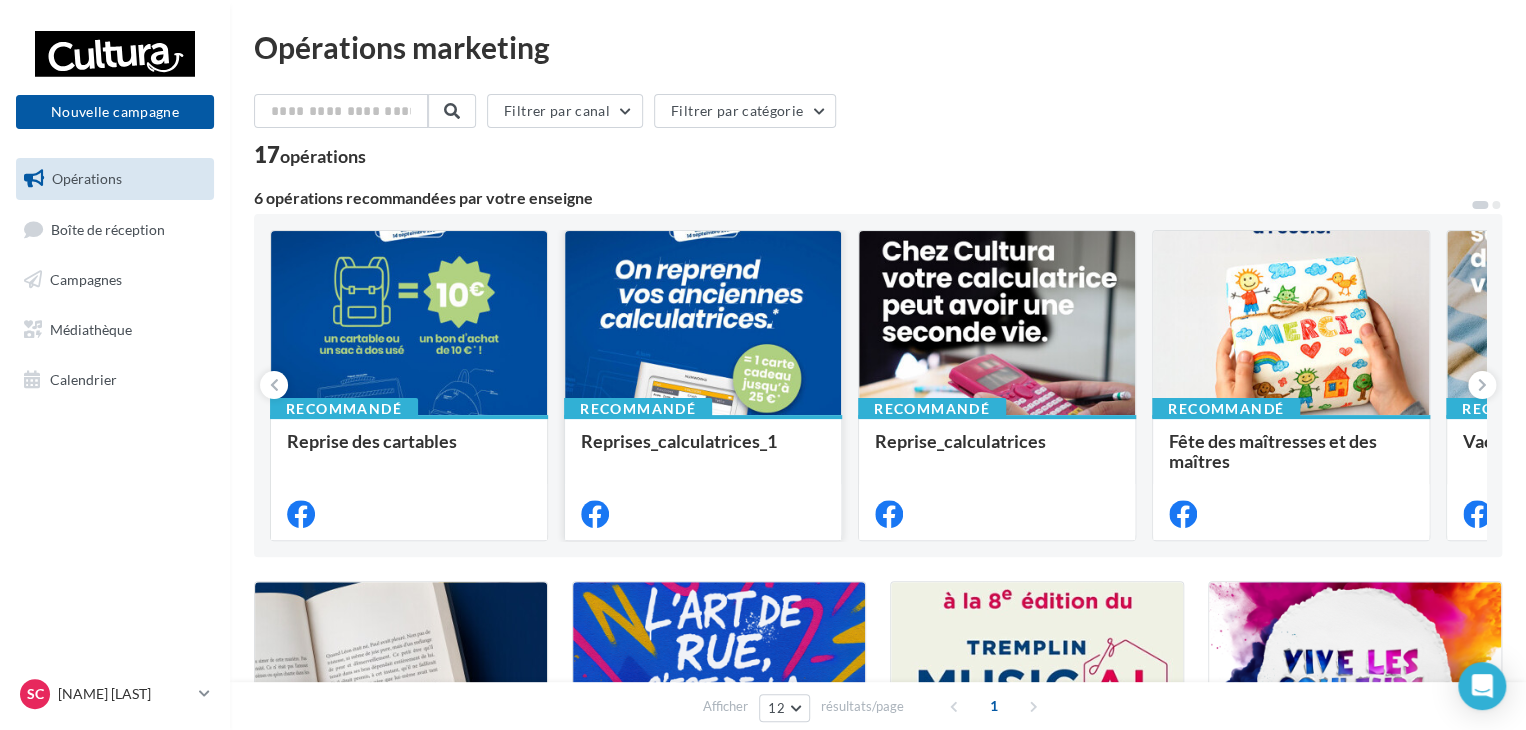 click at bounding box center [409, 324] 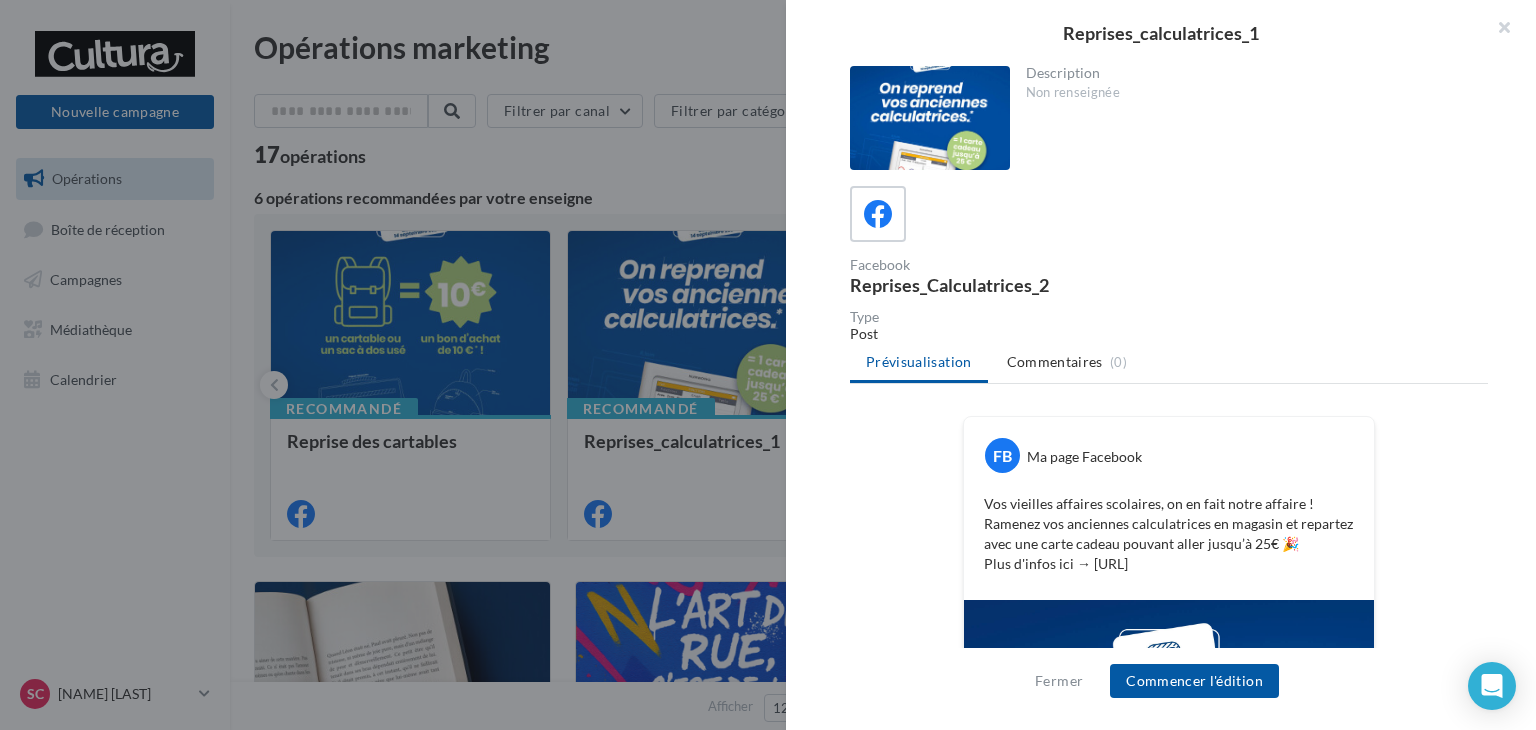 click on "Vos vieilles affaires scolaires, on en fait notre affaire ! Ramenez vos anciennes calculatrices en magasin et repartez avec une carte cadeau pouvant aller jusqu’à 25€ 🎉 Plus d'infos ici → bit.ly/RepriseCalculatrice" at bounding box center [1169, 534] 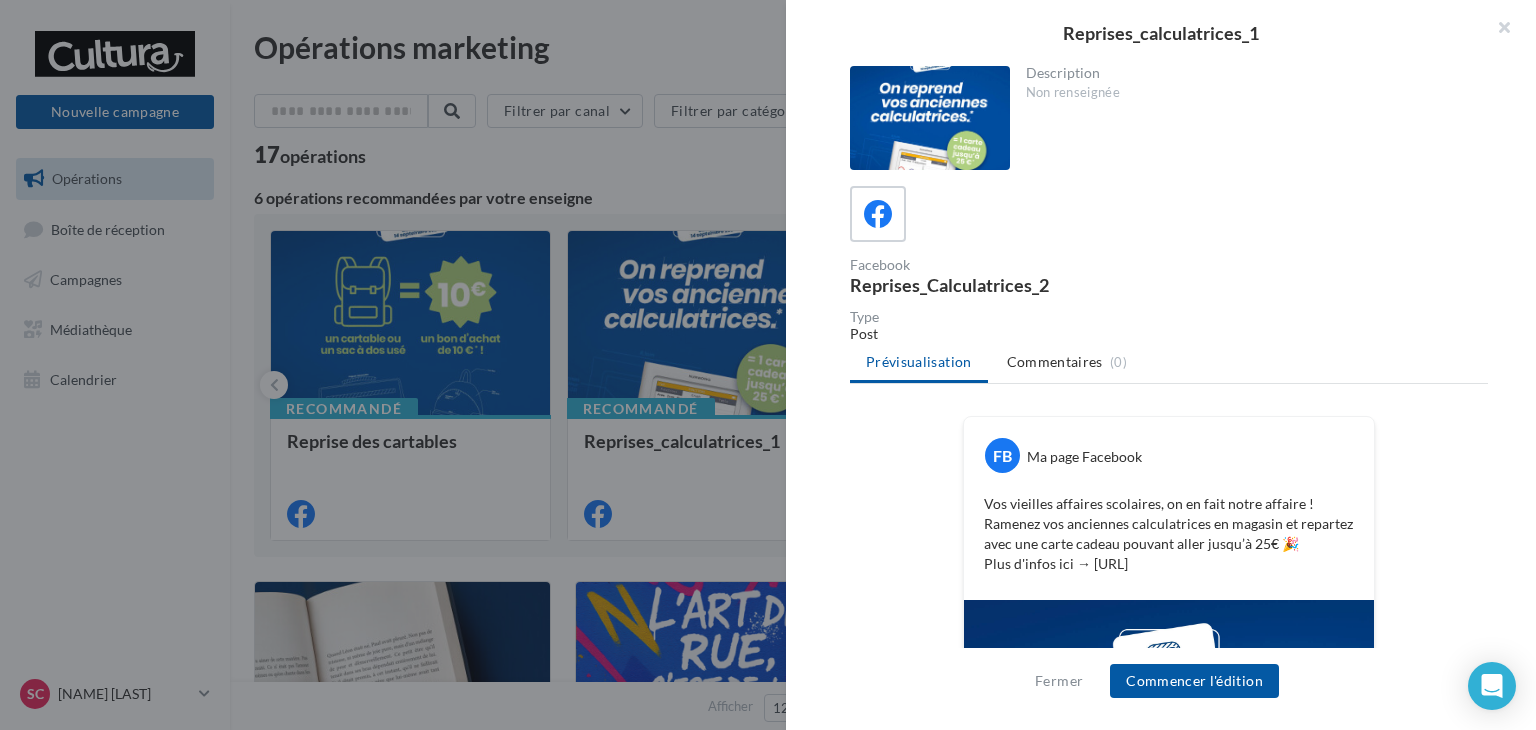 click on "Vos vieilles affaires scolaires, on en fait notre affaire ! Ramenez vos anciennes calculatrices en magasin et repartez avec une carte cadeau pouvant aller jusqu’à 25€ 🎉 Plus d'infos ici → bit.ly/RepriseCalculatrice" at bounding box center [1169, 534] 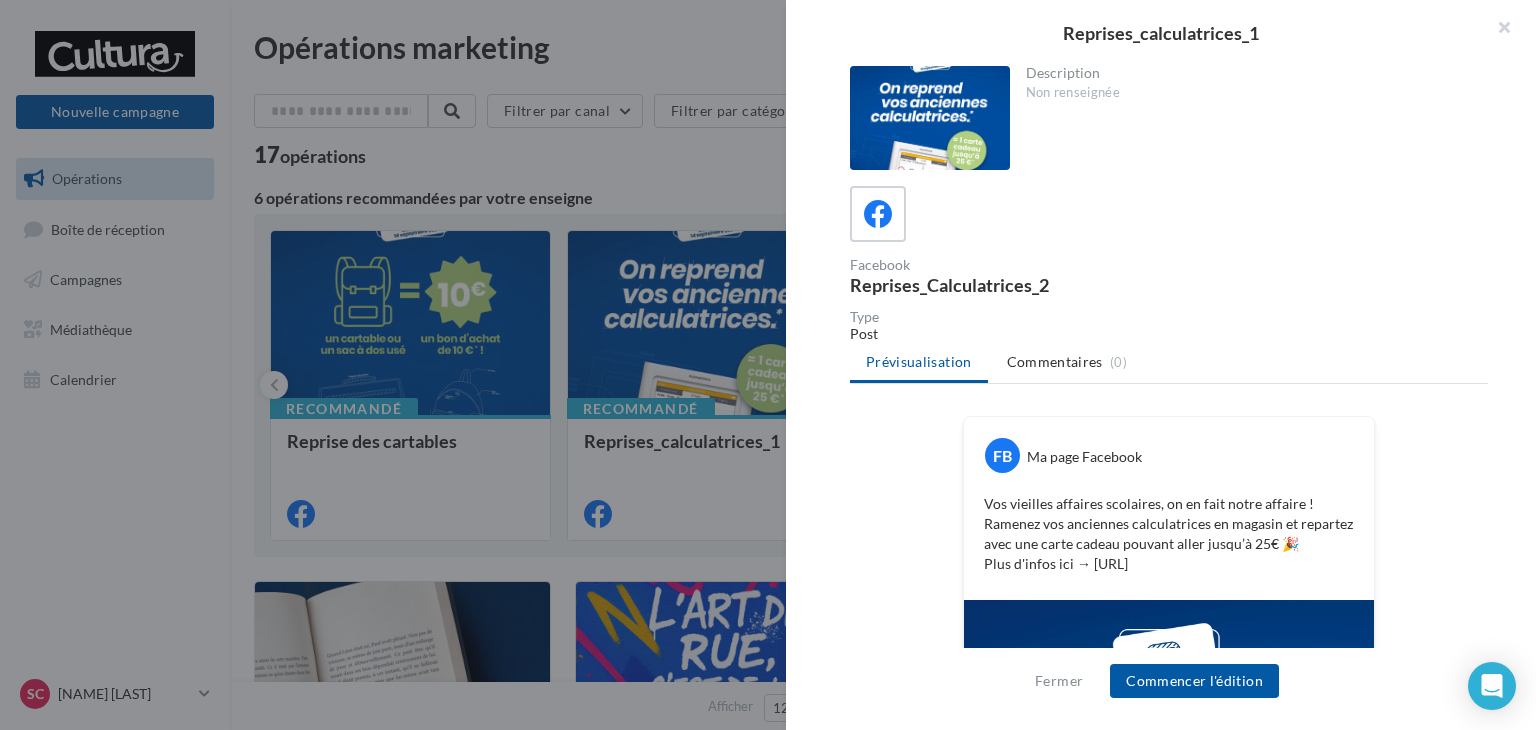 click on "Vos vieilles affaires scolaires, on en fait notre affaire ! Ramenez vos anciennes calculatrices en magasin et repartez avec une carte cadeau pouvant aller jusqu’à 25€ 🎉 Plus d'infos ici → bit.ly/RepriseCalculatrice" at bounding box center [1169, 534] 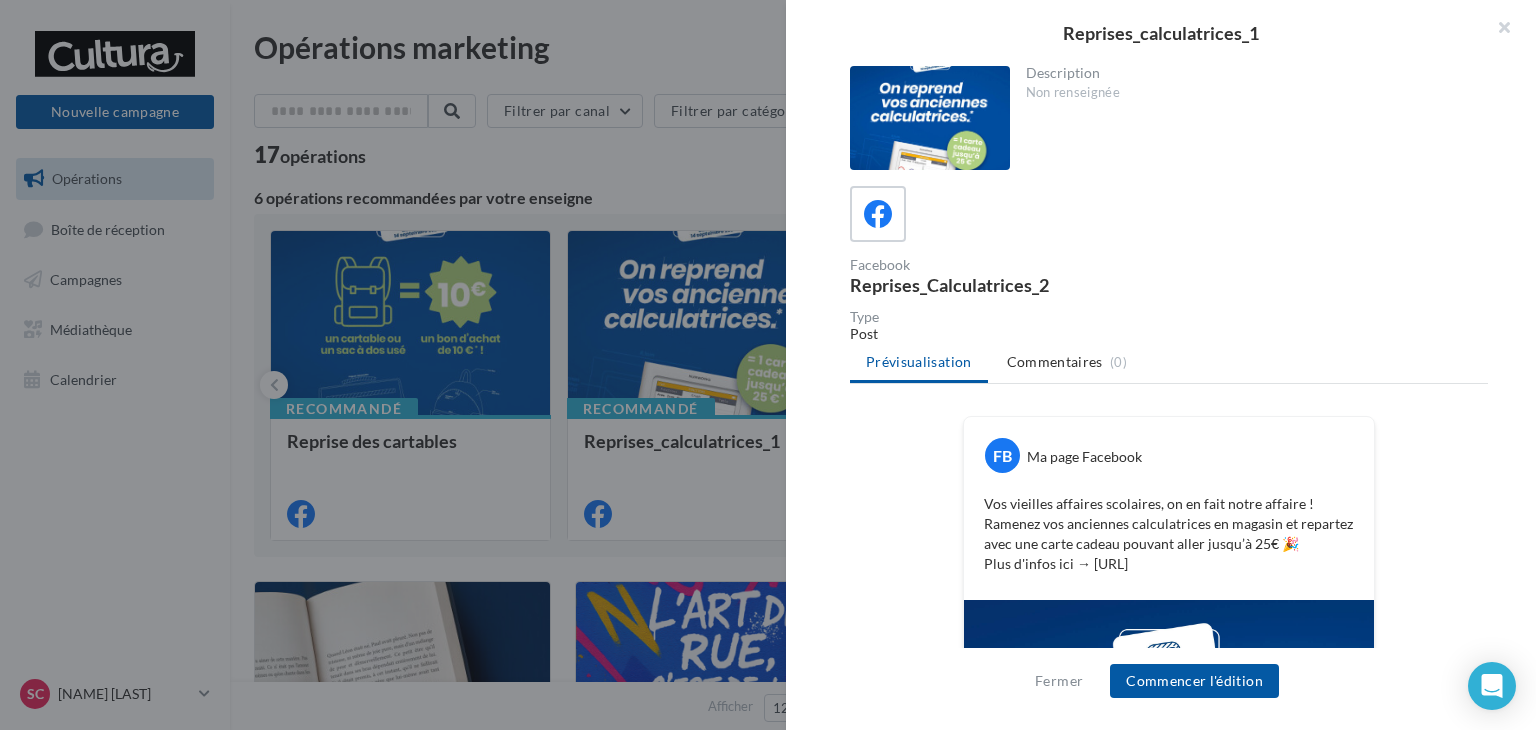 drag, startPoint x: 1245, startPoint y: 564, endPoint x: 978, endPoint y: 505, distance: 273.44104 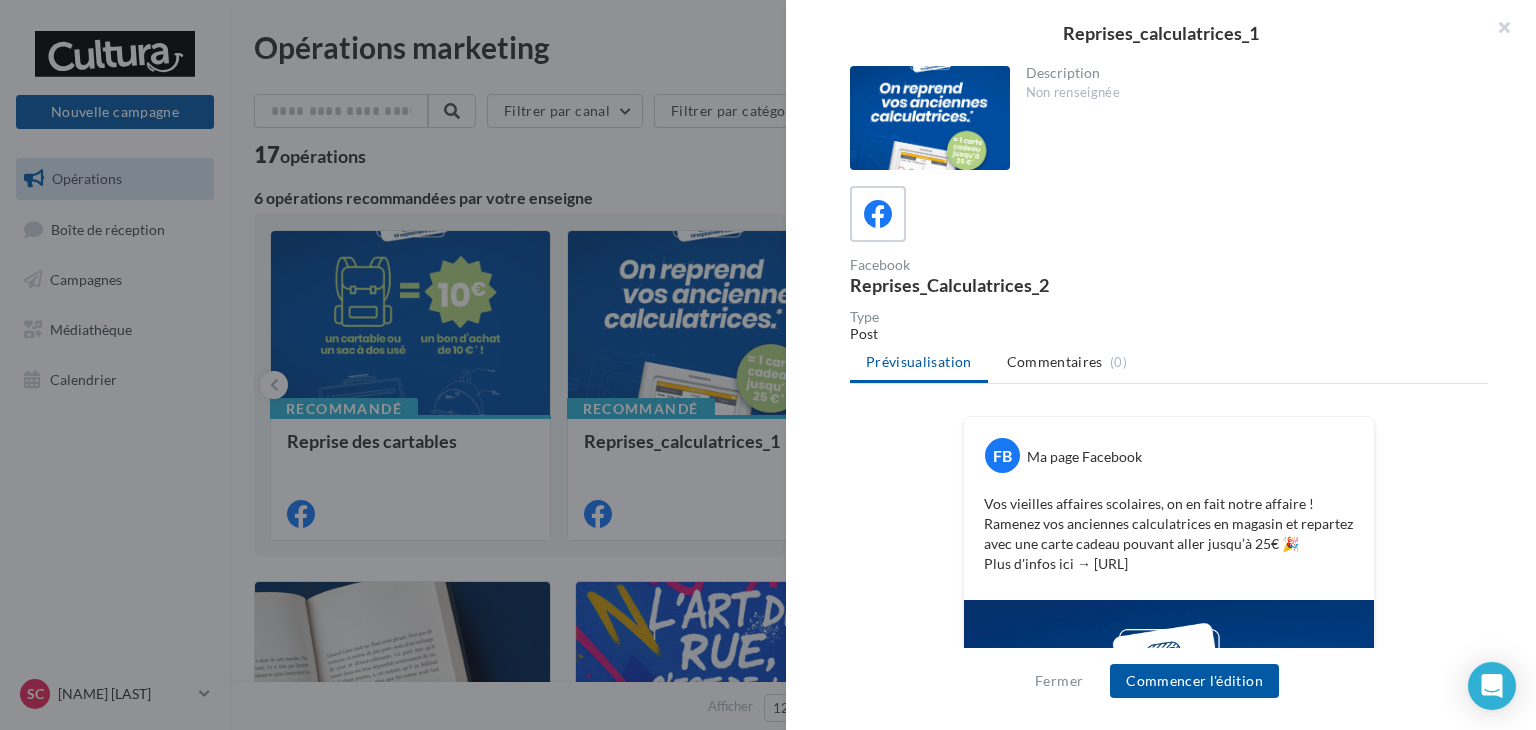 click on "Vos vieilles affaires scolaires, on en fait notre affaire ! Ramenez vos anciennes calculatrices en magasin et repartez avec une carte cadeau pouvant aller jusqu’à 25€ 🎉 Plus d'infos ici → bit.ly/RepriseCalculatrice" at bounding box center [1169, 534] 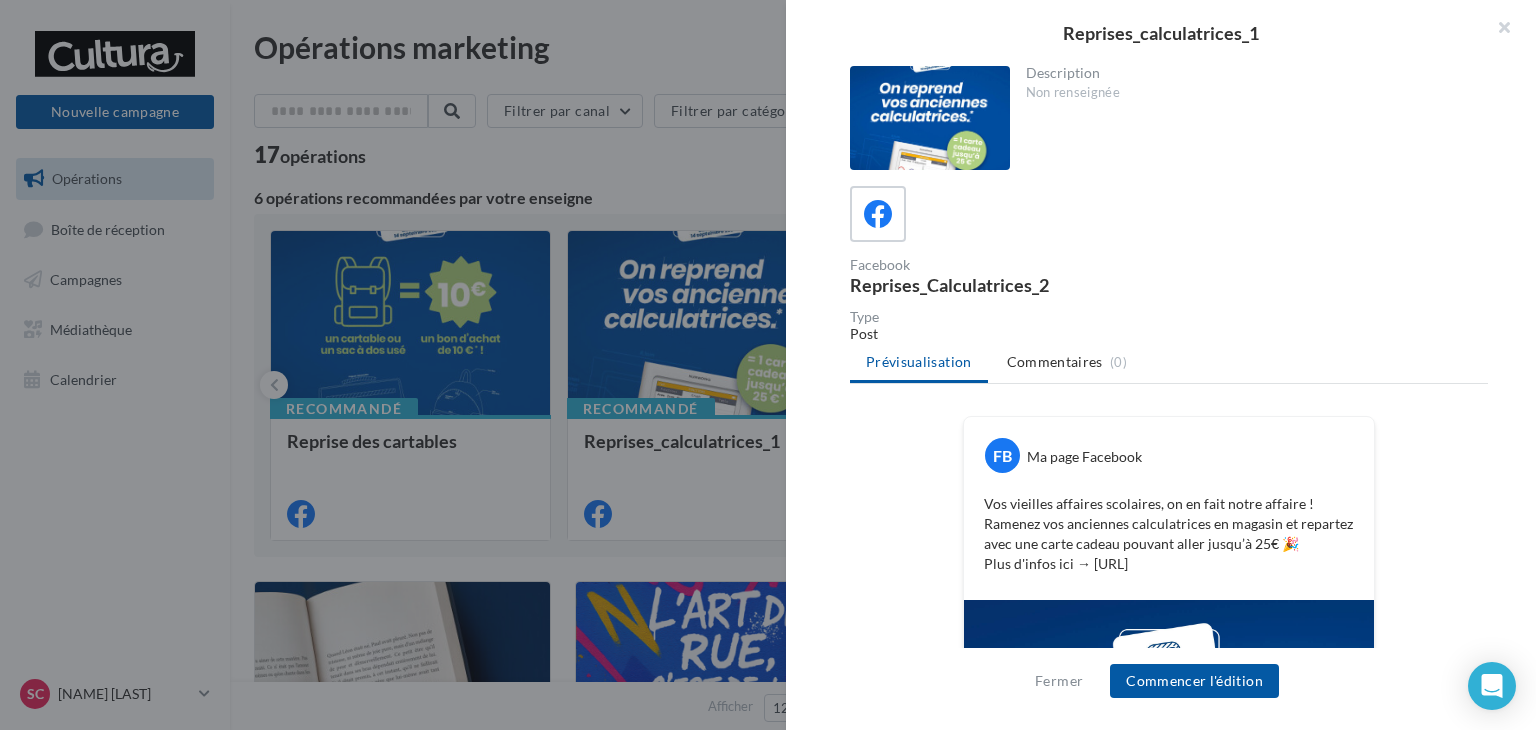 copy on "Vos vieilles affaires scolaires, on en fait notre affaire ! Ramenez vos anciennes calculatrices en magasin et repartez avec une carte cadeau pouvant aller jusqu’à 25€ 🎉 Plus d'infos ici → bit.ly/RepriseCalculatrice" 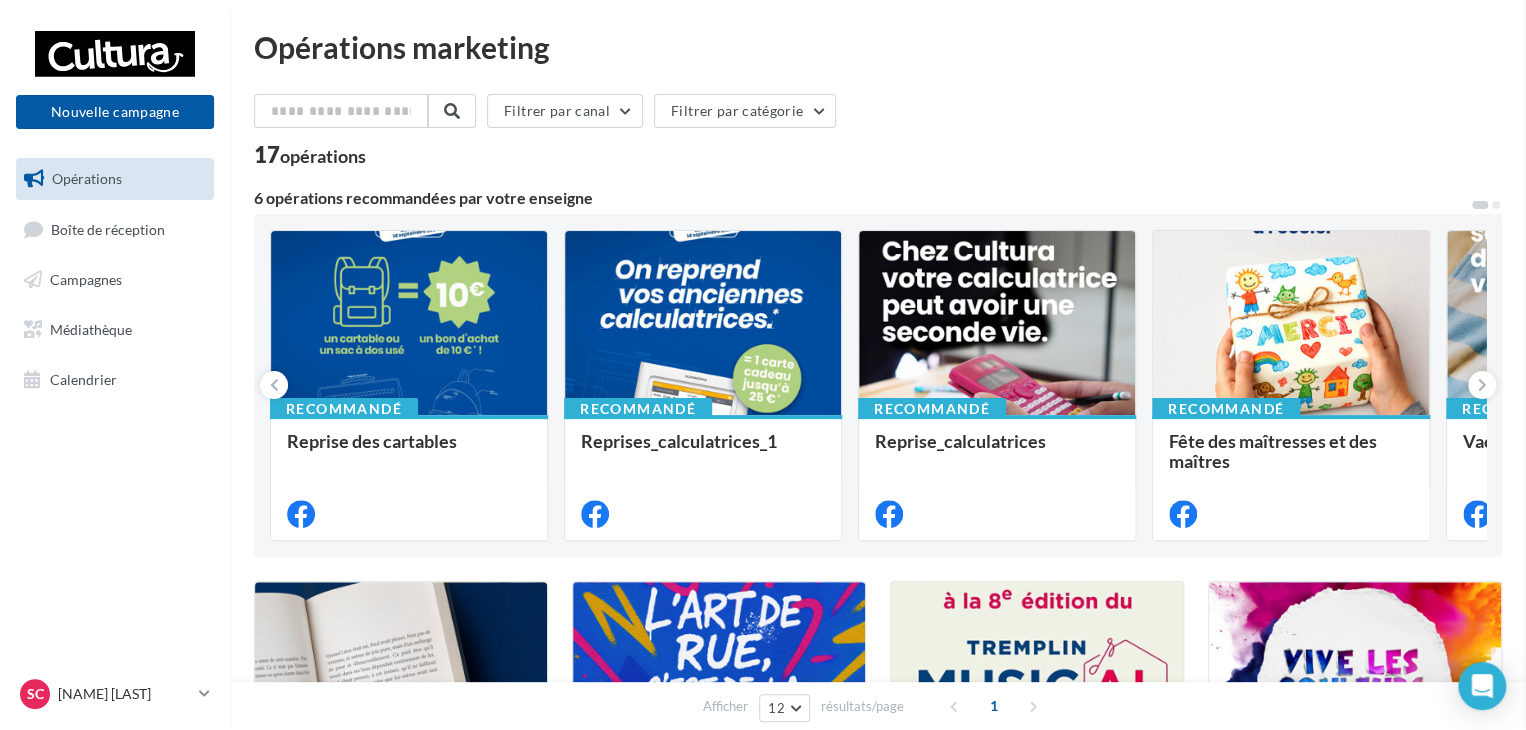 click on "Nouvelle campagne
Nouvelle campagne
Opérations
Boîte de réception
Campagnes
Médiathèque
Calendrier" at bounding box center (763, 879) 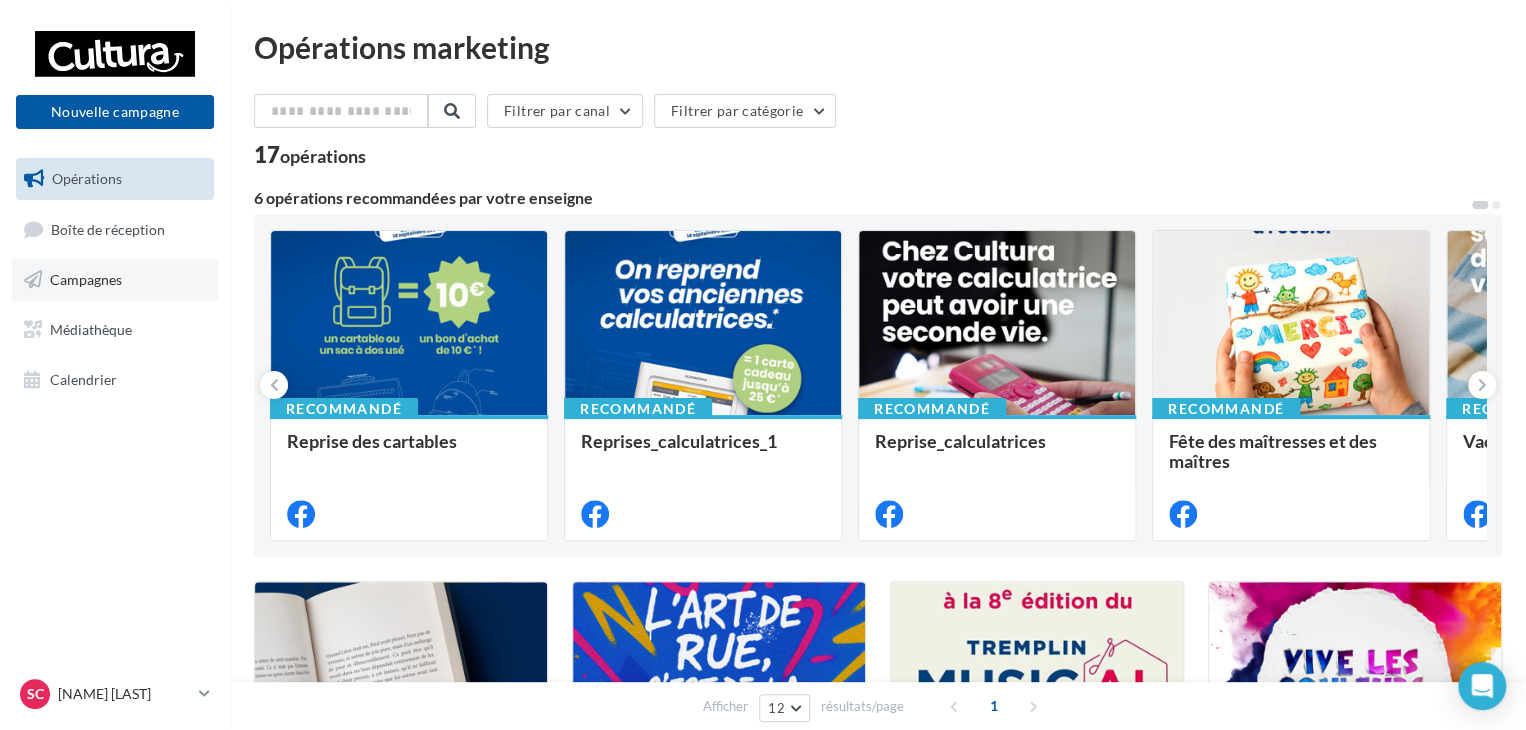 click on "Campagnes" at bounding box center (86, 279) 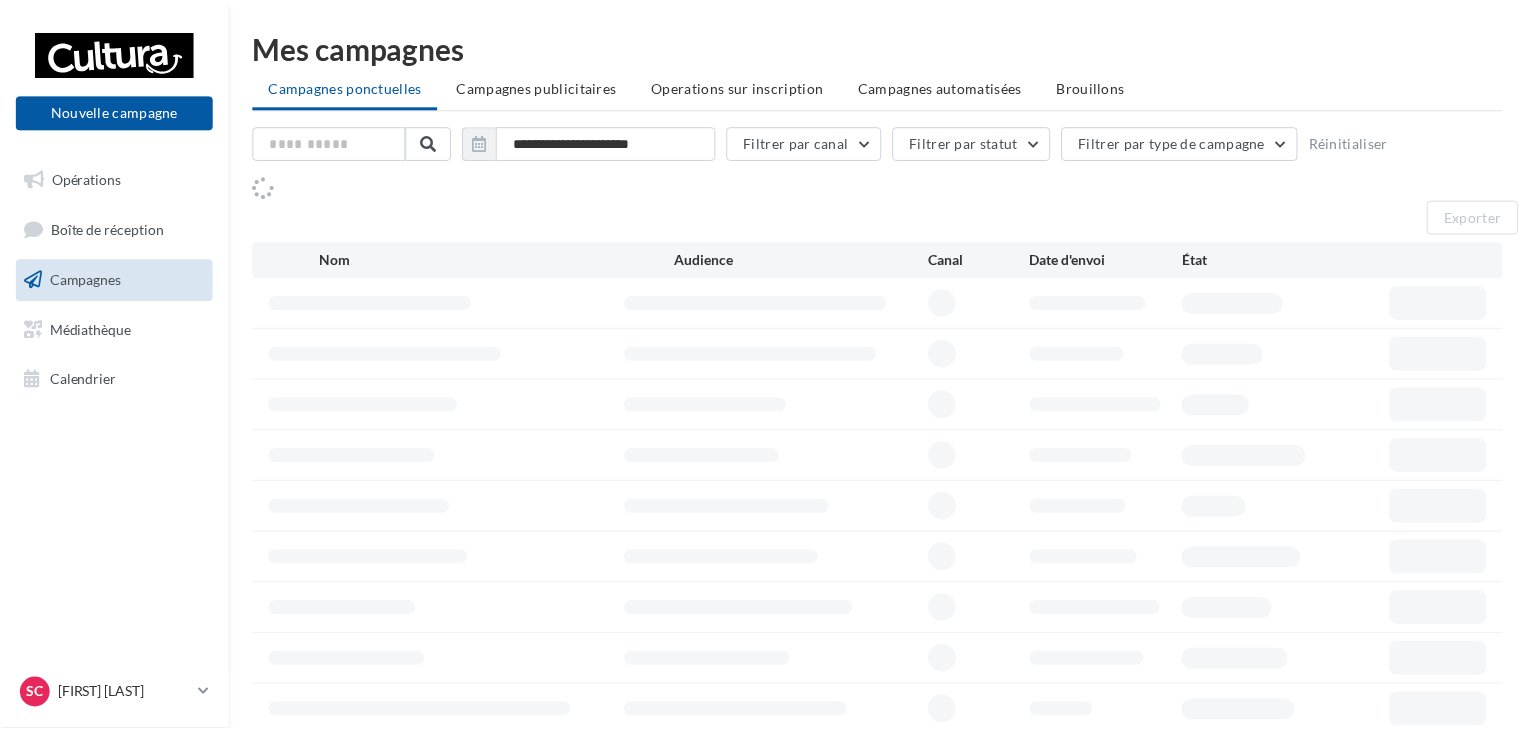 scroll, scrollTop: 0, scrollLeft: 0, axis: both 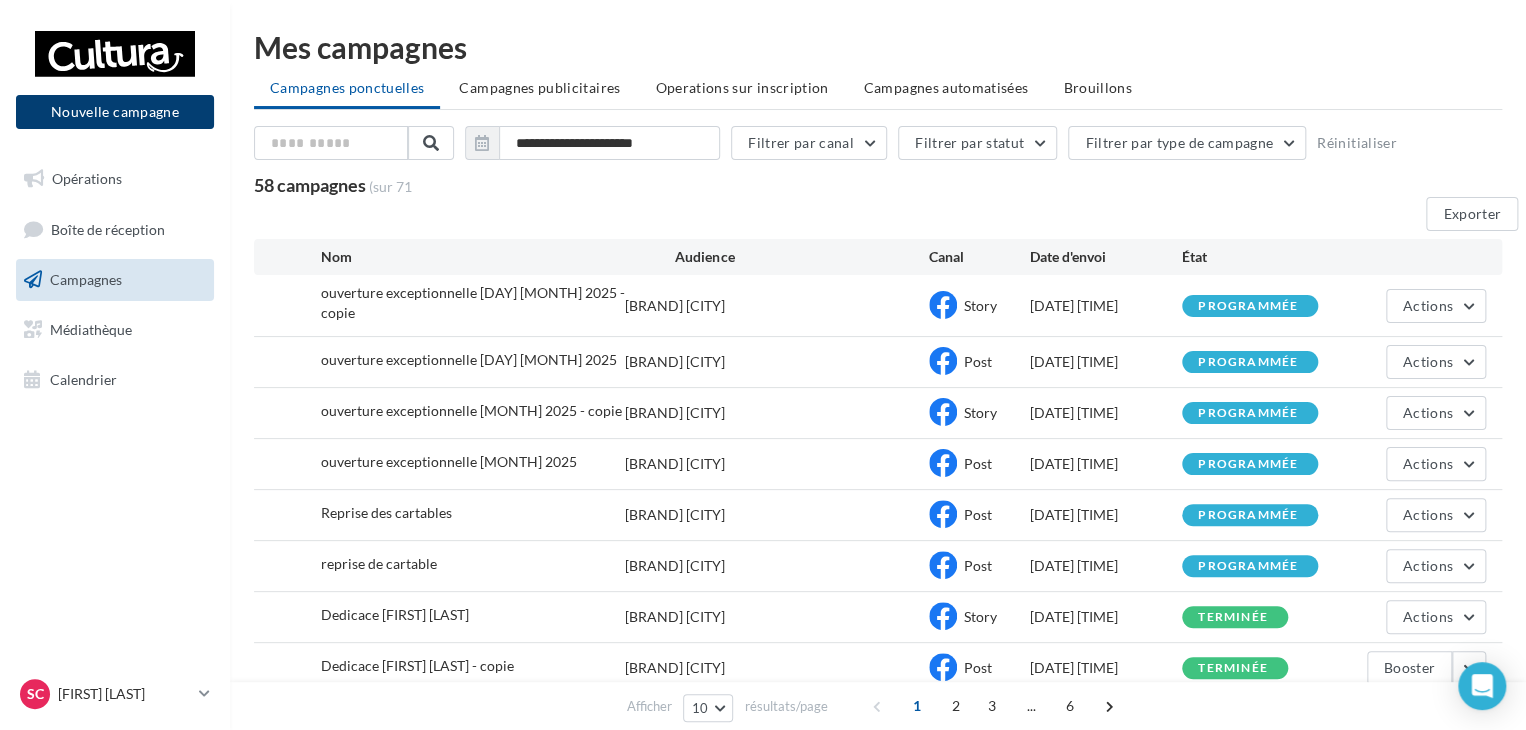 click on "Nouvelle campagne" at bounding box center [115, 112] 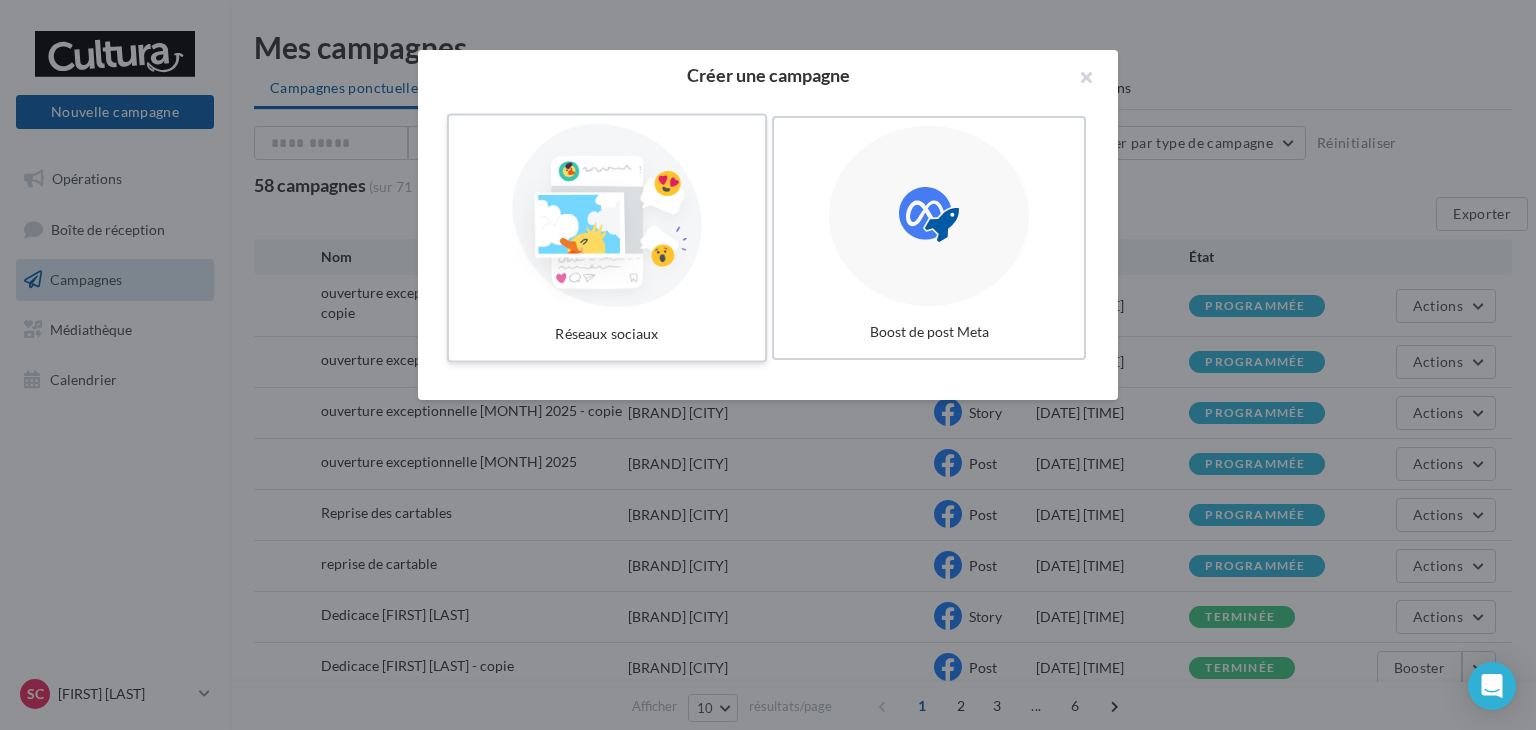 click at bounding box center (607, 216) 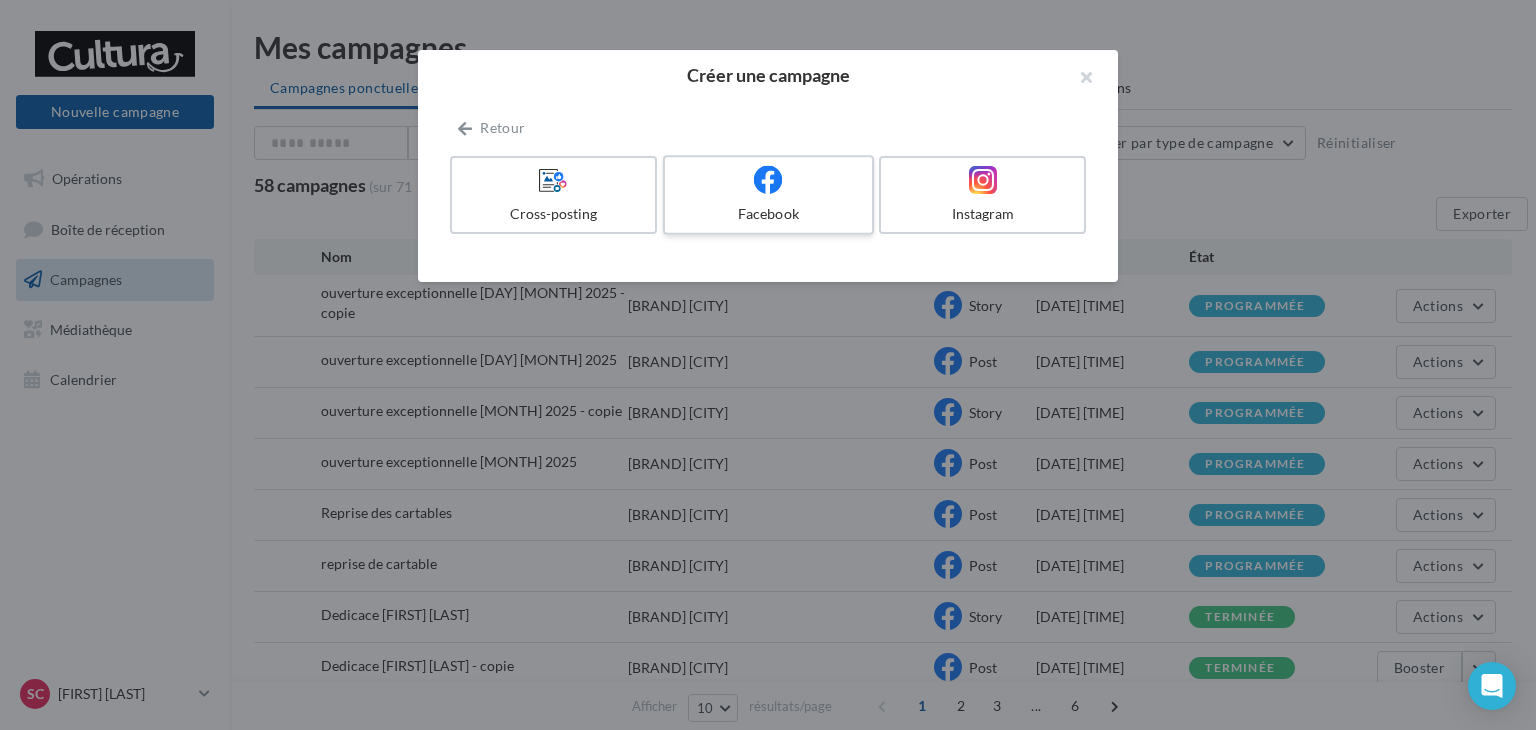 click on "Facebook" at bounding box center [768, 195] 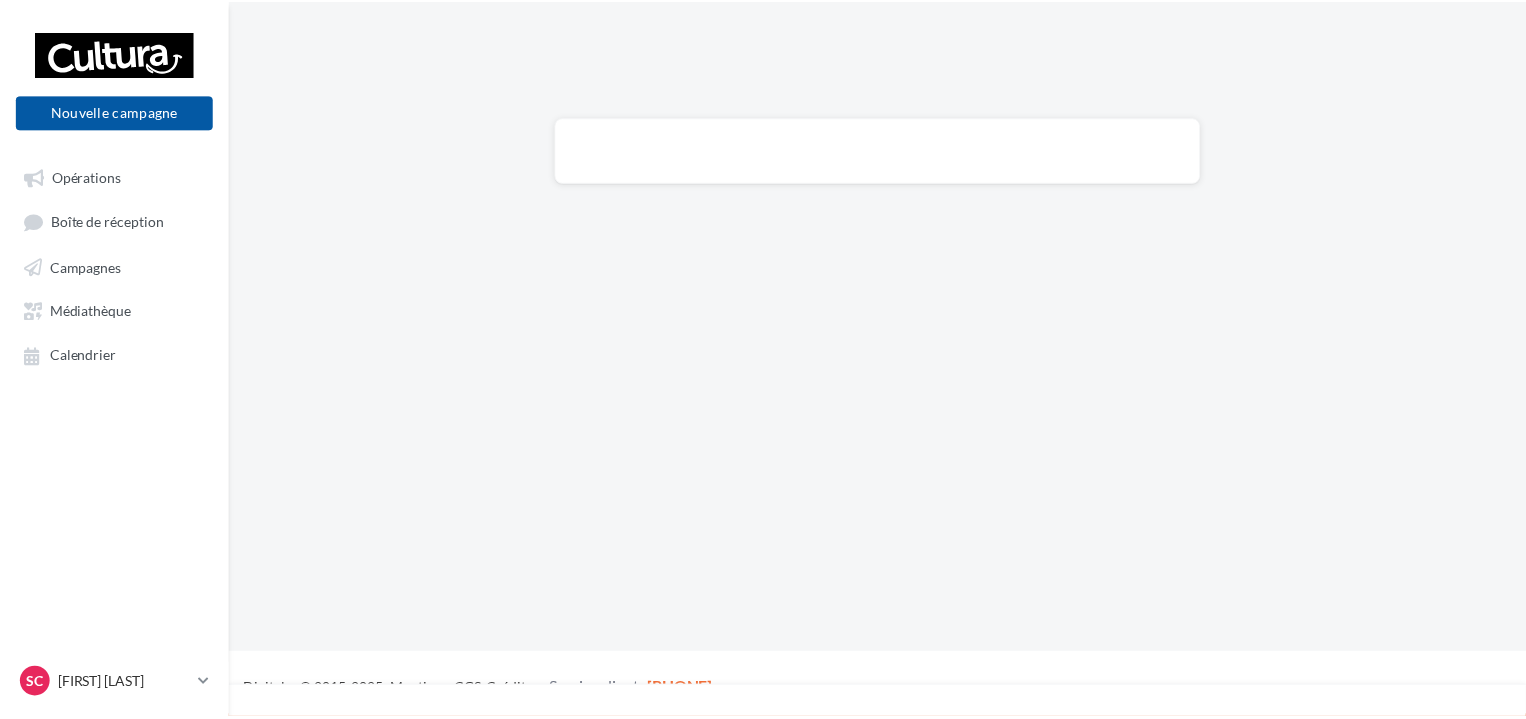 scroll, scrollTop: 0, scrollLeft: 0, axis: both 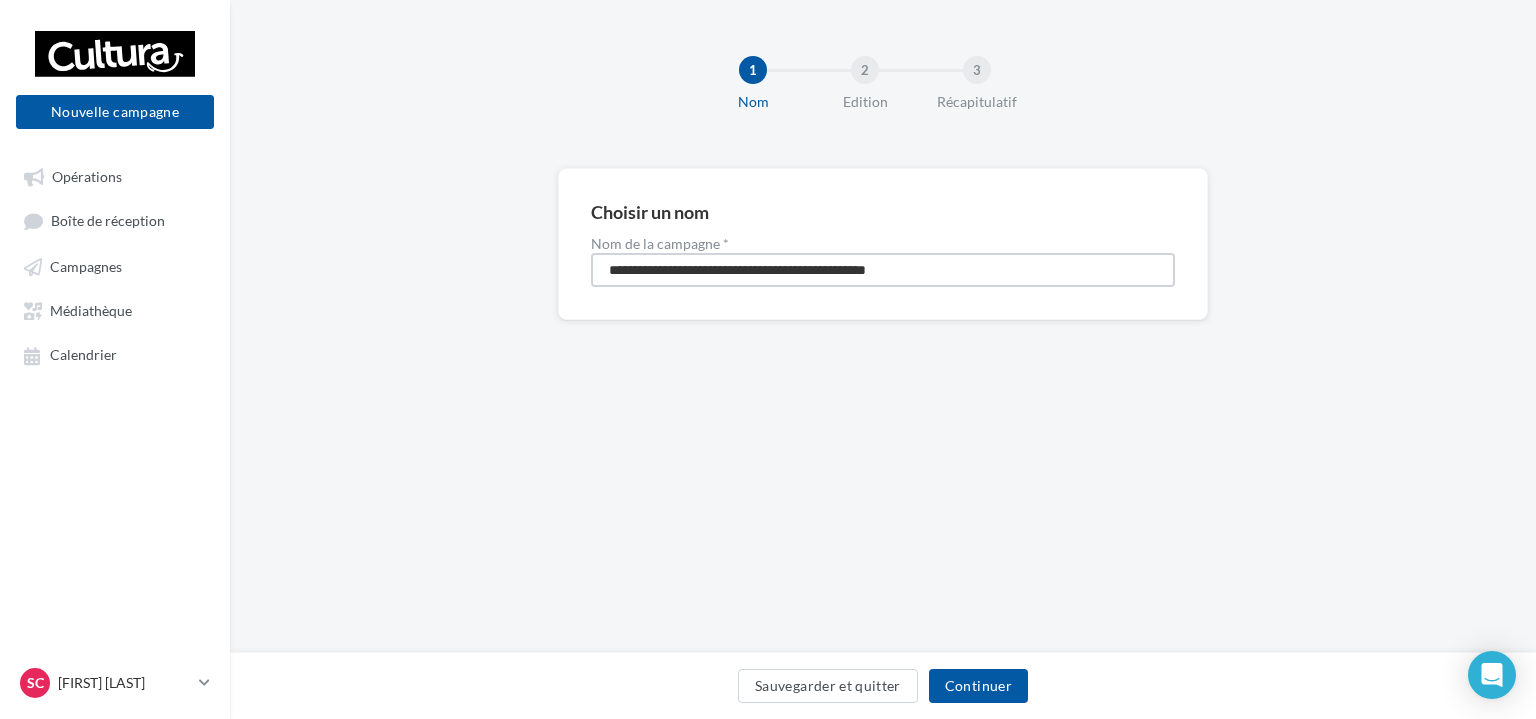 drag, startPoint x: 1005, startPoint y: 261, endPoint x: 556, endPoint y: 260, distance: 449.0011 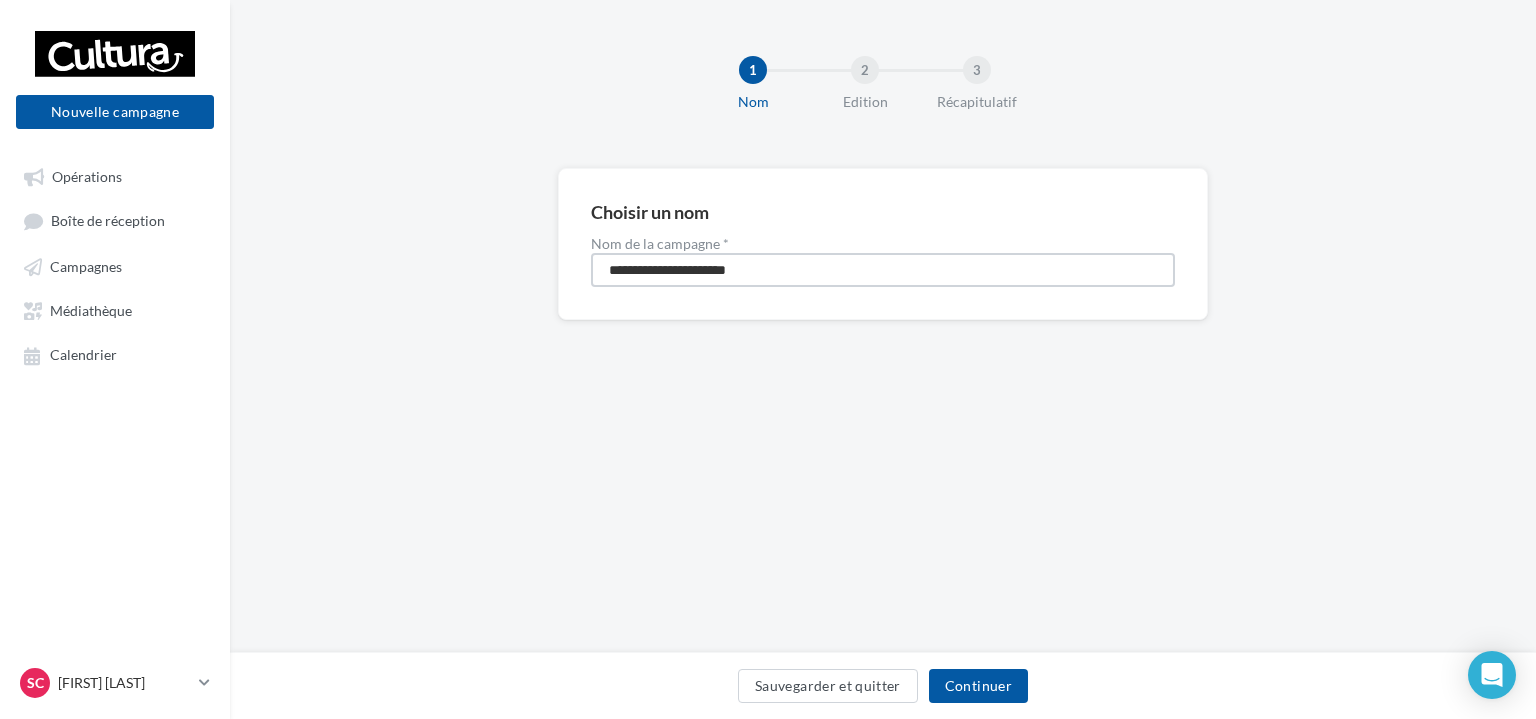 type on "**********" 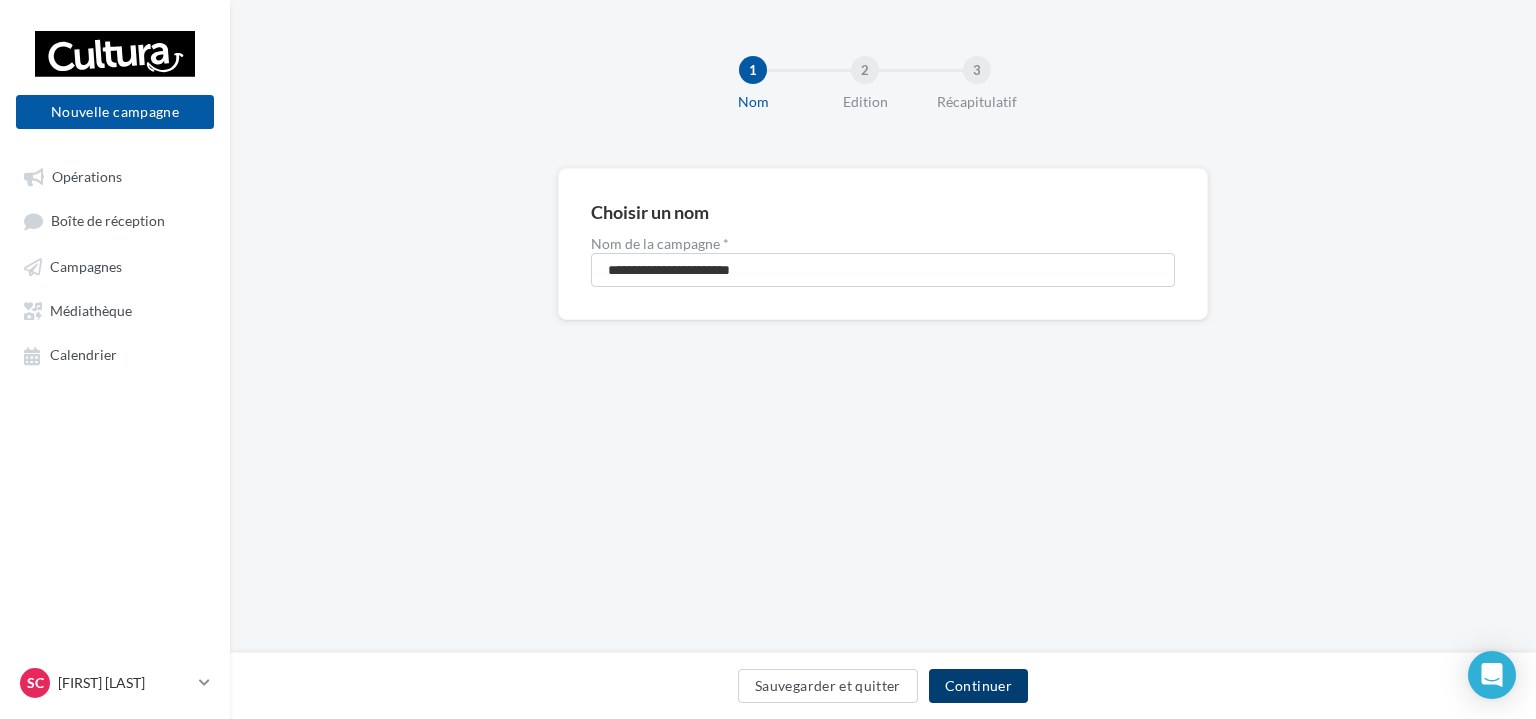 click on "Continuer" at bounding box center (978, 686) 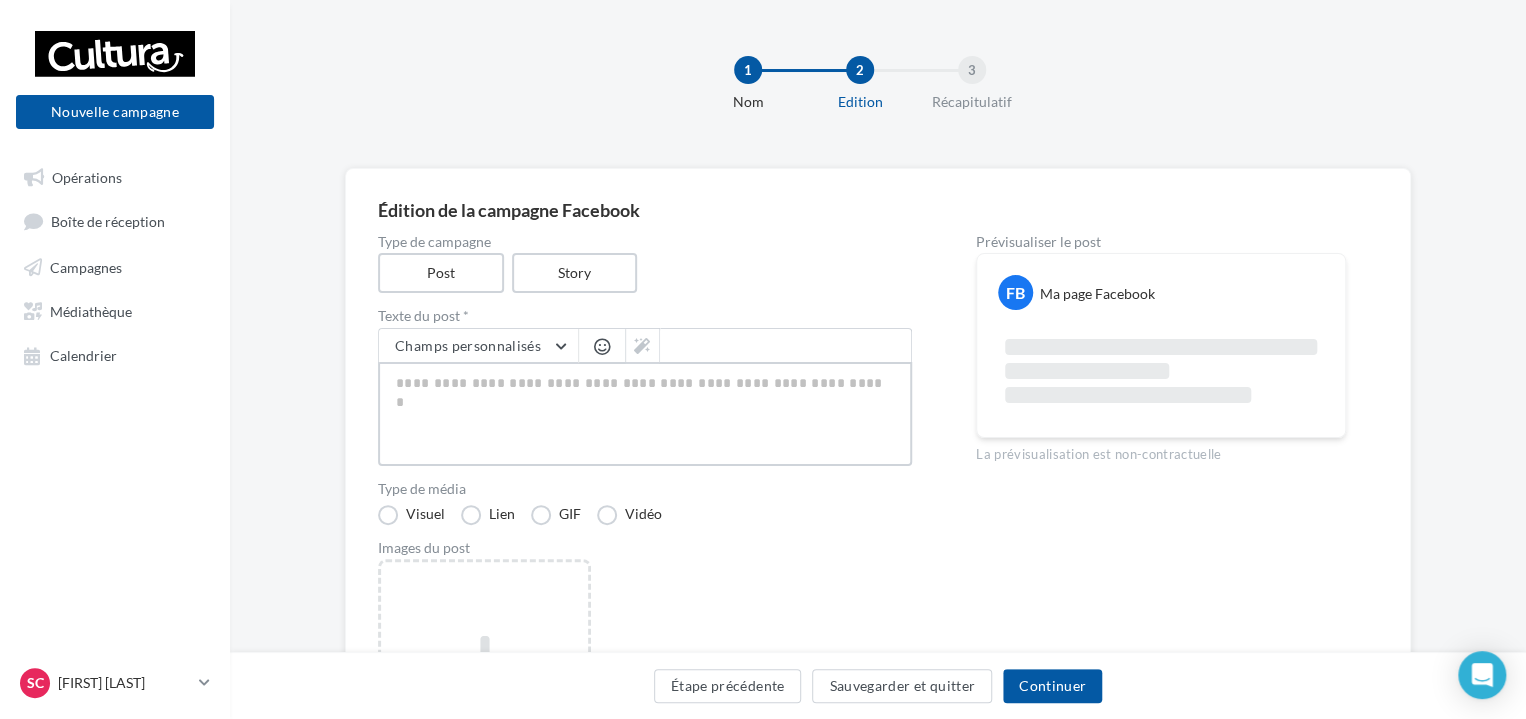click at bounding box center (645, 414) 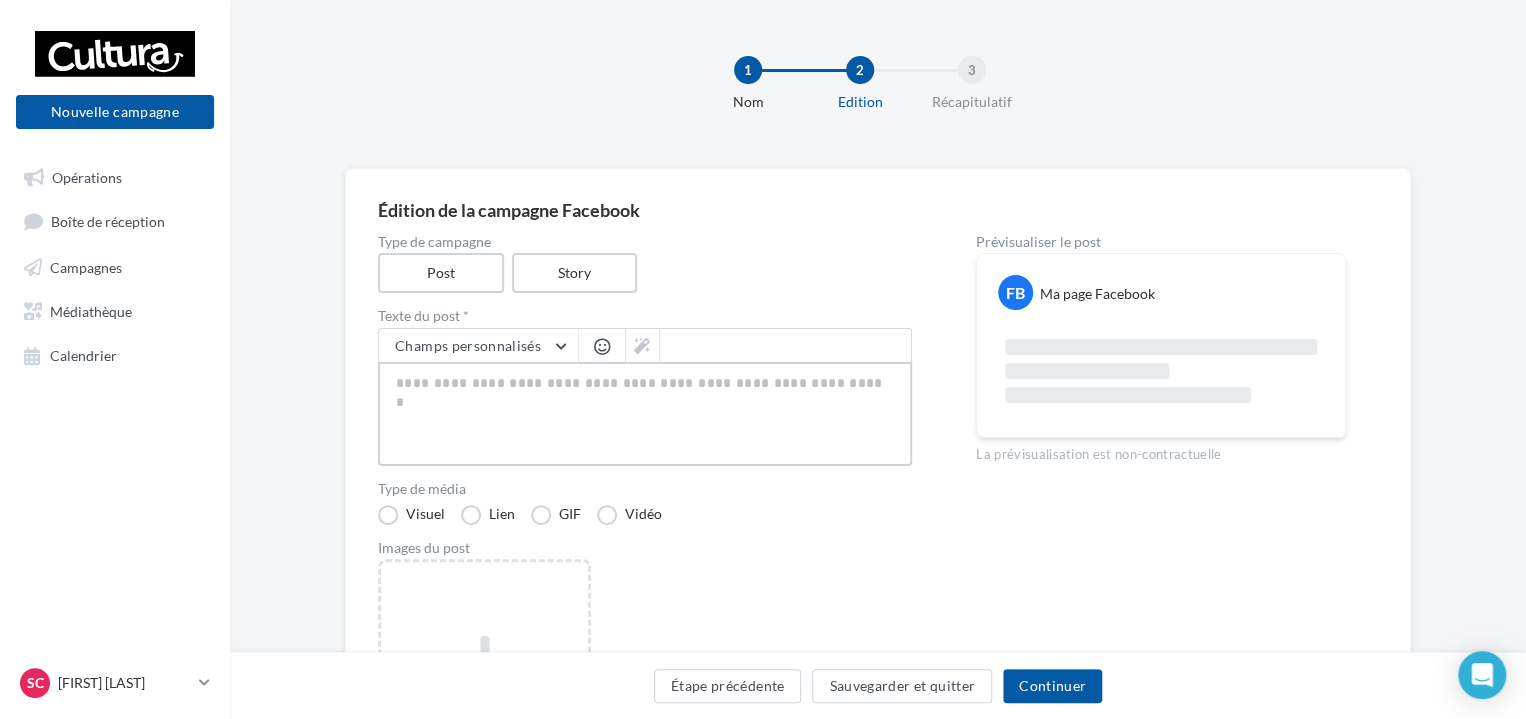 paste on "**********" 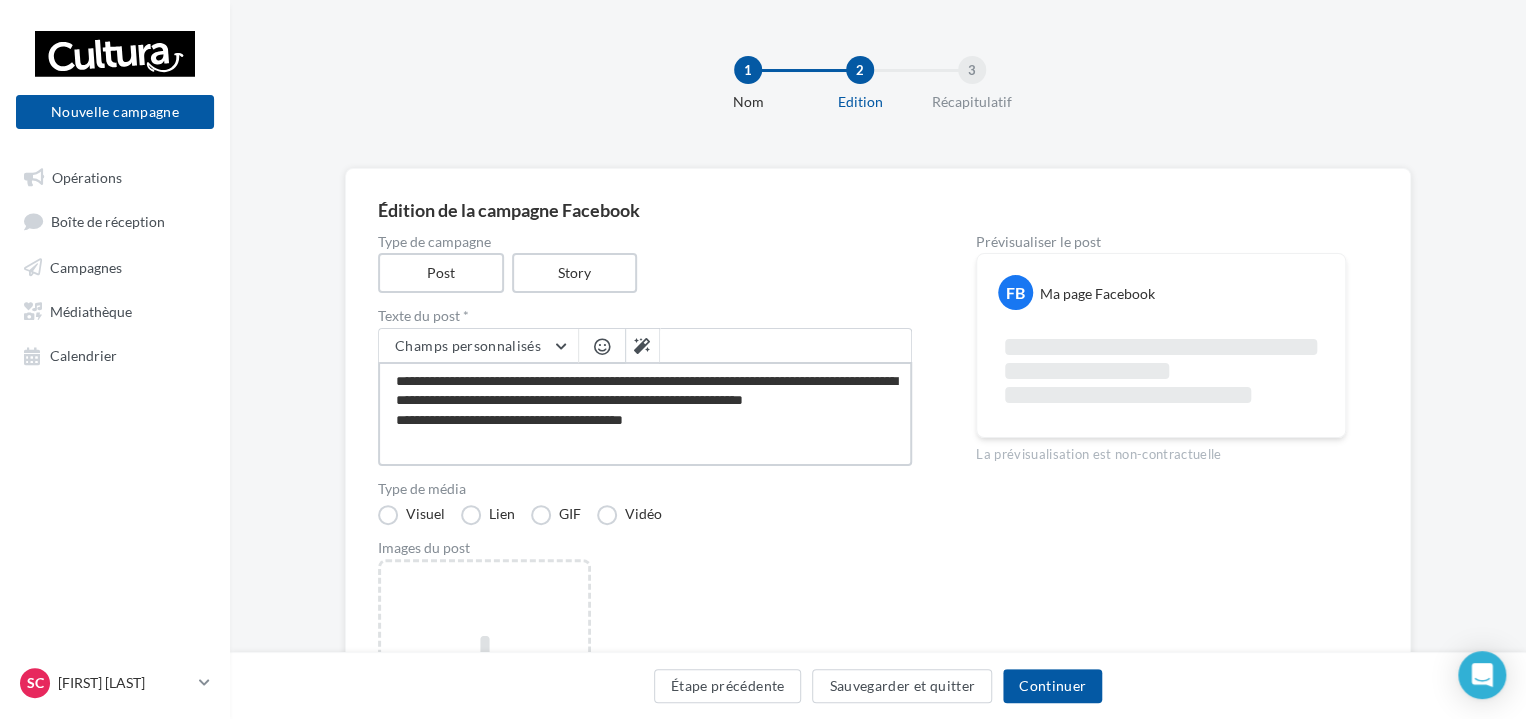 click on "**********" at bounding box center (645, 414) 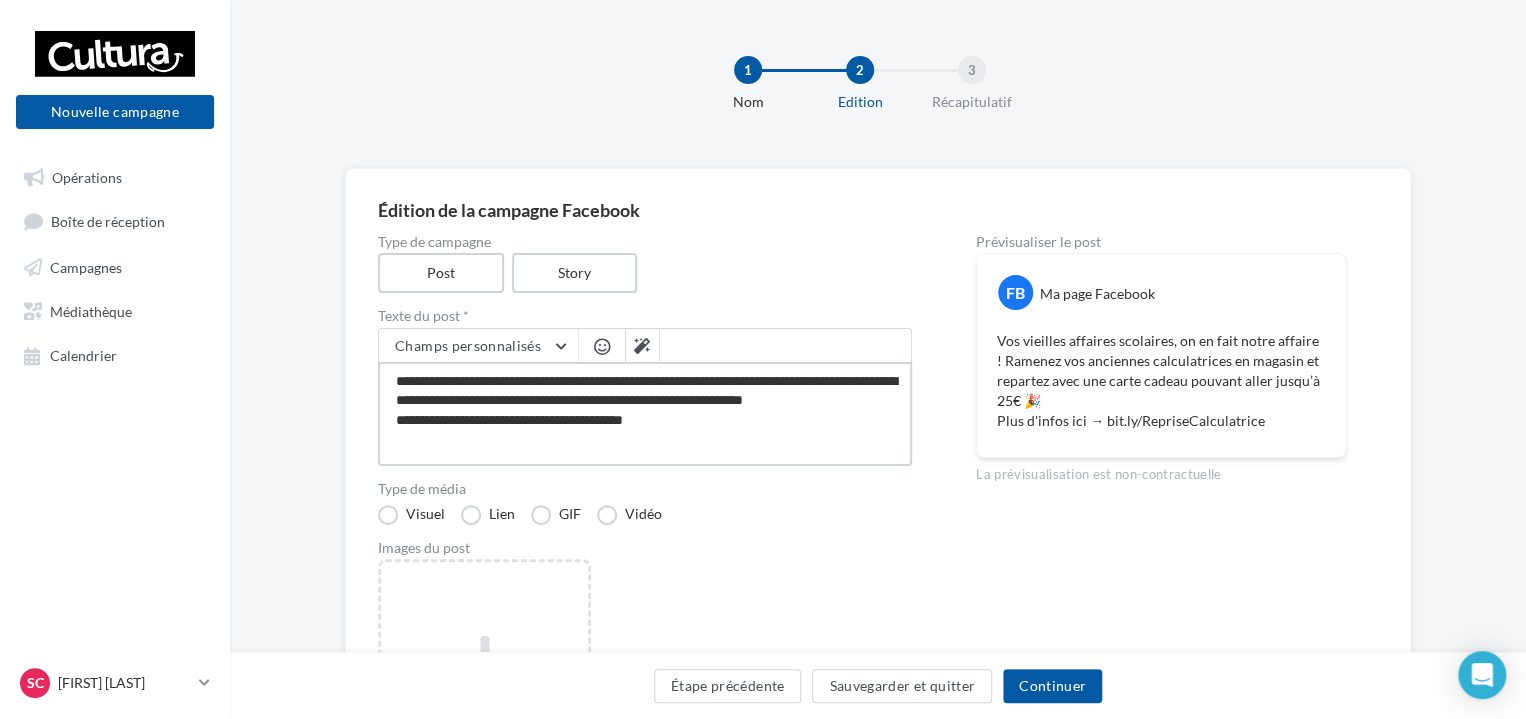 drag, startPoint x: 659, startPoint y: 443, endPoint x: 402, endPoint y: 372, distance: 266.62708 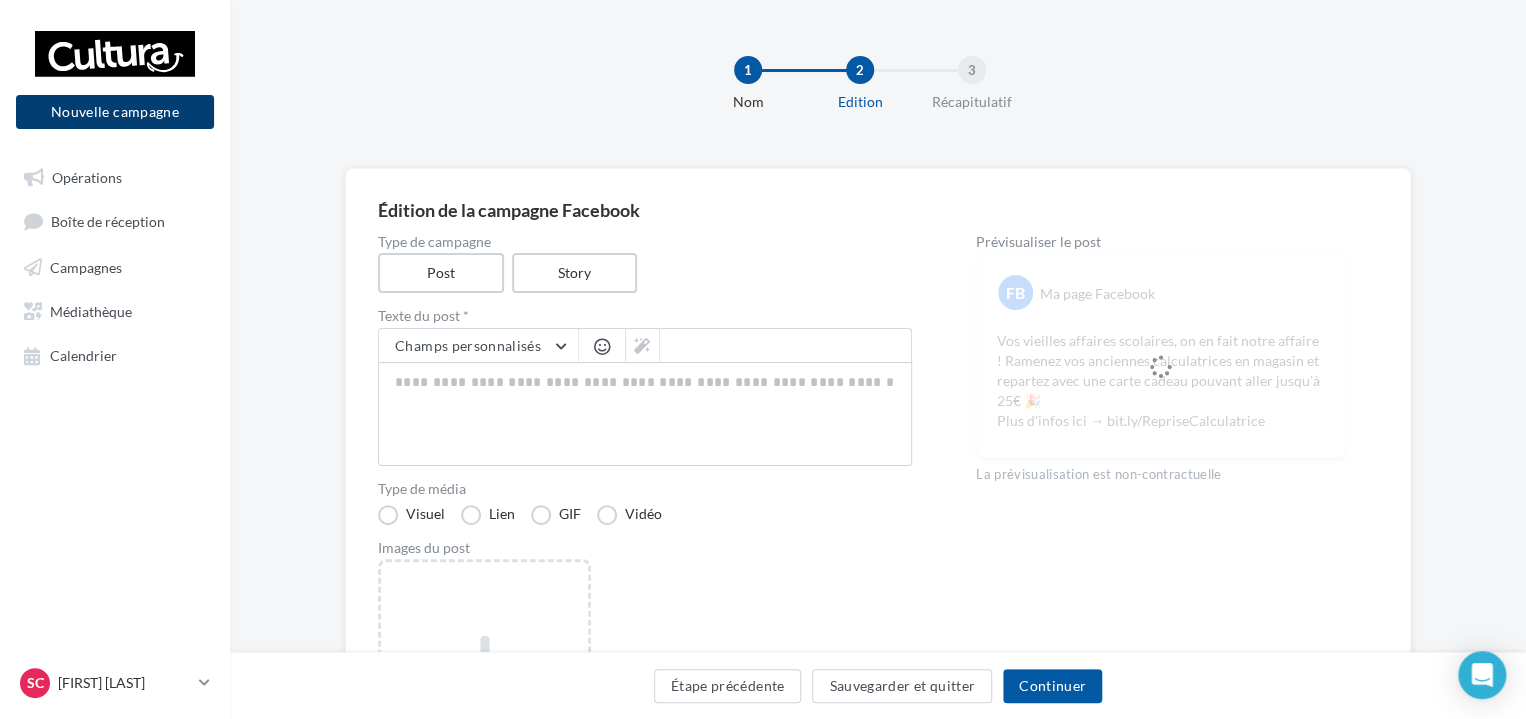 click on "Nouvelle campagne" at bounding box center [115, 112] 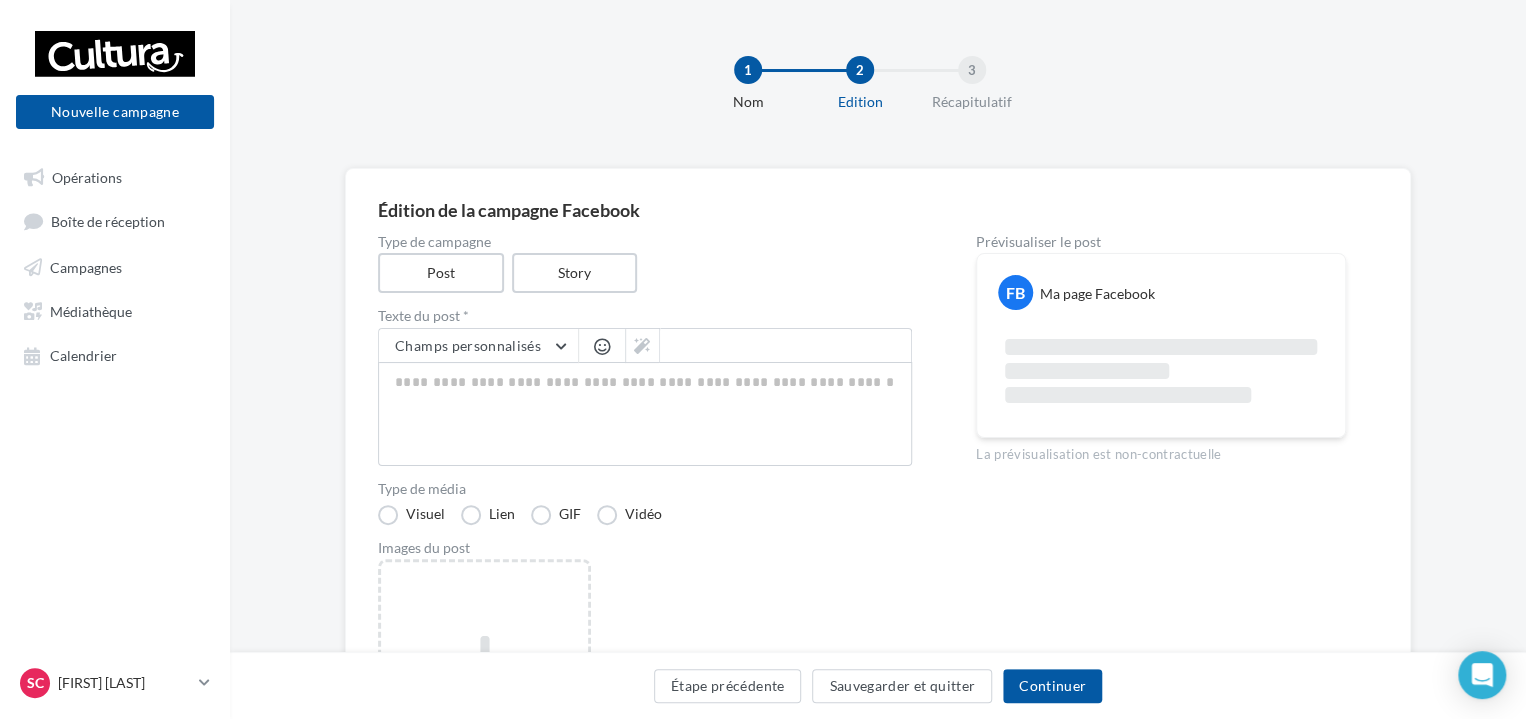 click at bounding box center (763, 329) 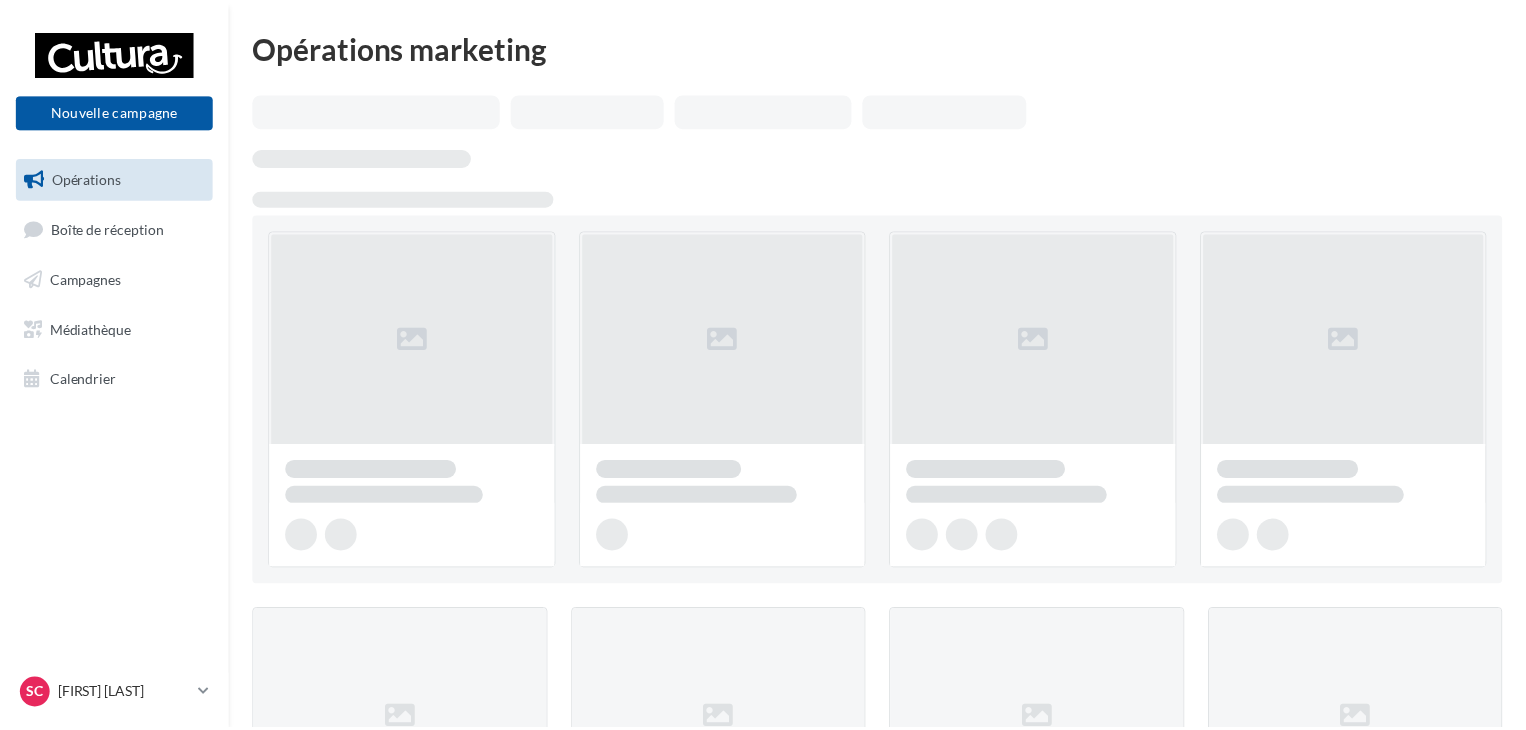 scroll, scrollTop: 0, scrollLeft: 0, axis: both 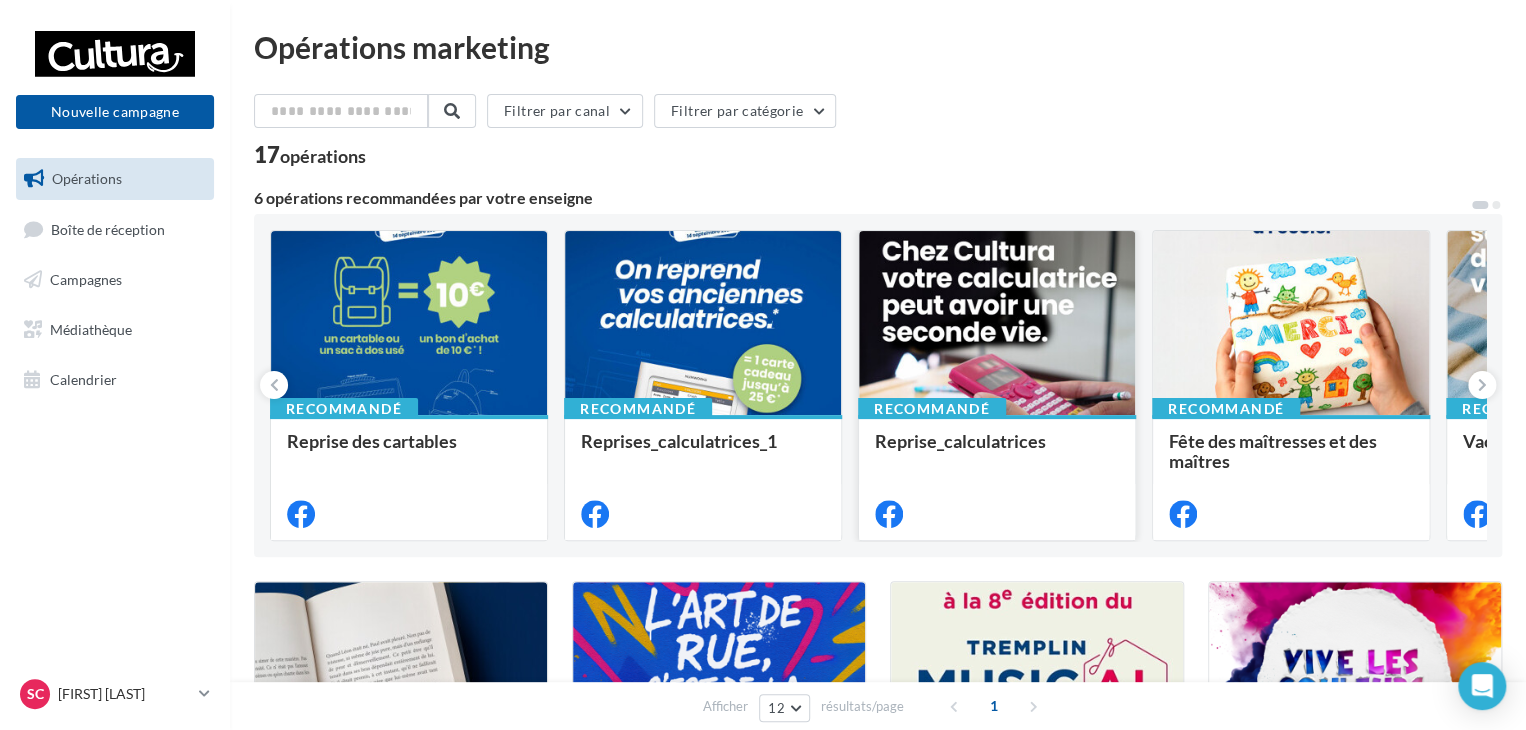 click on "Reprise_calculatrices" at bounding box center [409, 476] 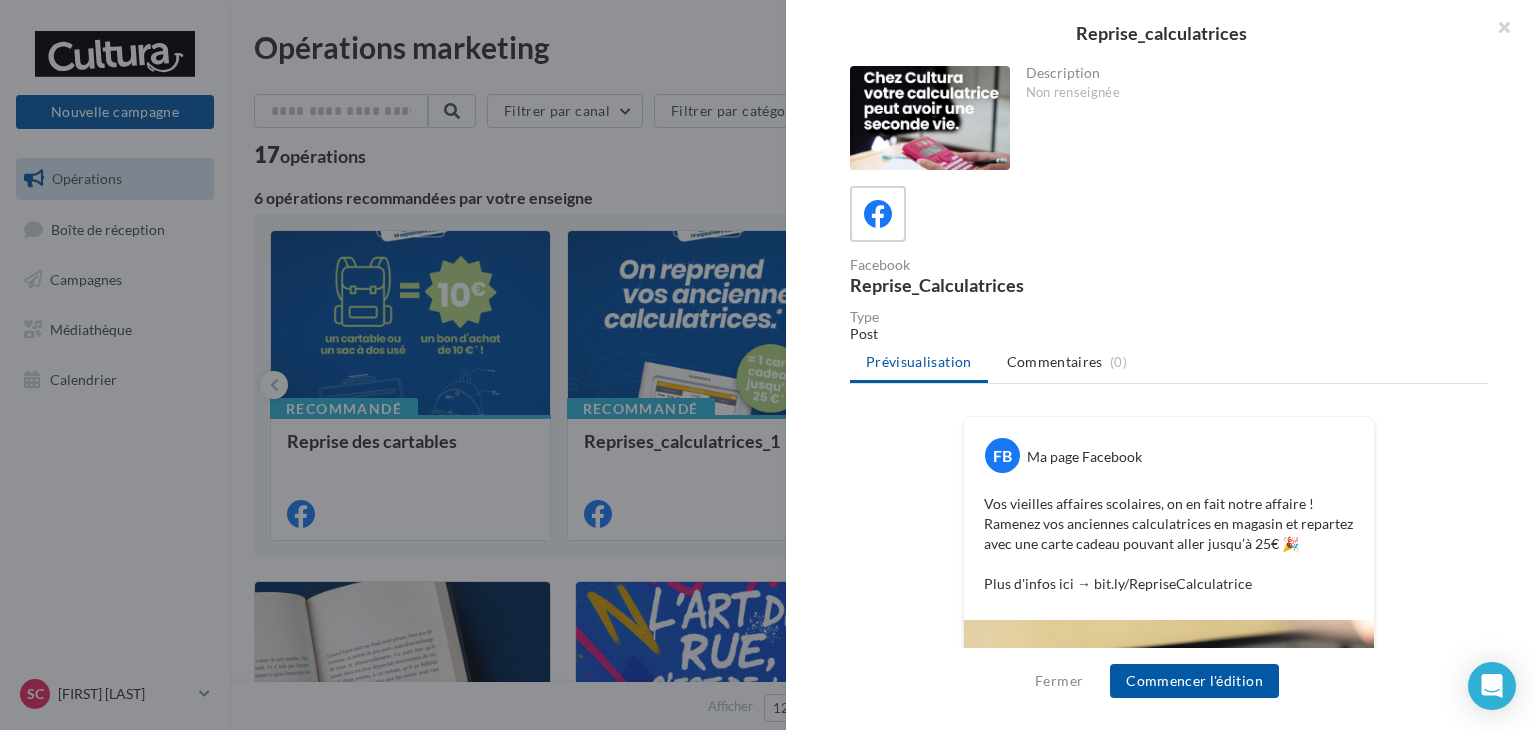 click on "Vos vieilles affaires scolaires, on en fait notre affaire ! Ramenez vos anciennes calculatrices en magasin et repartez avec une carte cadeau pouvant aller jusqu’à 25€ 🎉 Plus d'infos ici → bit.ly/RepriseCalculatrice" at bounding box center [1169, 544] 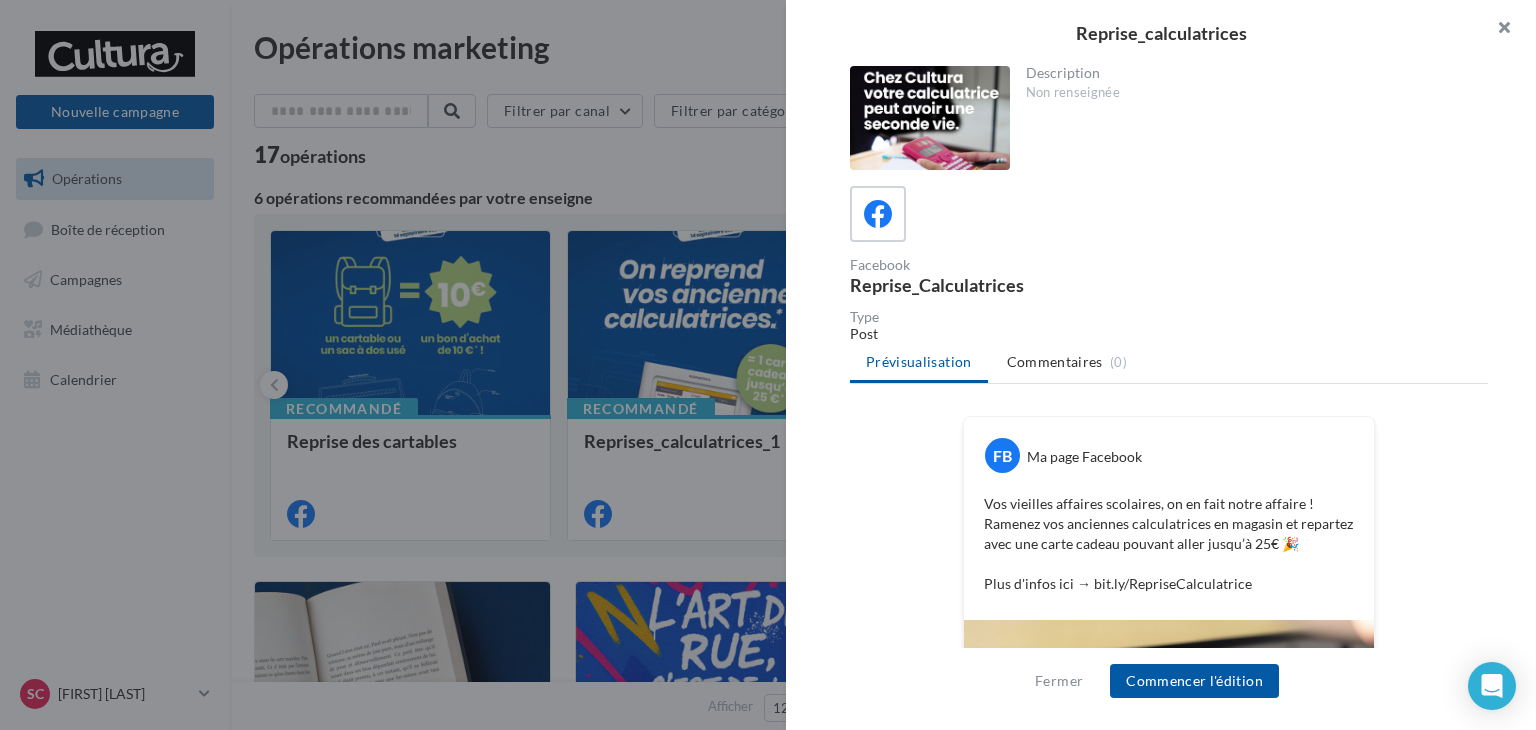 click at bounding box center [1496, 30] 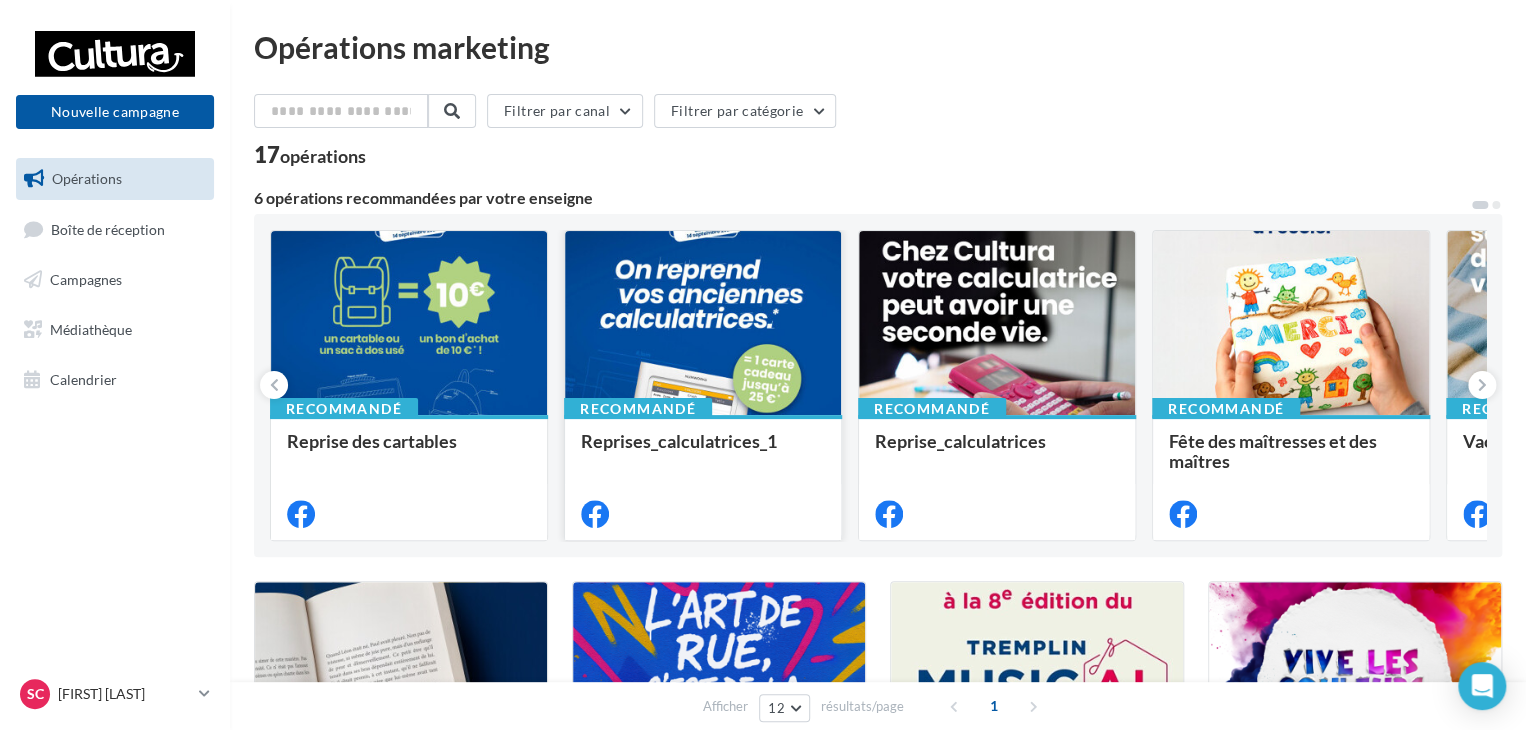 click at bounding box center [409, 324] 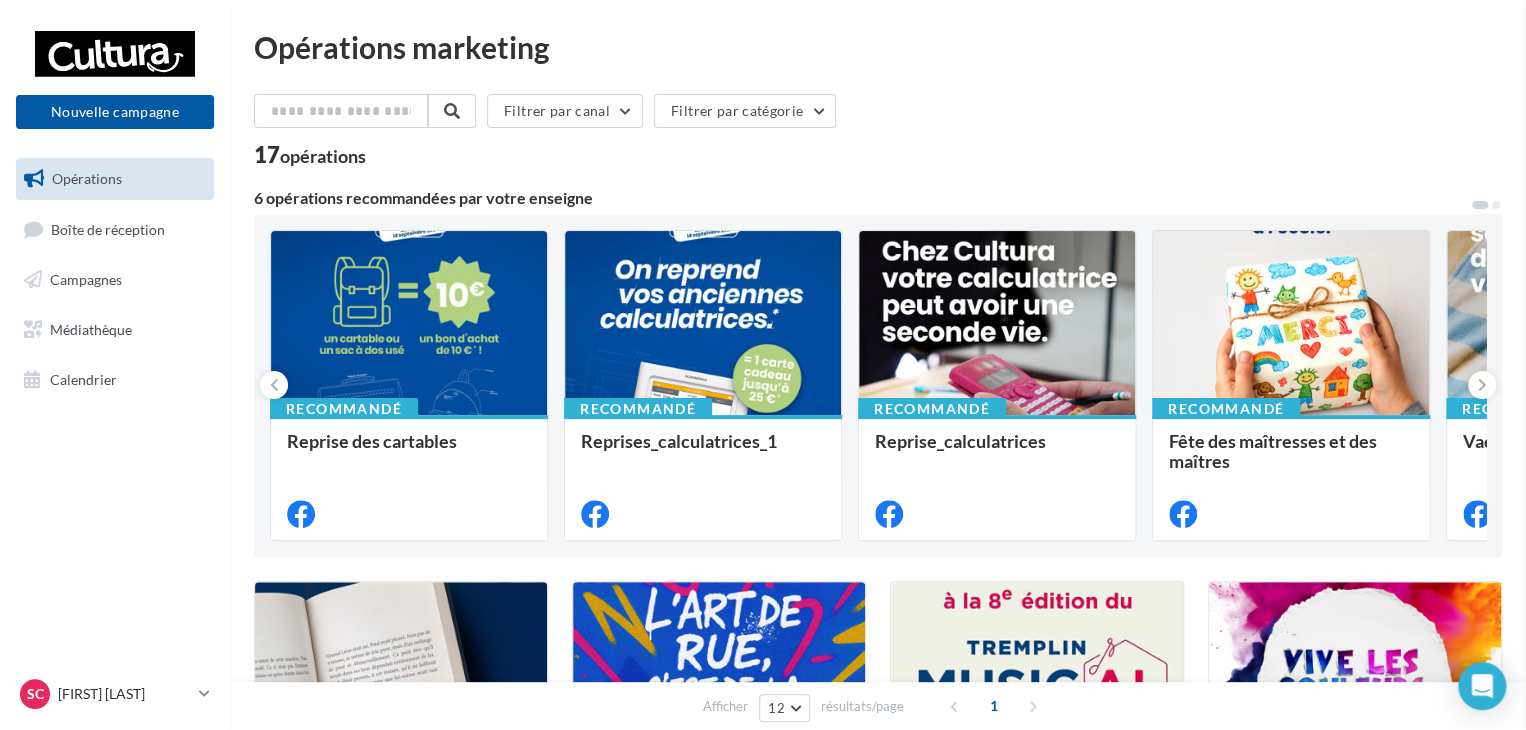 click on "Reprises_calculatrices_1
Description
Non renseignée
Facebook
Reprises_Calculatrices_2
Type
Post
Prévisualisation
Commentaires
(0)
FB
Ma page Facebook
Vos vieilles affaires scolaires, on en fait notre affaire ! Ramenez vos anciennes calculatrices en magasin et repartez avec une carte cadeau pouvant aller jusqu’à 25€ 🎉 Plus d'infos ici → bit.ly/RepriseCalculatrice" at bounding box center (878, 1672) 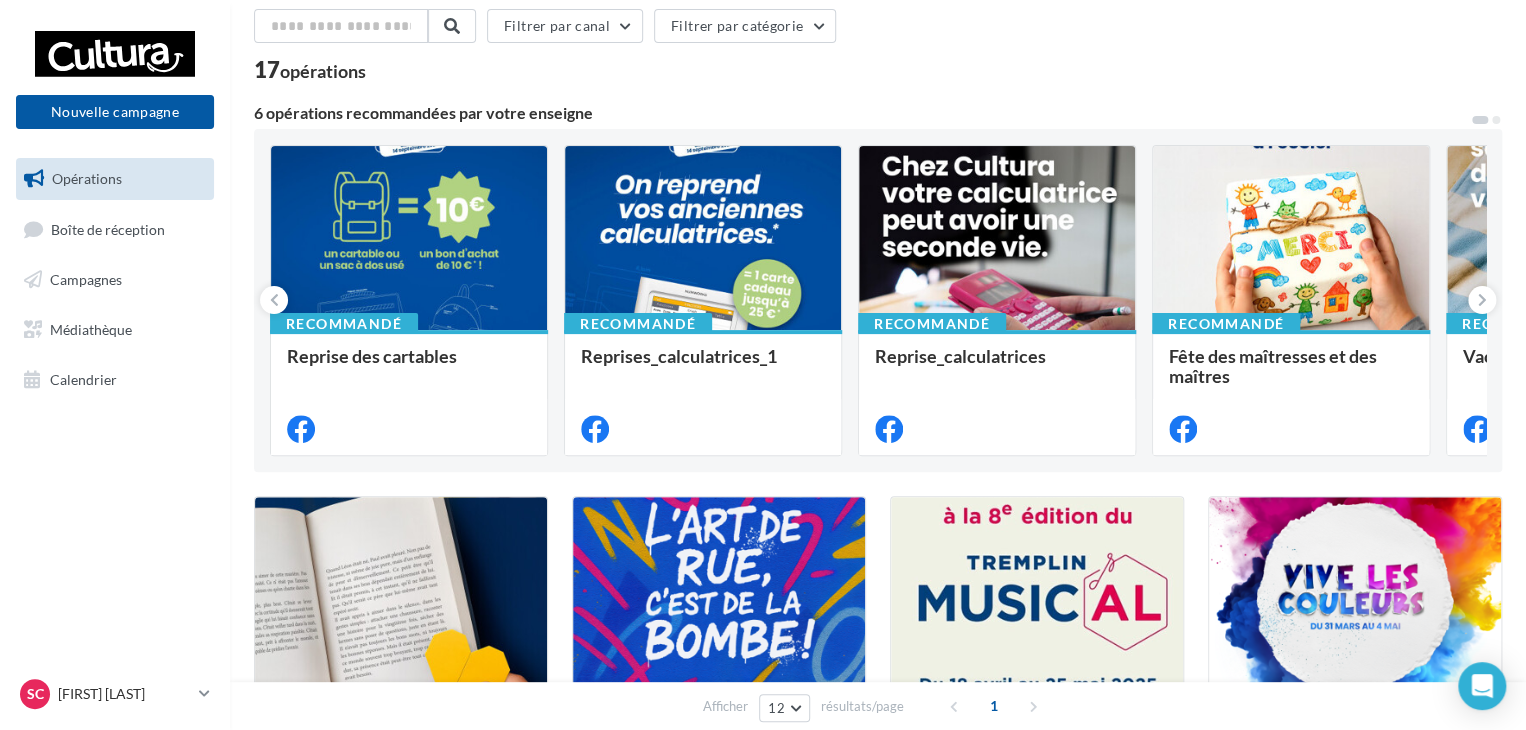 scroll, scrollTop: 0, scrollLeft: 0, axis: both 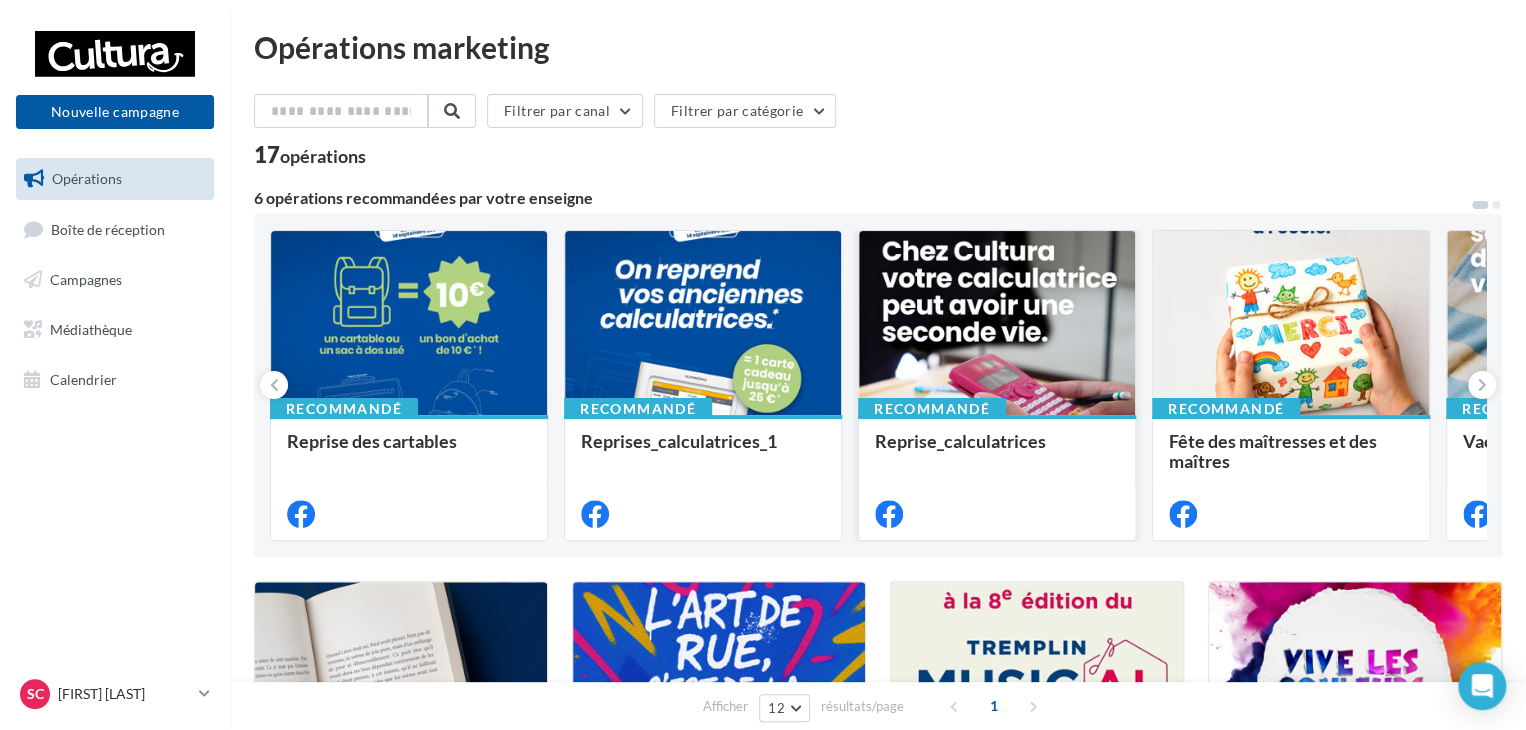 click on "Reprise_calculatrices" at bounding box center [372, 441] 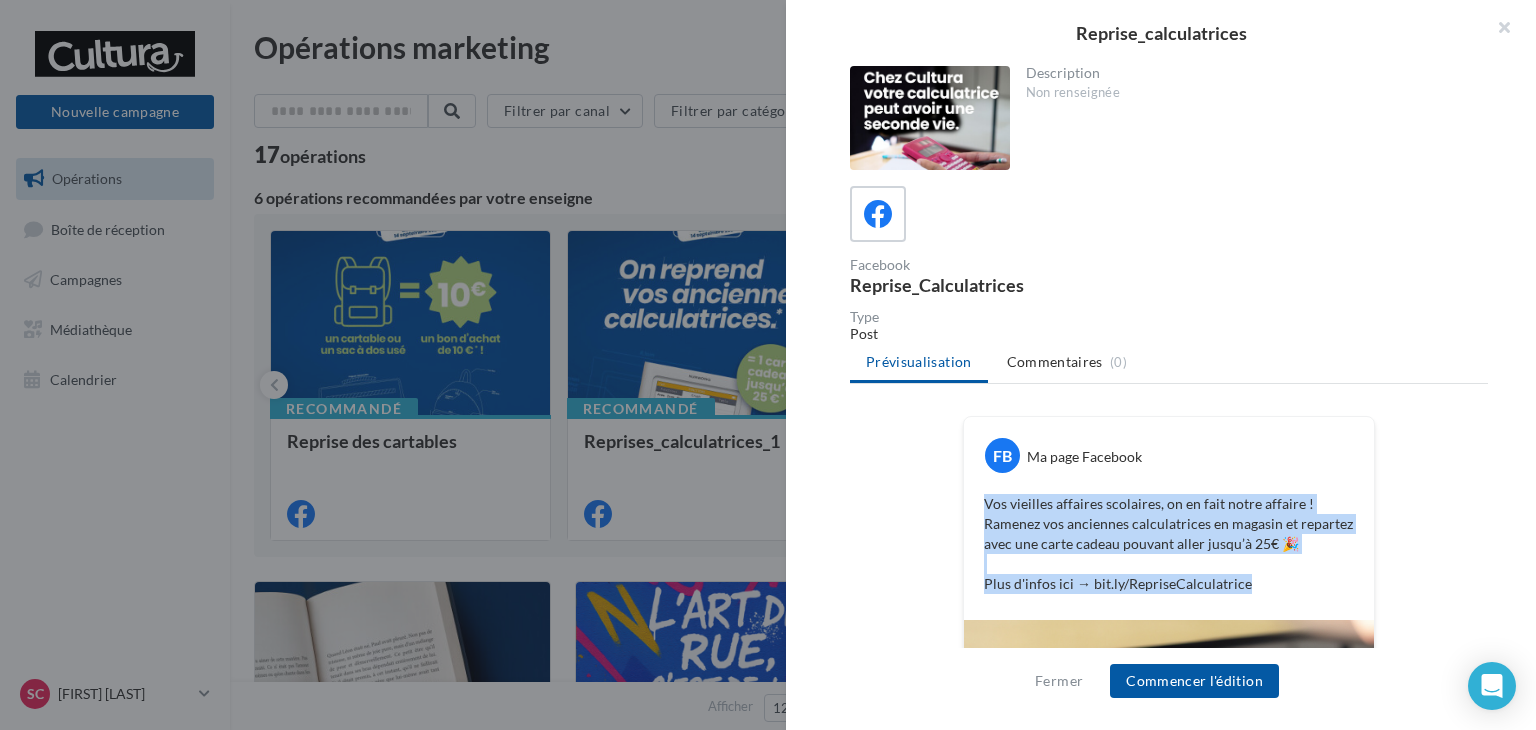 drag, startPoint x: 1248, startPoint y: 588, endPoint x: 961, endPoint y: 501, distance: 299.89664 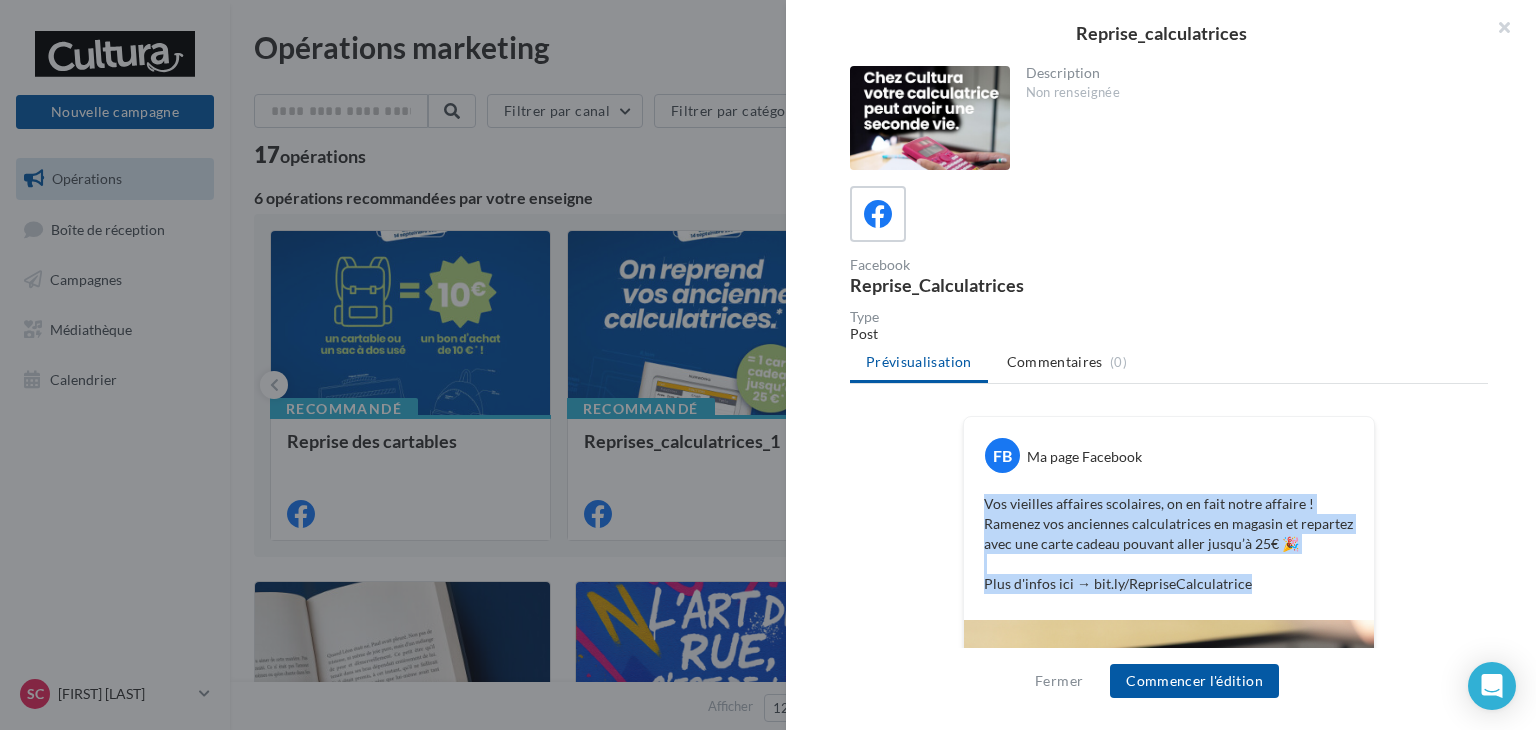 click on "FB
Ma page Facebook
Vos vieilles affaires scolaires, on en fait notre affaire ! Ramenez vos anciennes calculatrices en magasin et repartez avec une carte cadeau pouvant aller jusqu’à 25€ 🎉 Plus d'infos ici → bit.ly/RepriseCalculatrice" at bounding box center [1169, 518] 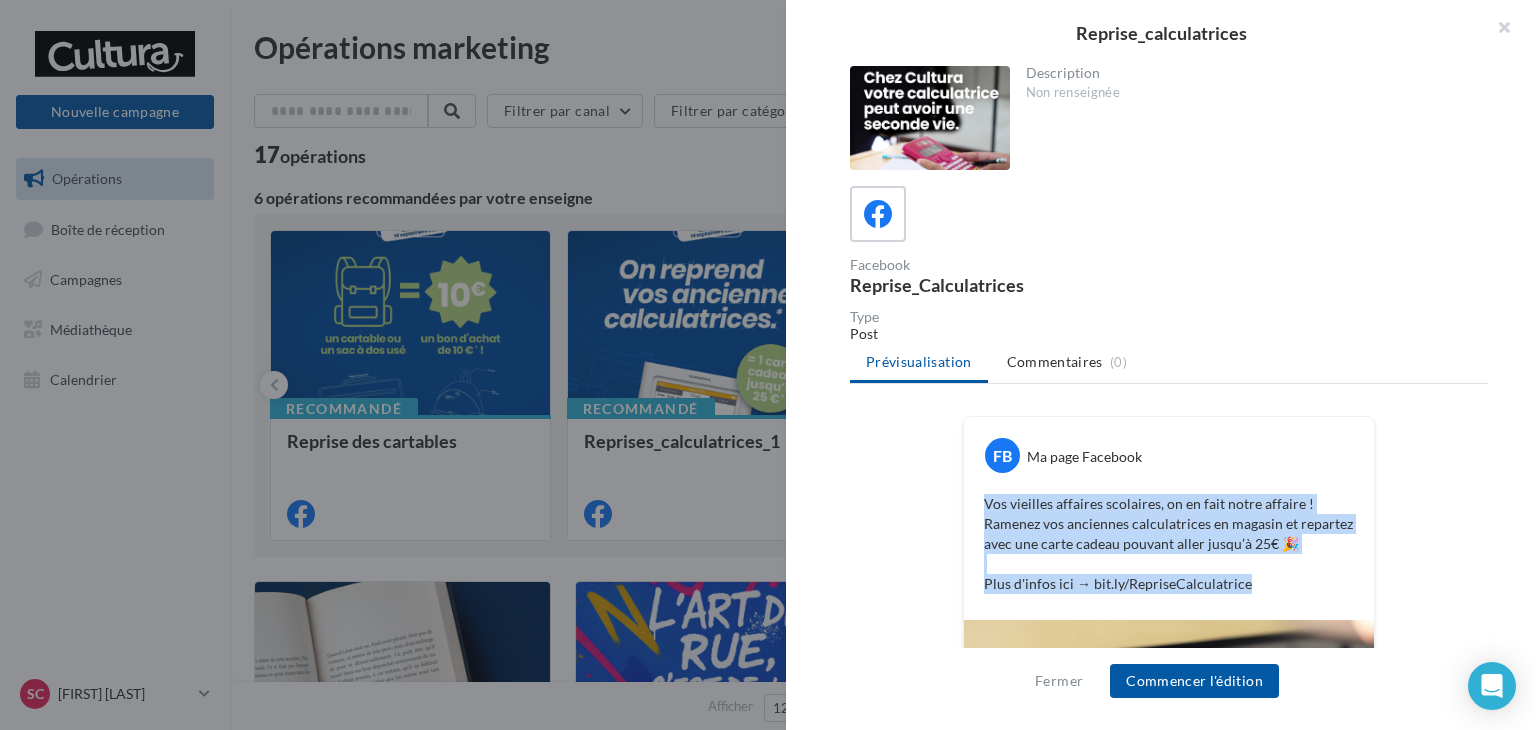 copy on "Vos vieilles affaires scolaires, on en fait notre affaire ! Ramenez vos anciennes calculatrices en magasin et repartez avec une carte cadeau pouvant aller jusqu’à 25€ 🎉 Plus d'infos ici → bit.ly/RepriseCalculatrice" 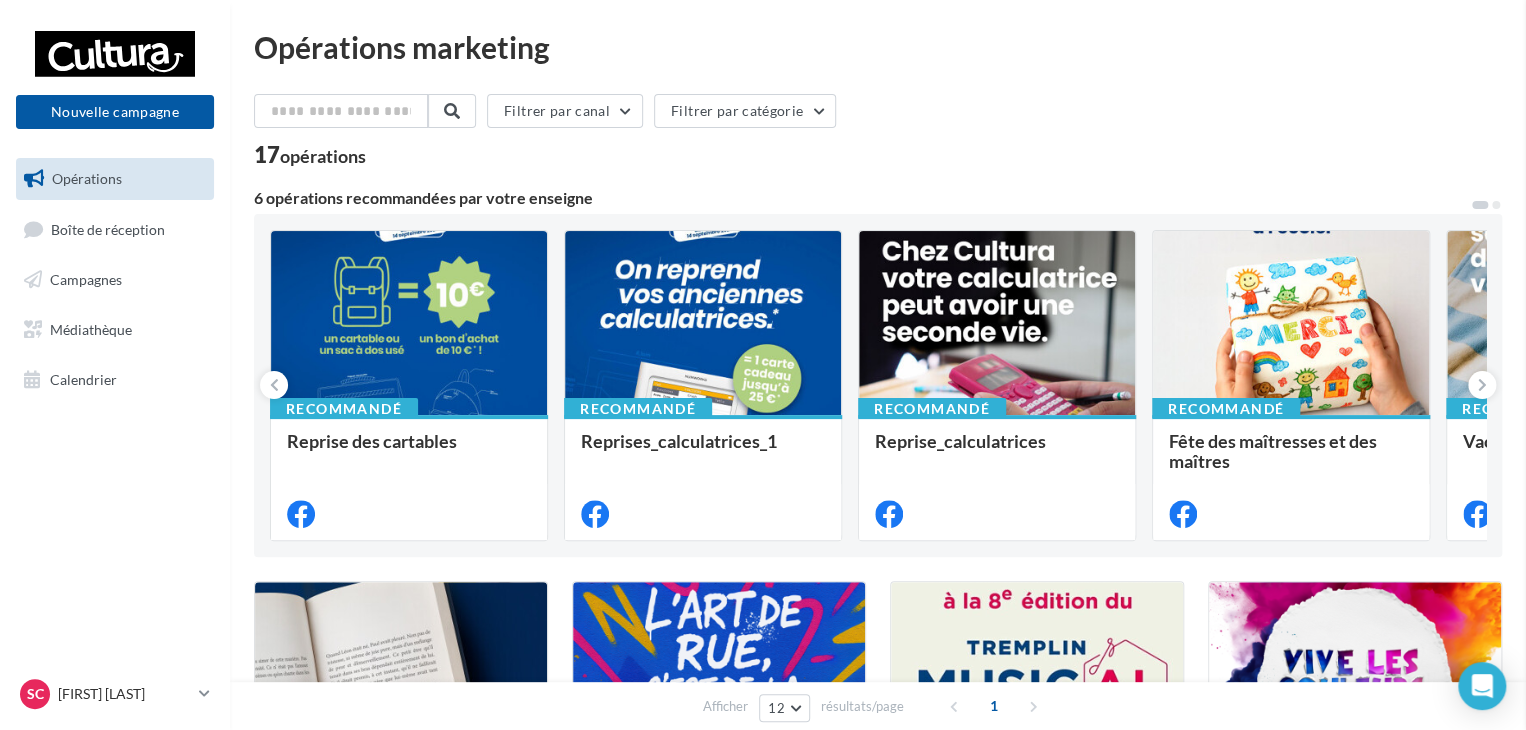 click on "Nouvelle campagne
Nouvelle campagne
Opérations
Boîte de réception
Campagnes
Médiathèque
Calendrier" at bounding box center (763, 879) 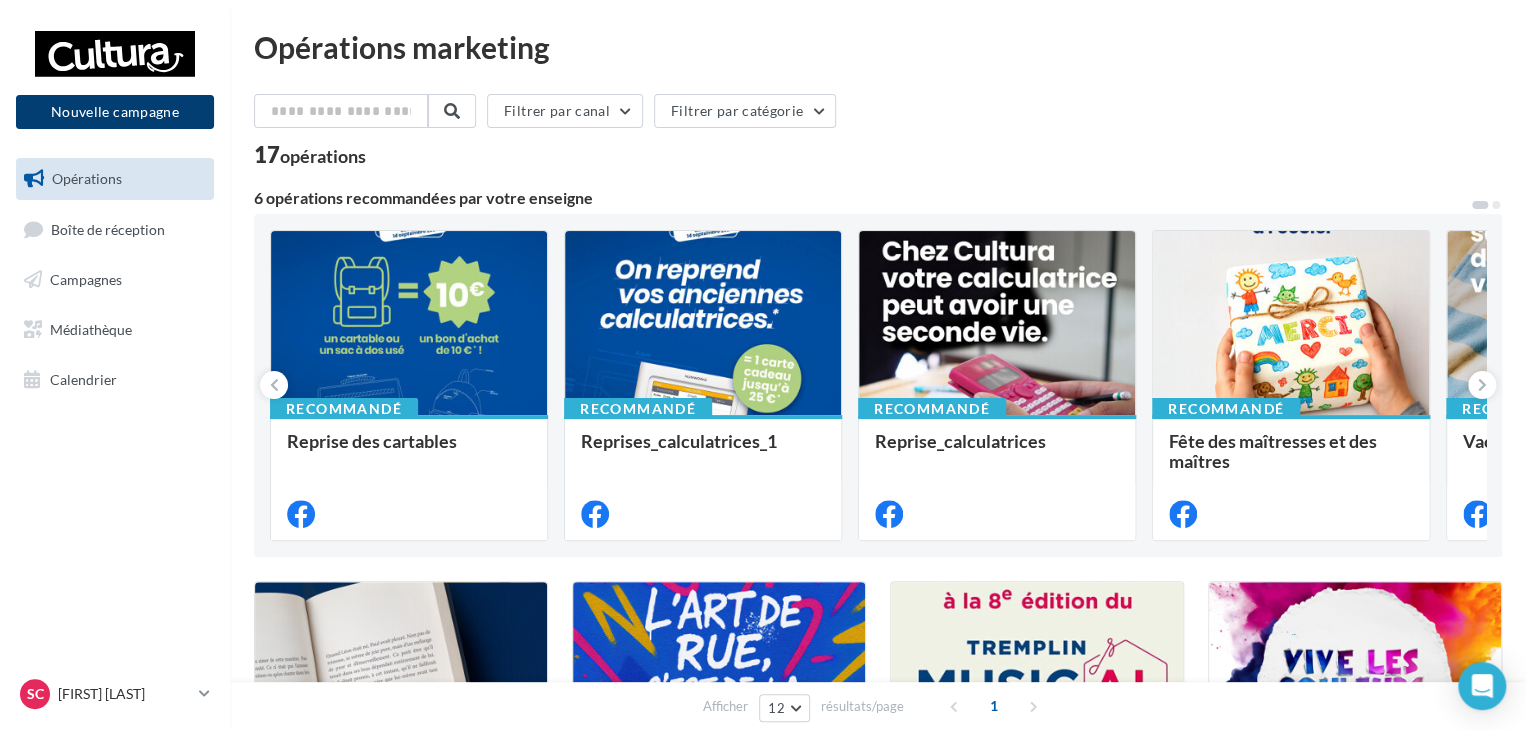 click on "Nouvelle campagne" at bounding box center (115, 112) 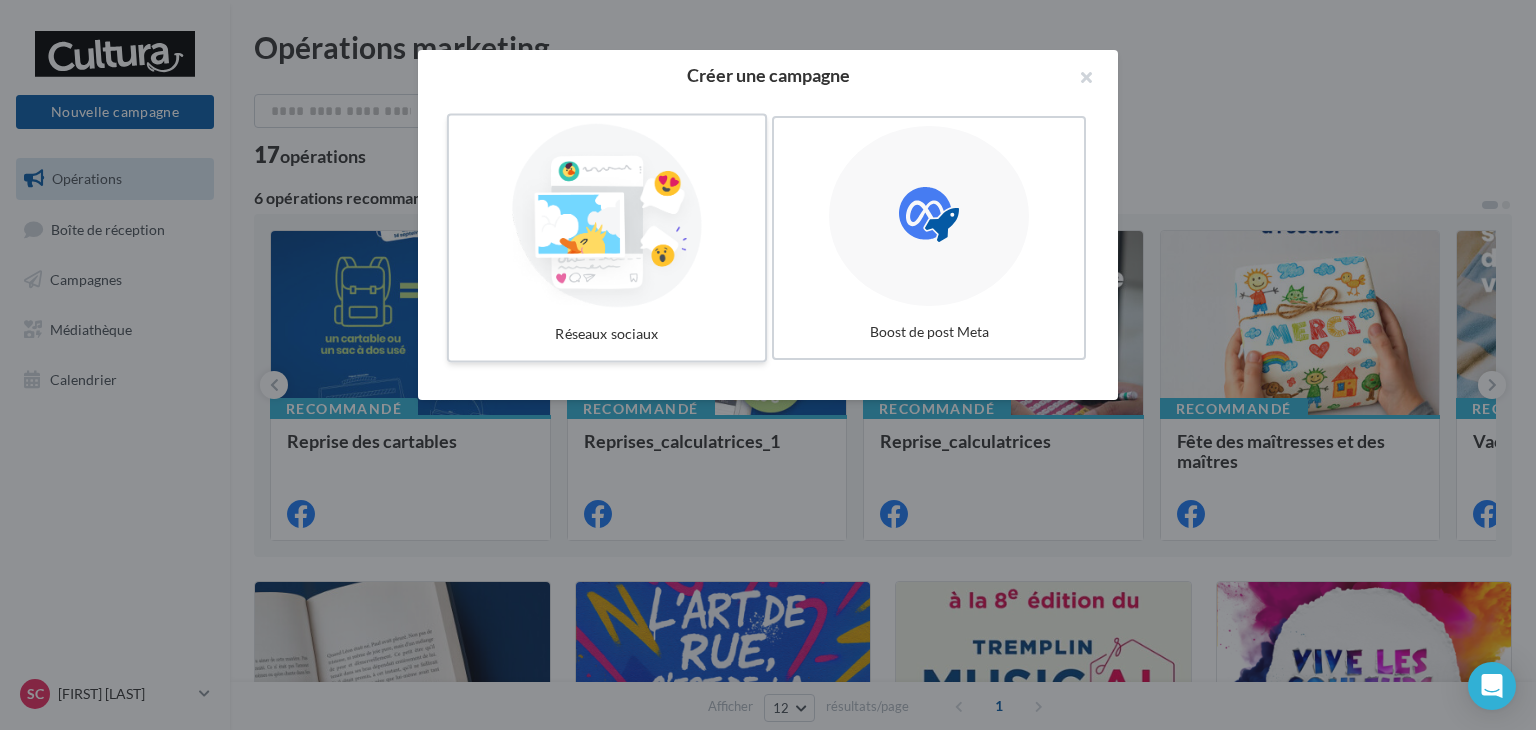 click at bounding box center (607, 216) 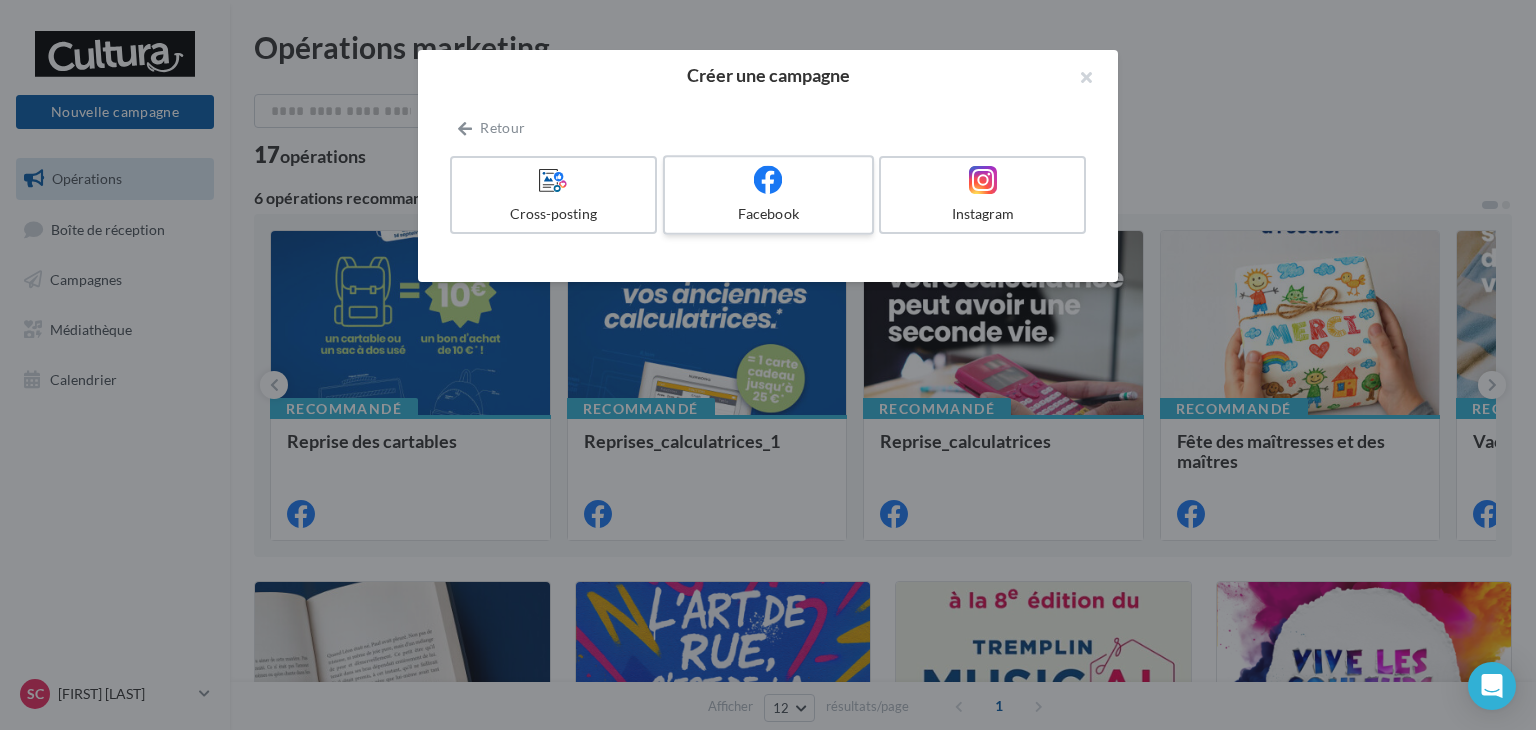 click at bounding box center (768, 179) 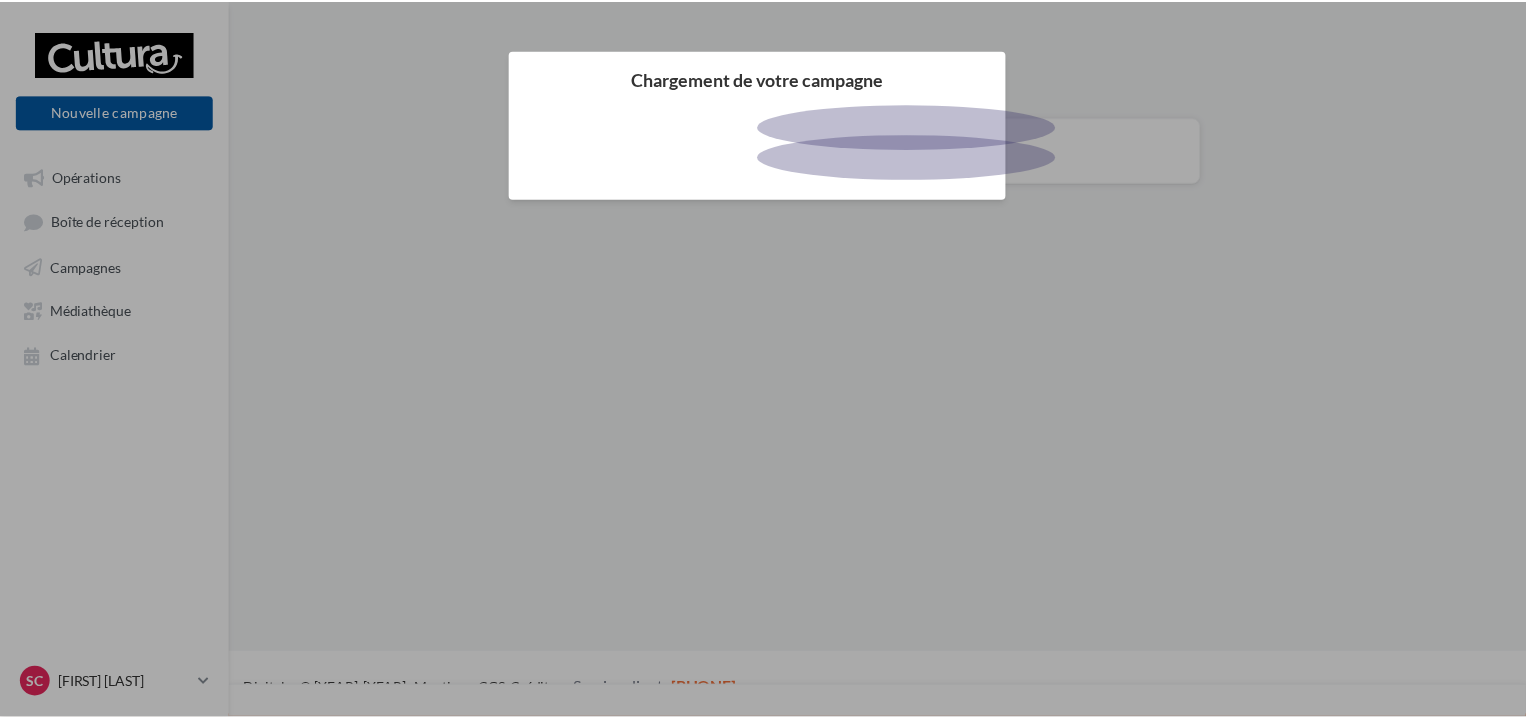 scroll, scrollTop: 0, scrollLeft: 0, axis: both 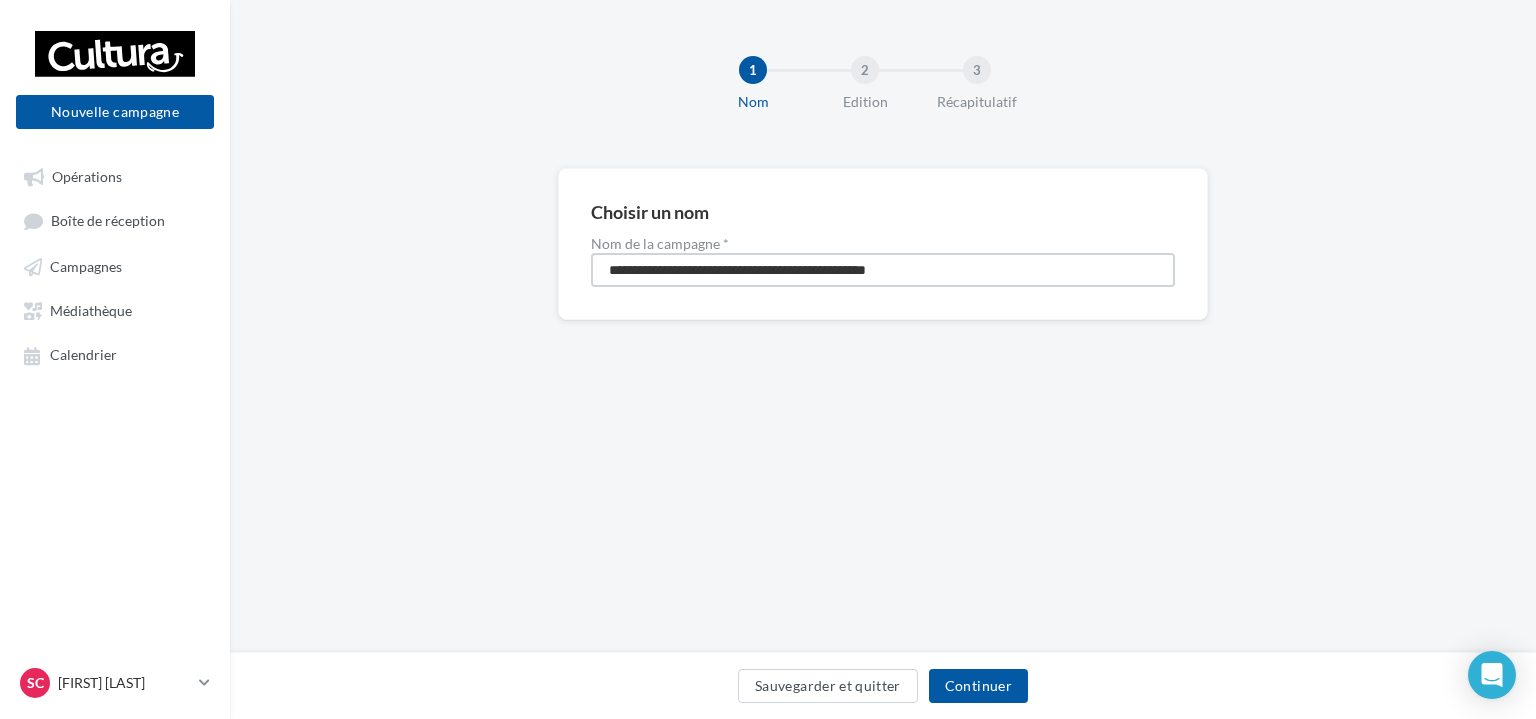 drag, startPoint x: 968, startPoint y: 274, endPoint x: 537, endPoint y: 266, distance: 431.07425 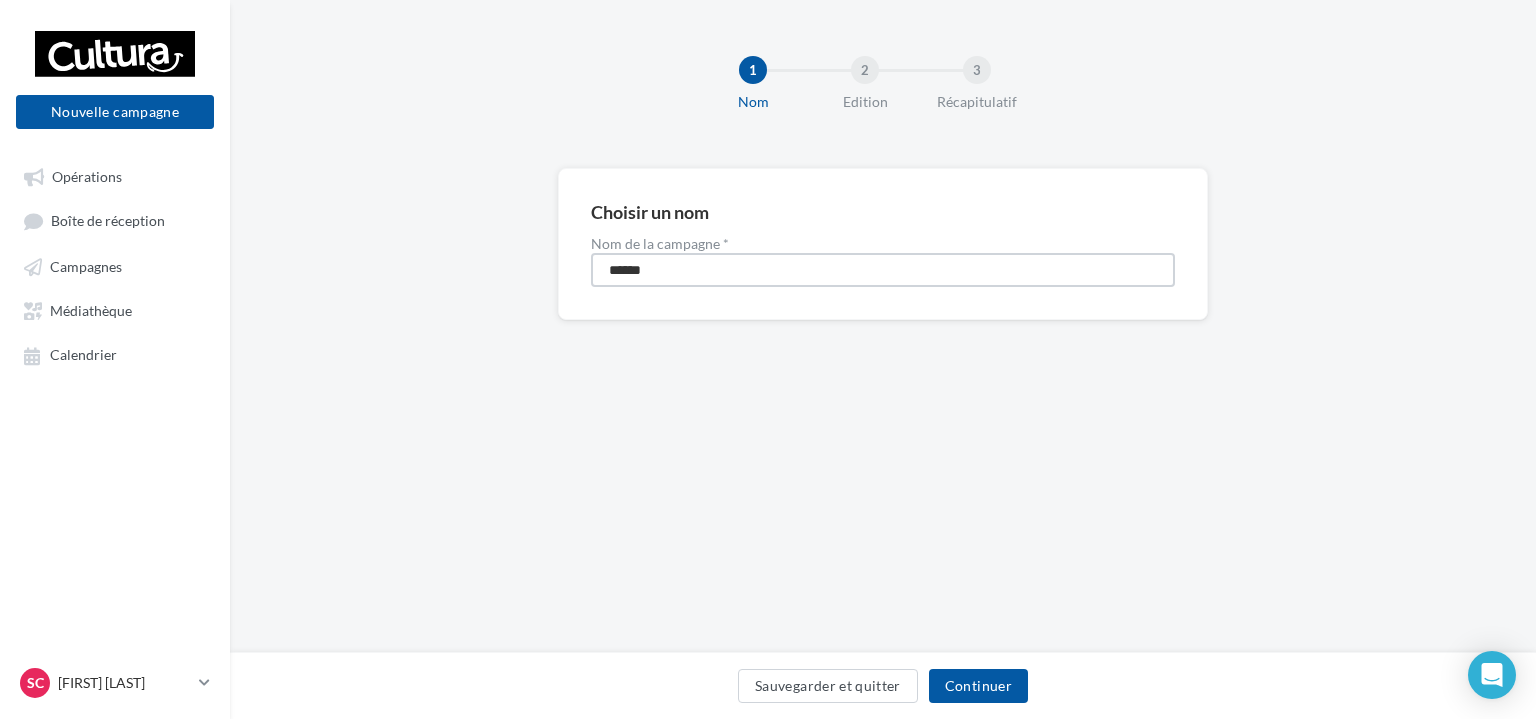 type on "**********" 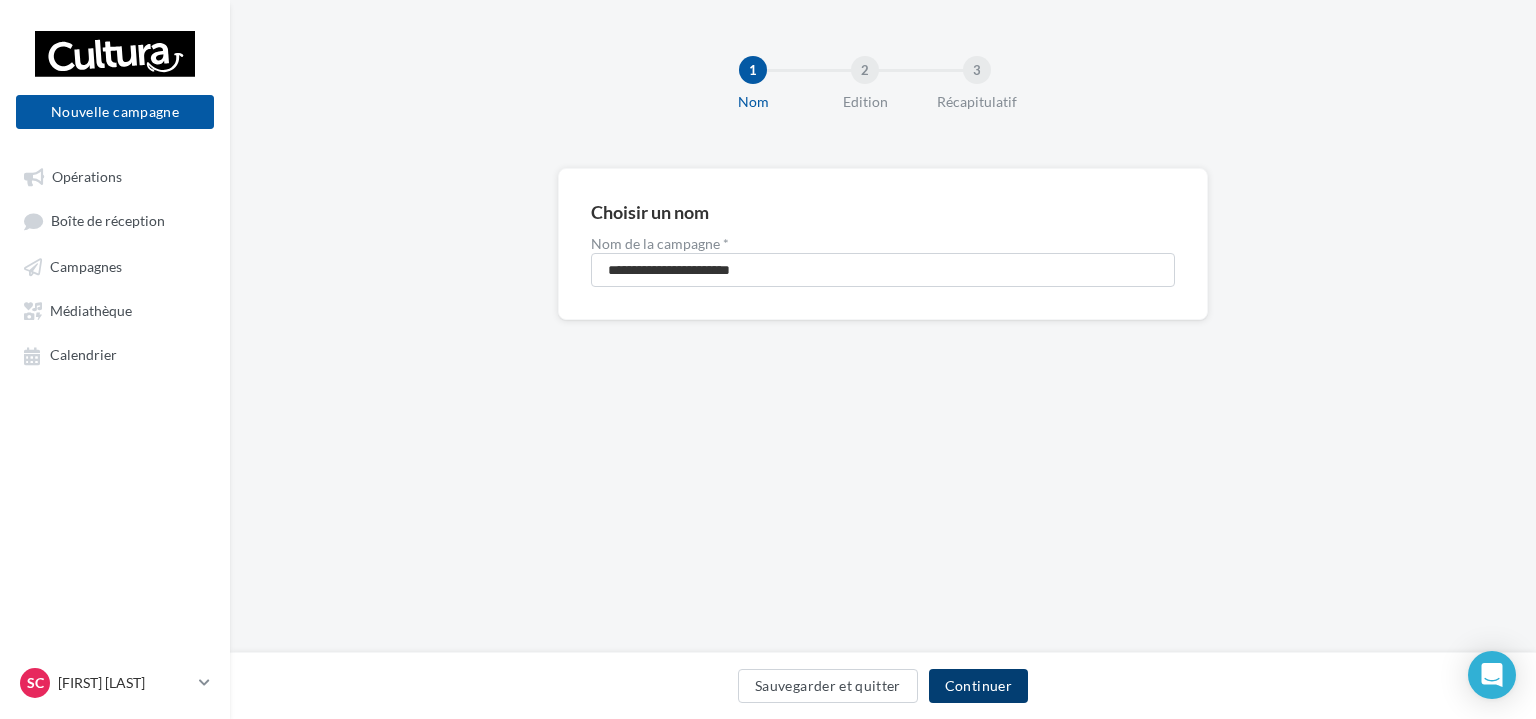 click on "Continuer" at bounding box center (978, 686) 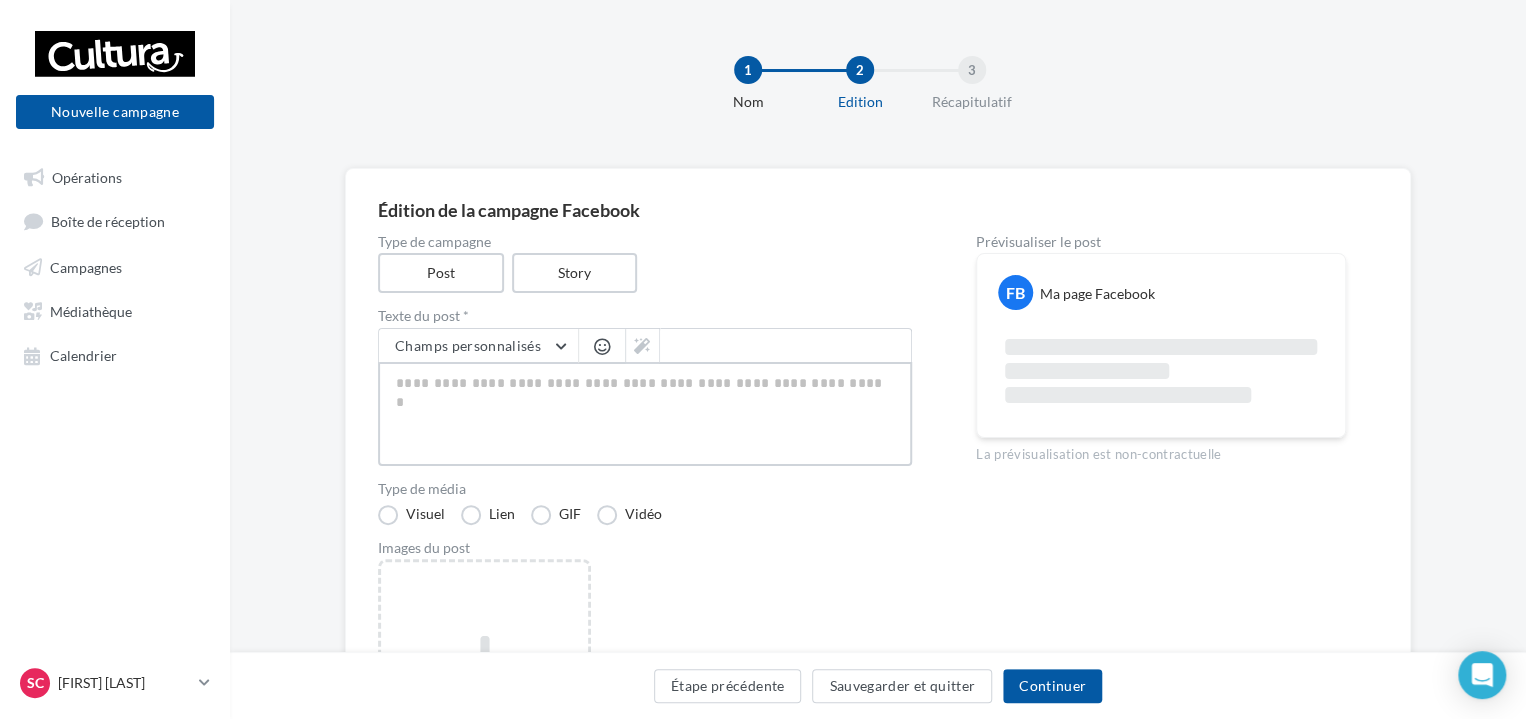 click at bounding box center [645, 414] 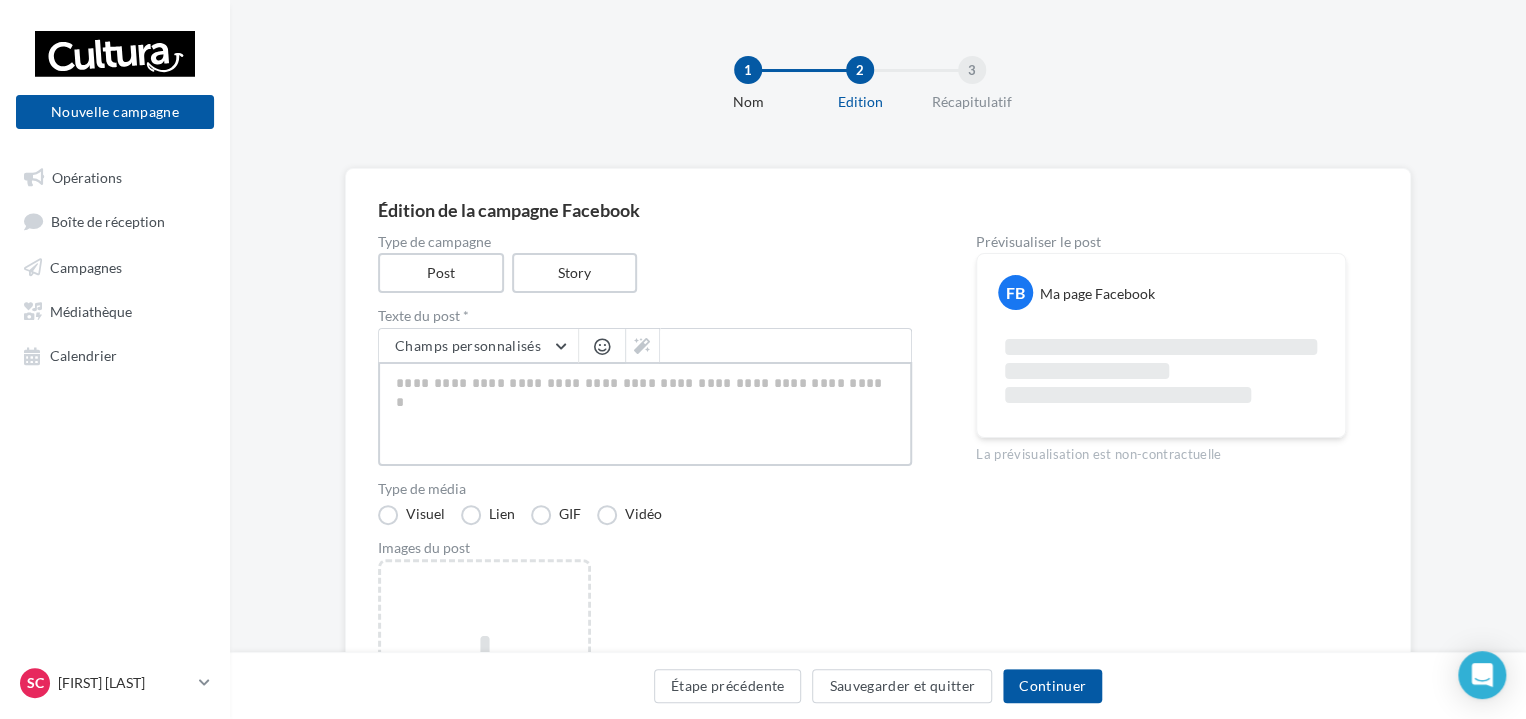 paste on "**********" 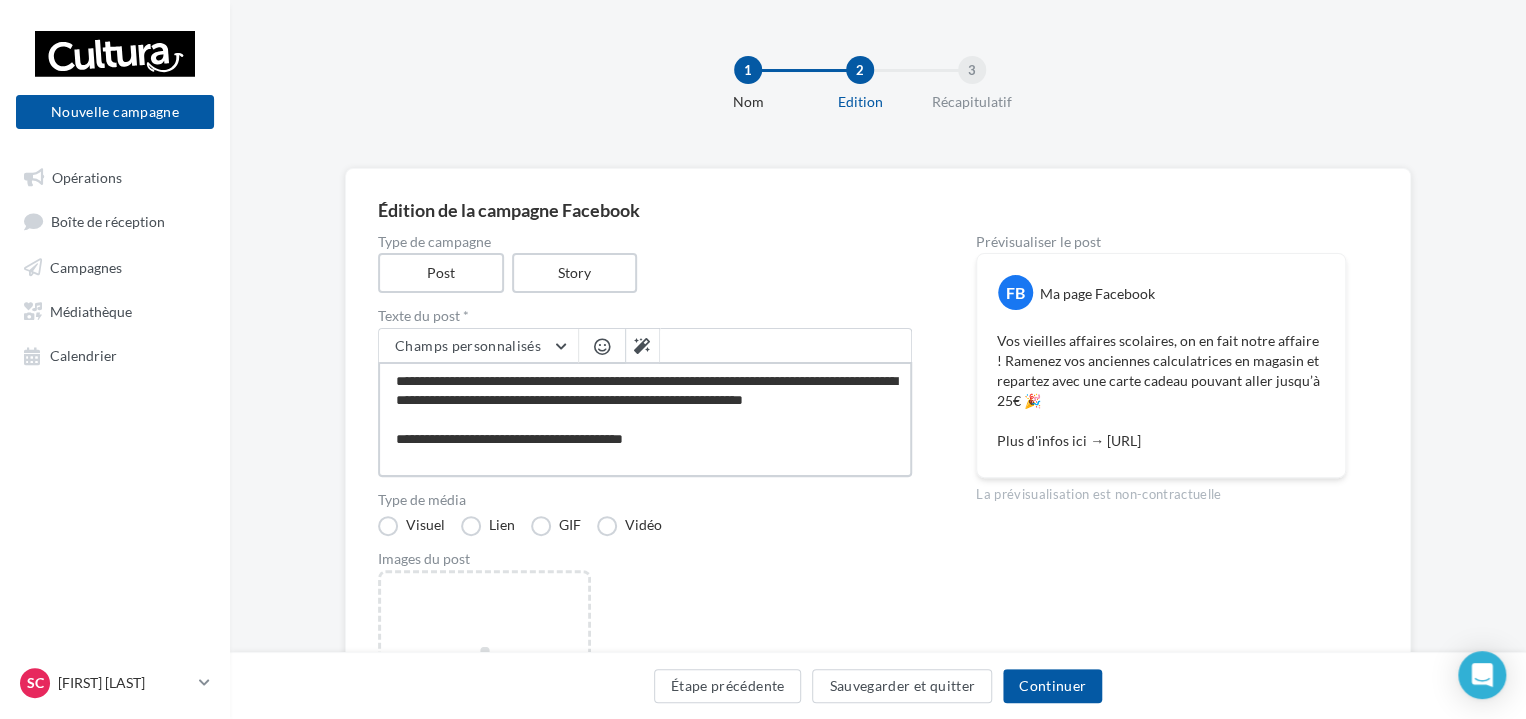 click on "**********" at bounding box center [645, 419] 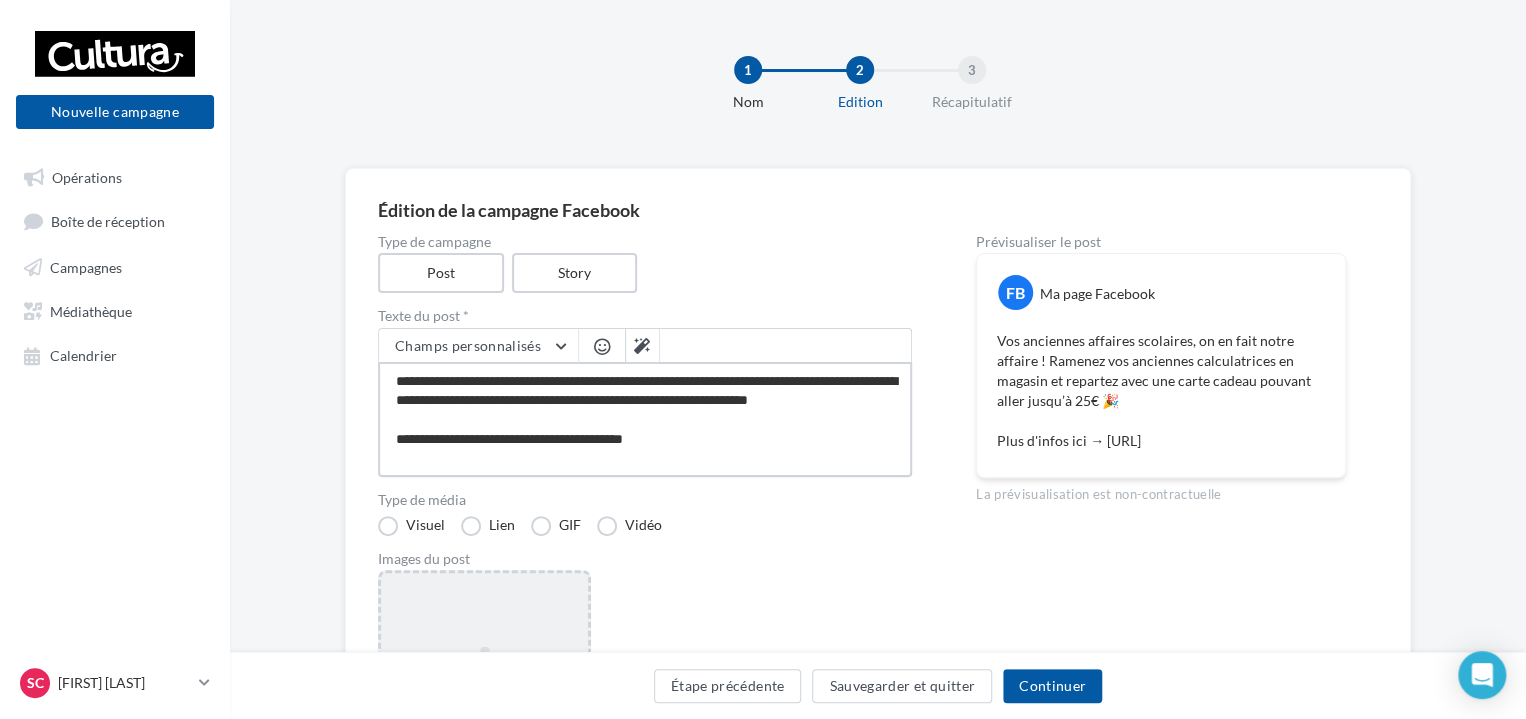 type on "**********" 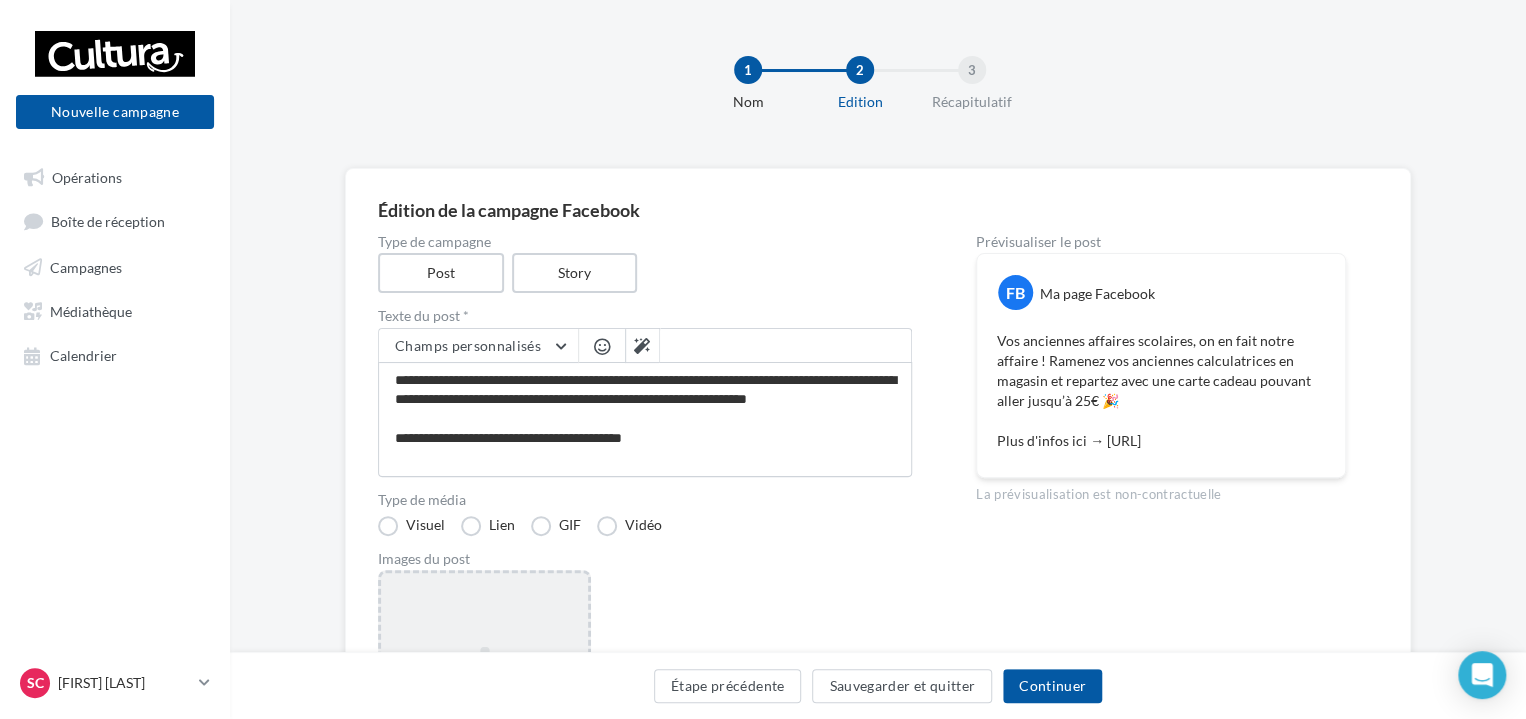 click on "Ajouter une image     Format: png, jpg" at bounding box center (484, 700) 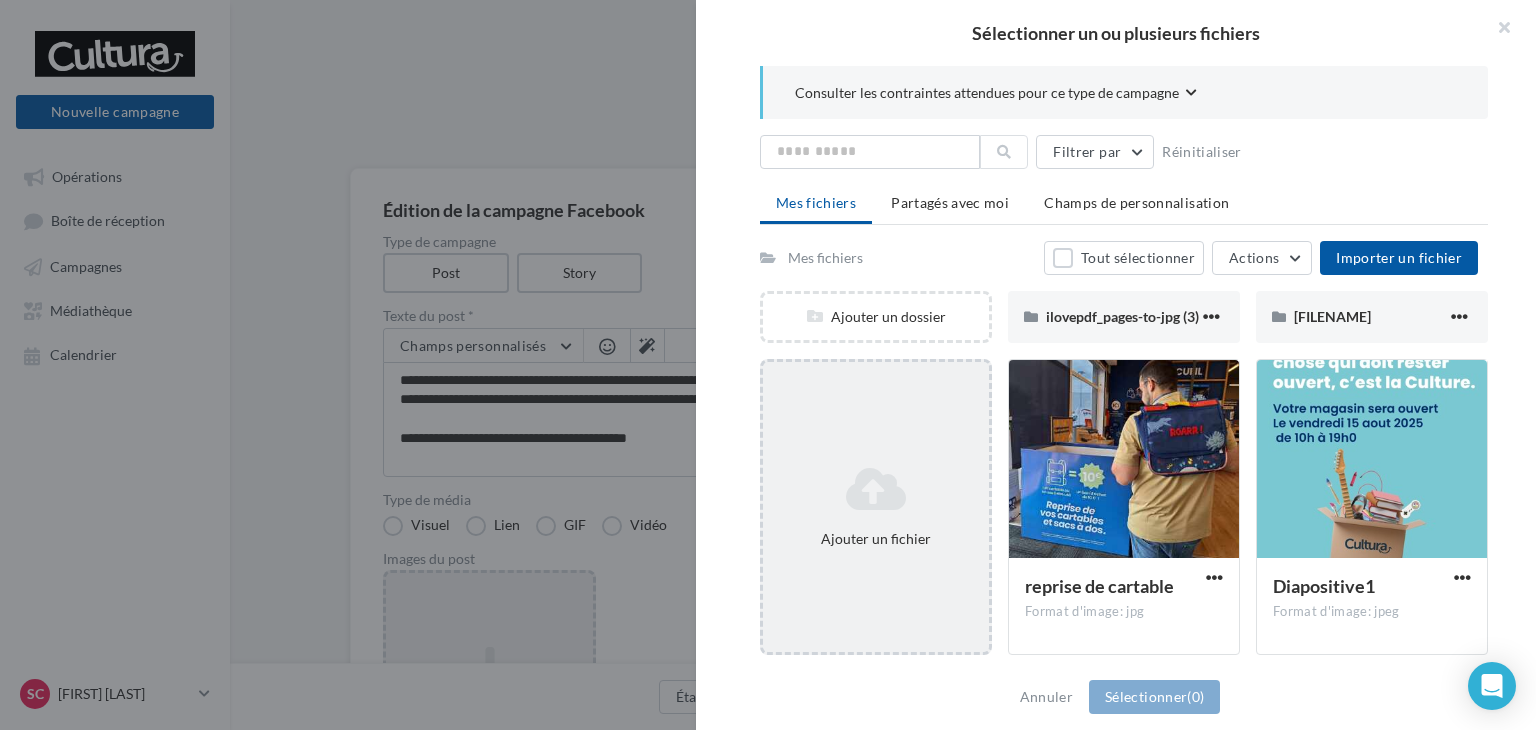 click at bounding box center (876, 489) 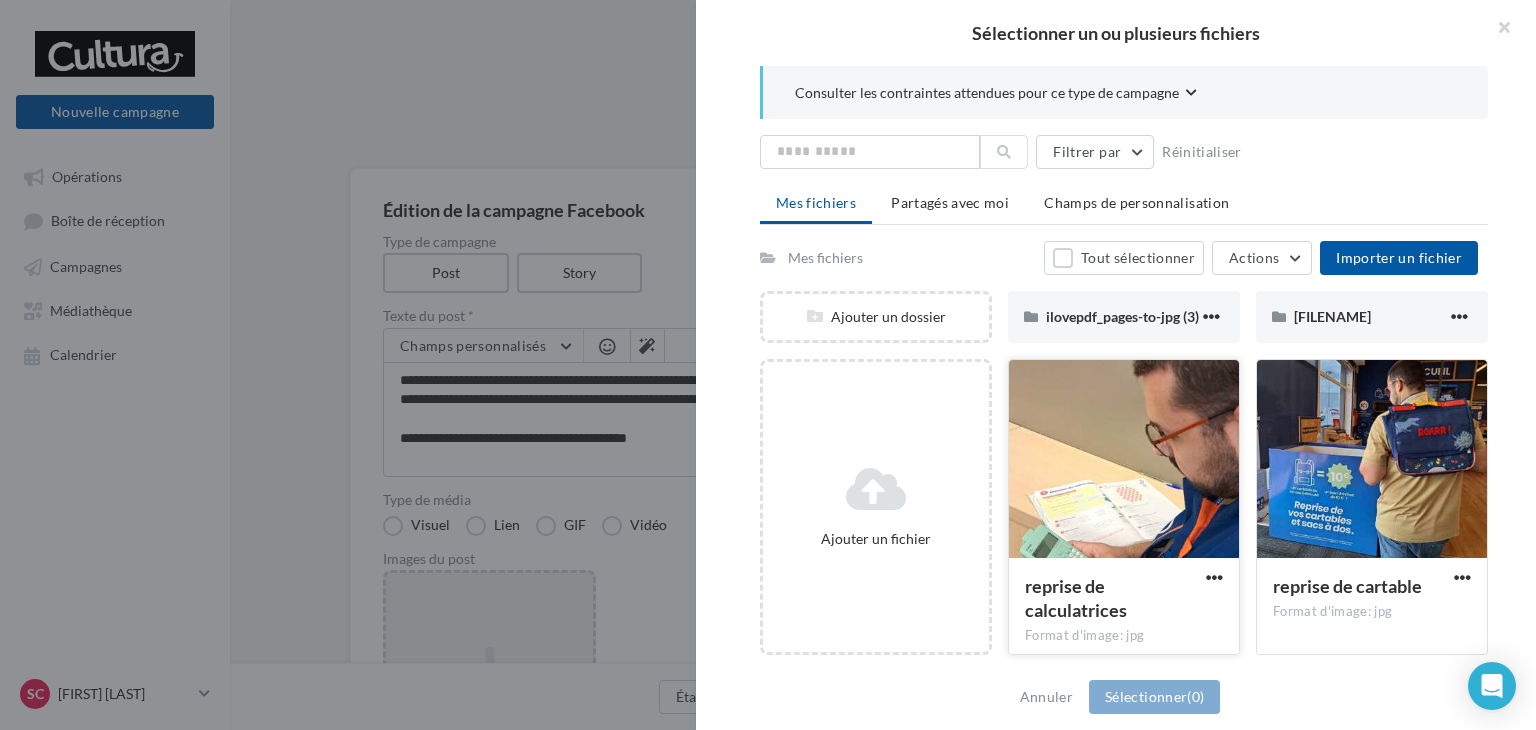 click on "reprise de calculatrices" at bounding box center (1076, 598) 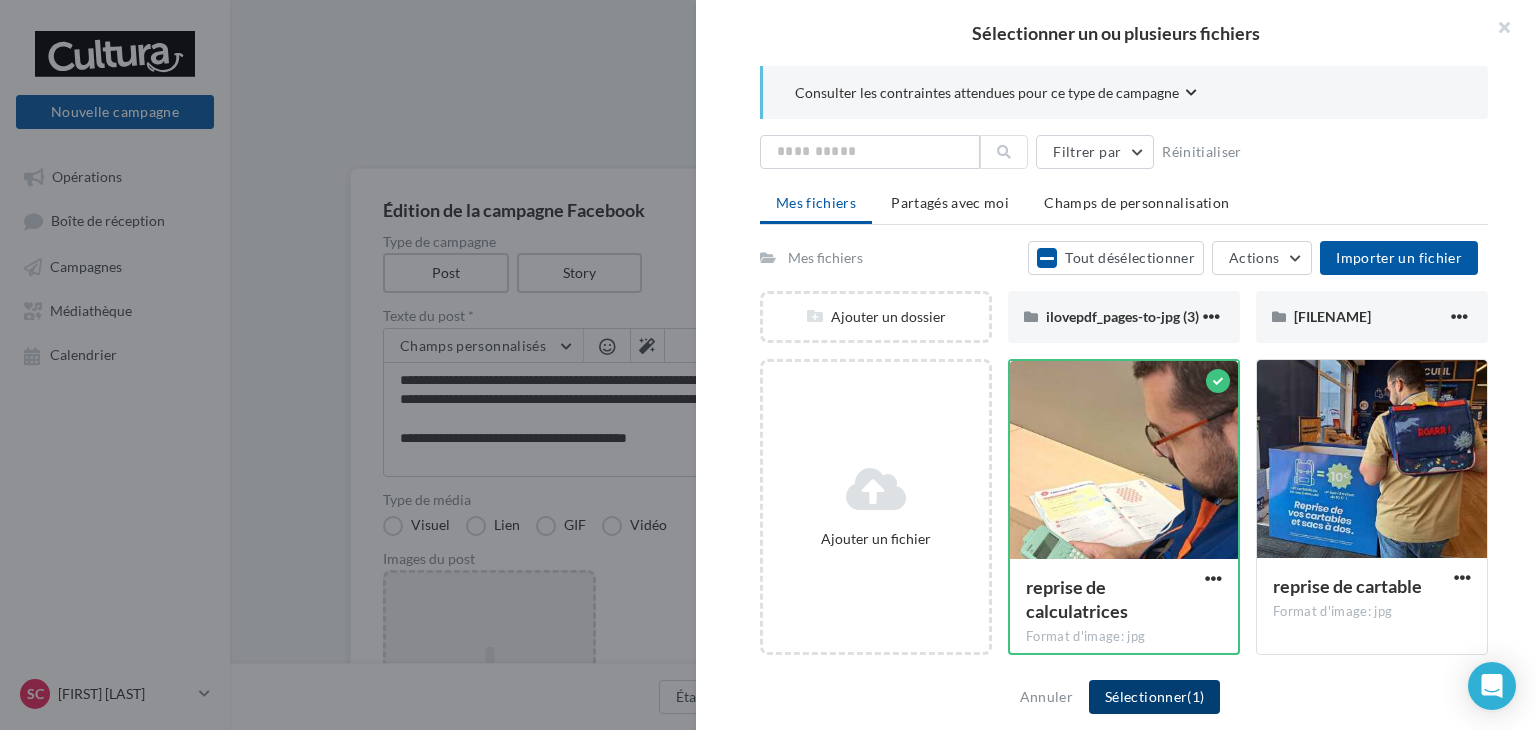 click on "Sélectionner   (1)" at bounding box center [1154, 697] 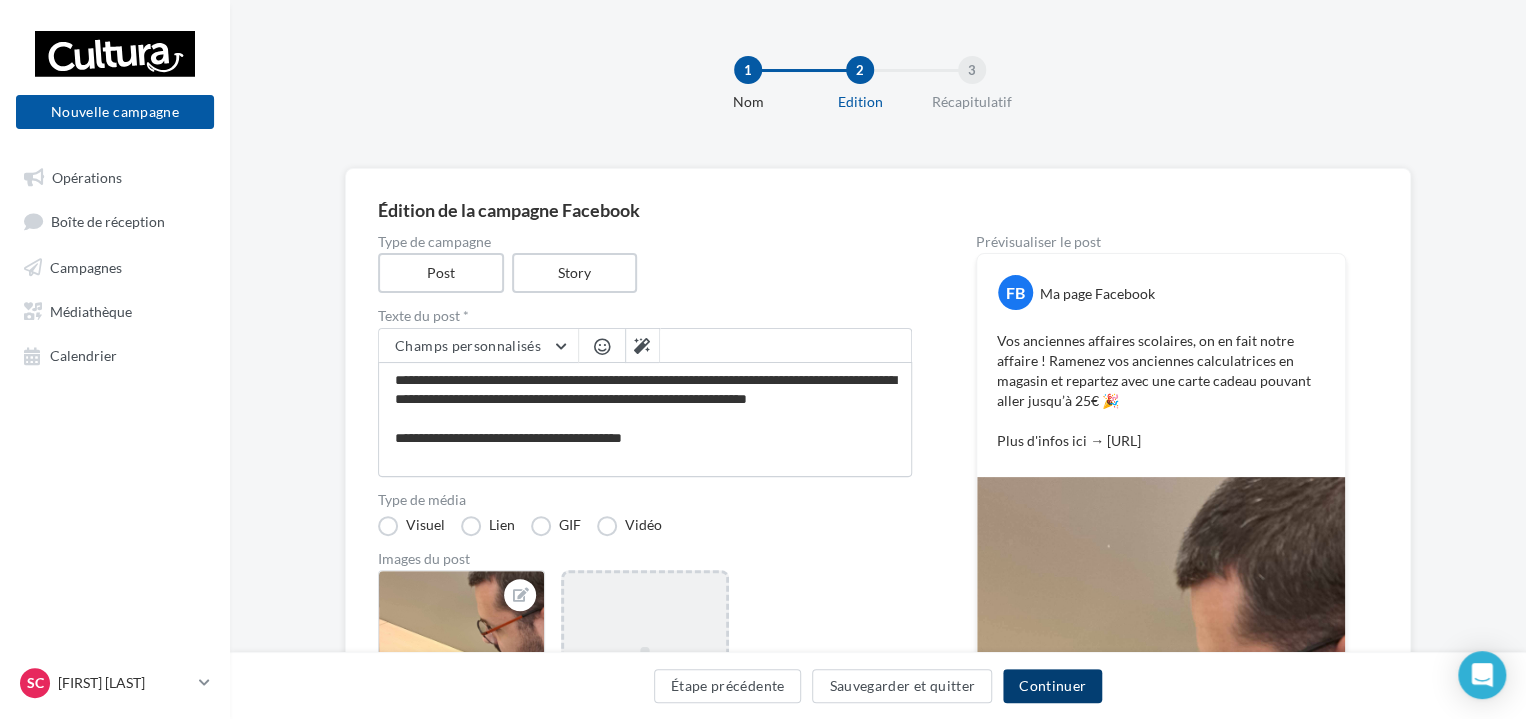 click on "Continuer" at bounding box center (1052, 686) 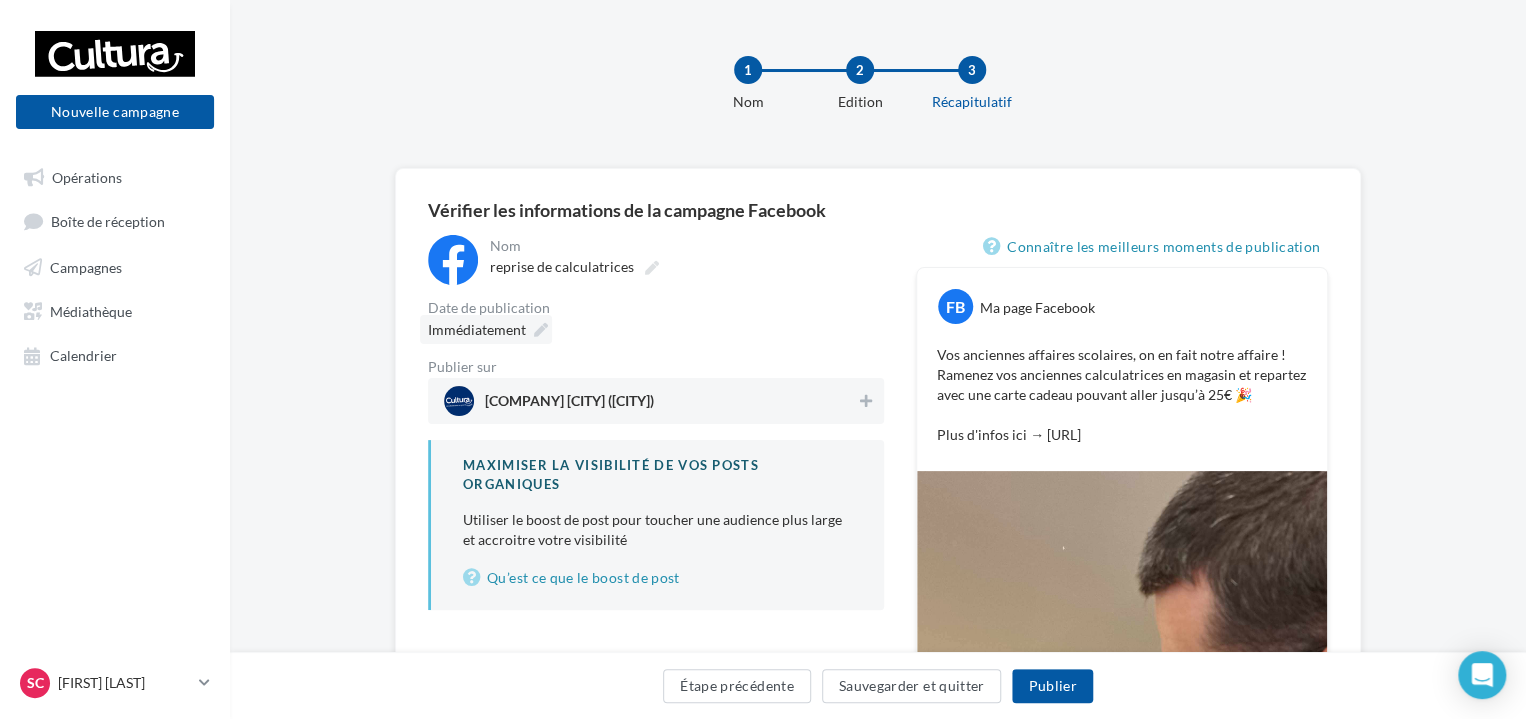 click at bounding box center [541, 330] 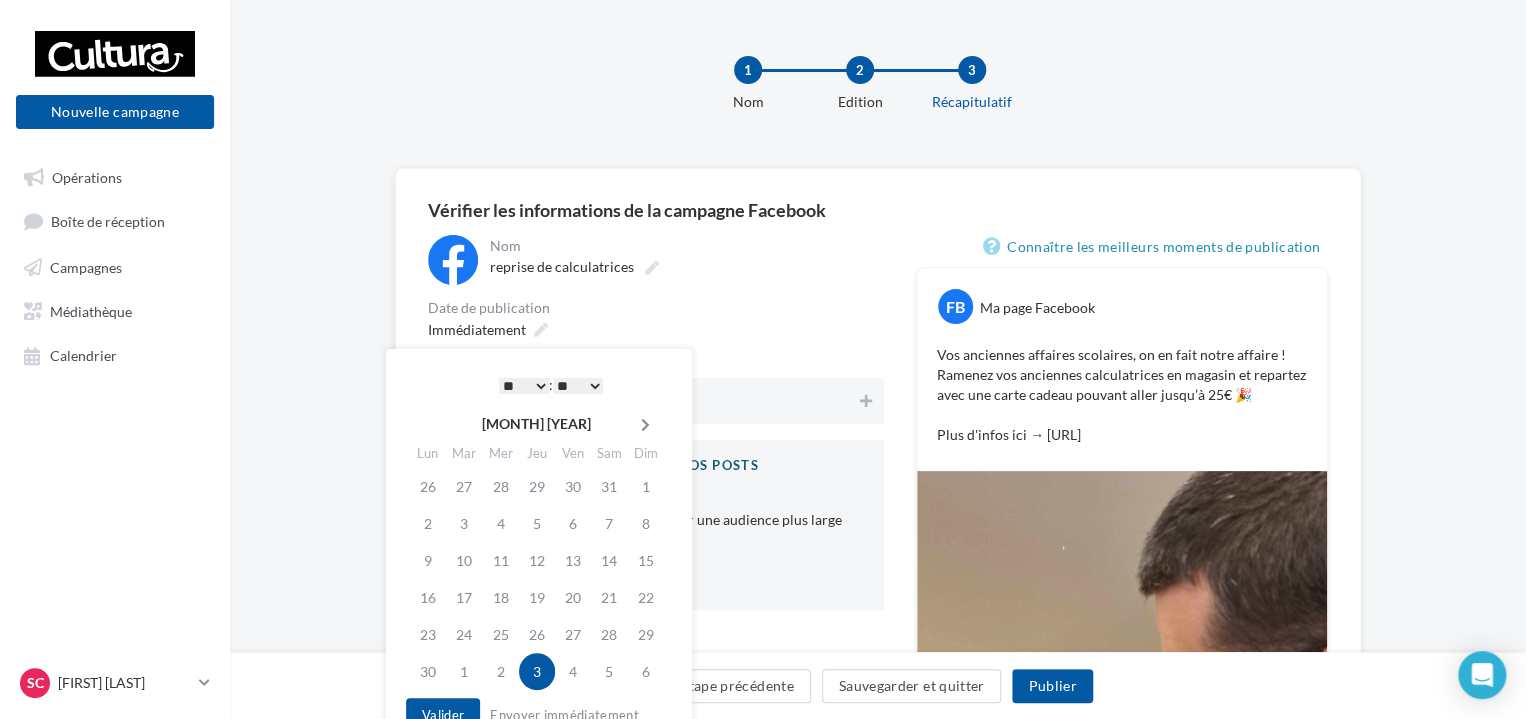 click at bounding box center [645, 425] 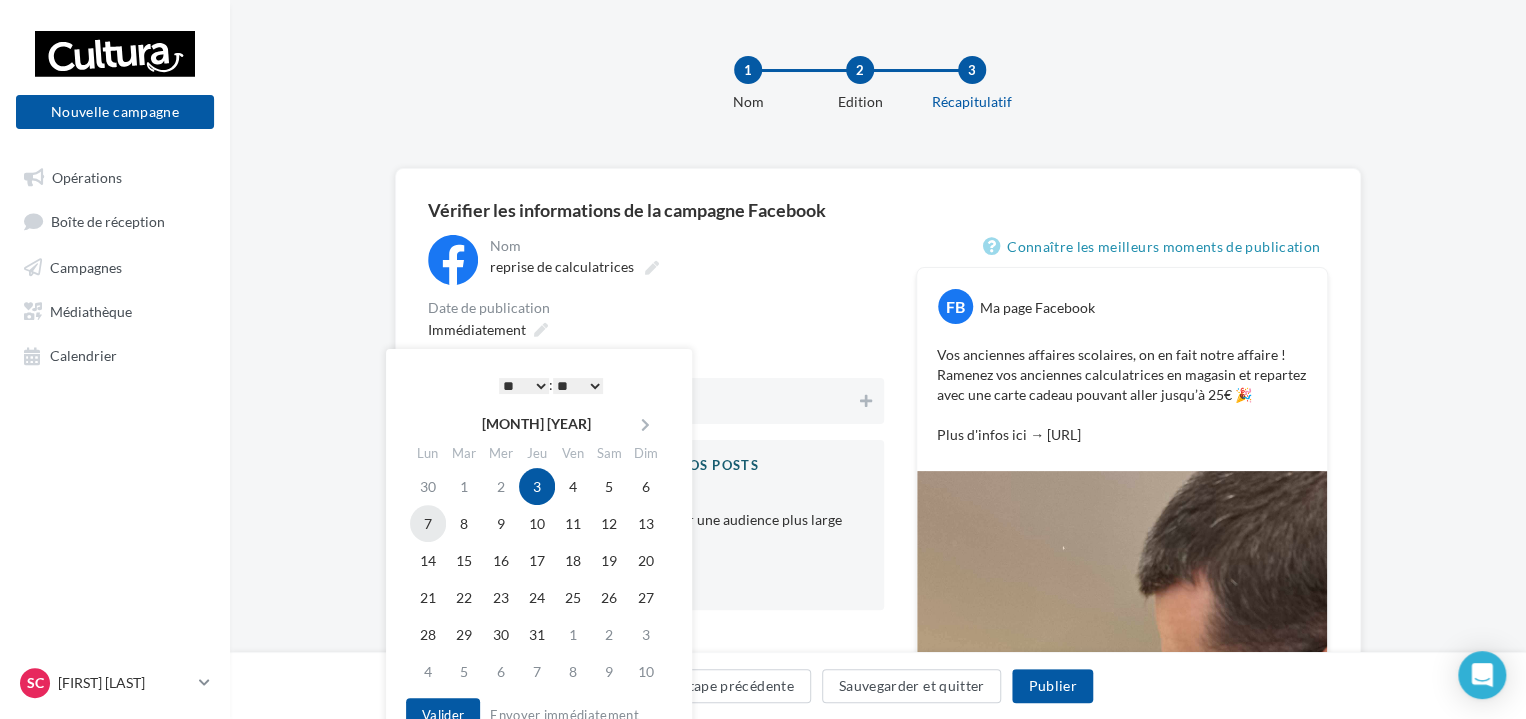 click on "7" at bounding box center (428, 523) 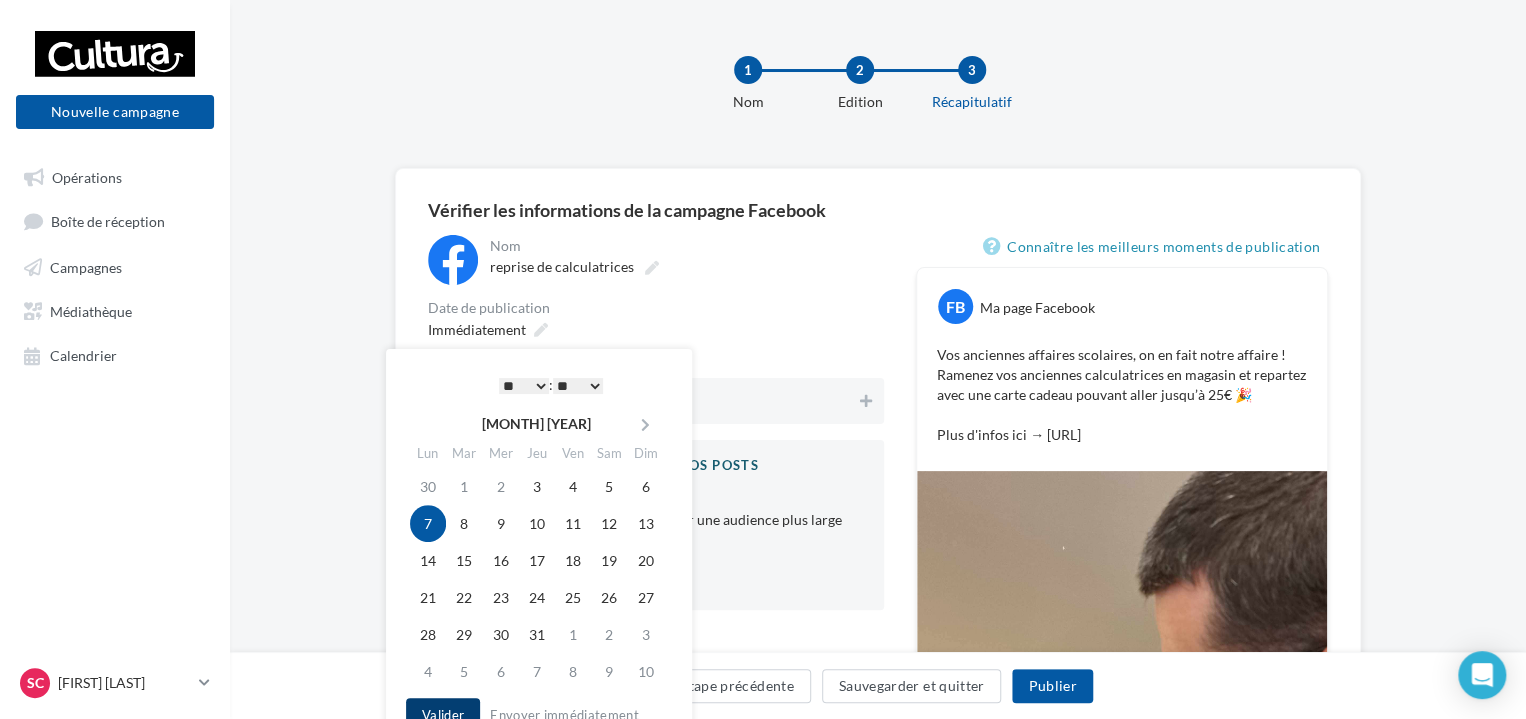 click on "Valider" at bounding box center (443, 715) 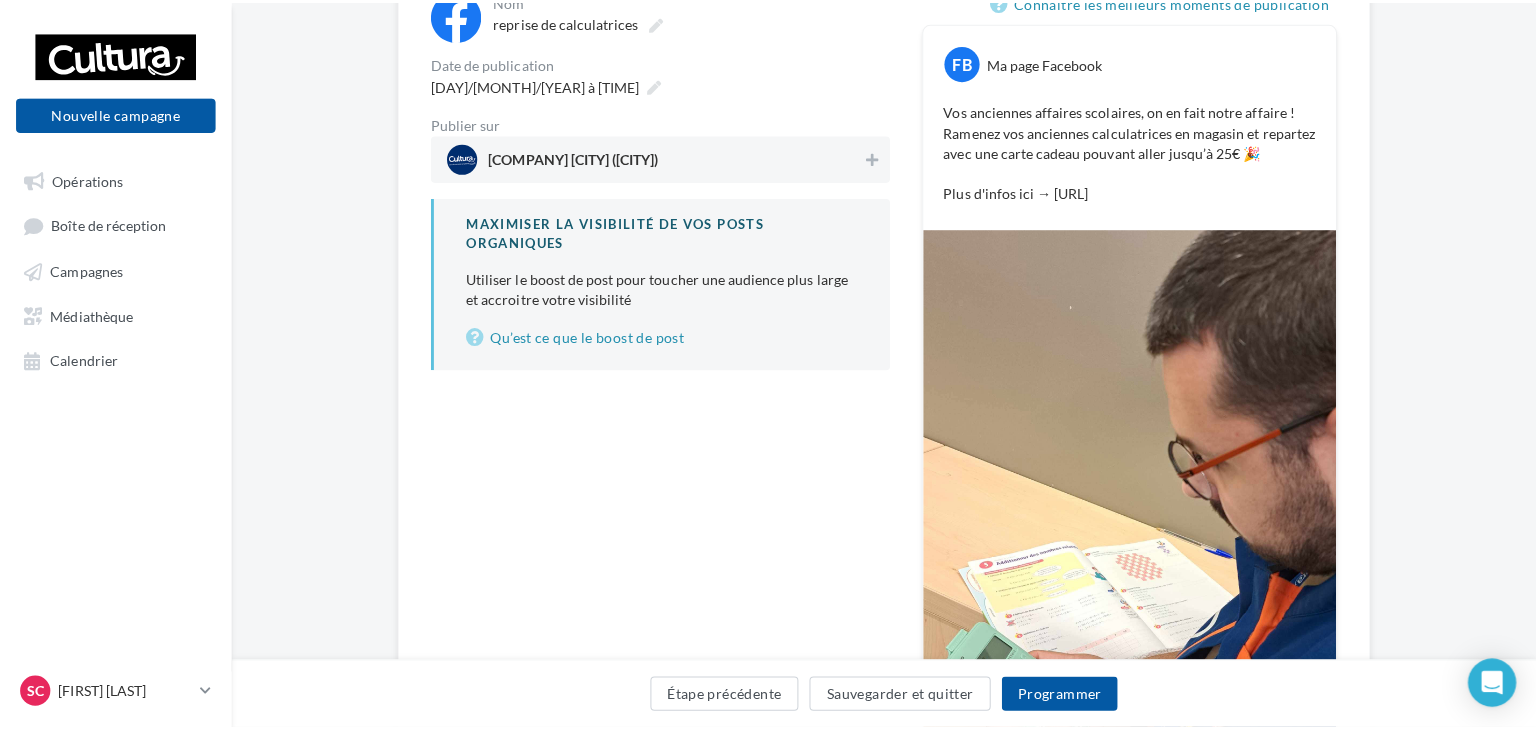 scroll, scrollTop: 243, scrollLeft: 0, axis: vertical 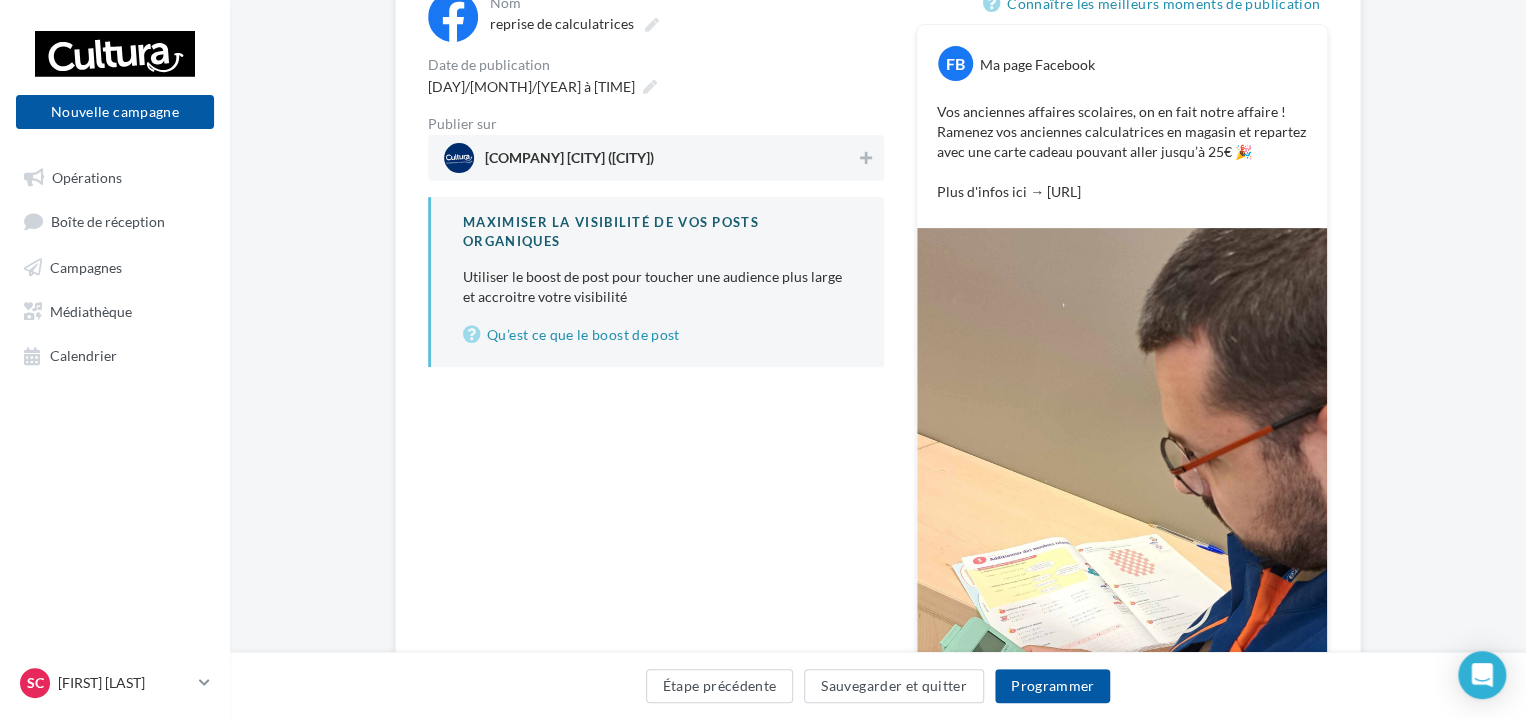 click on "Cultura Agen (Agen)" at bounding box center [650, 158] 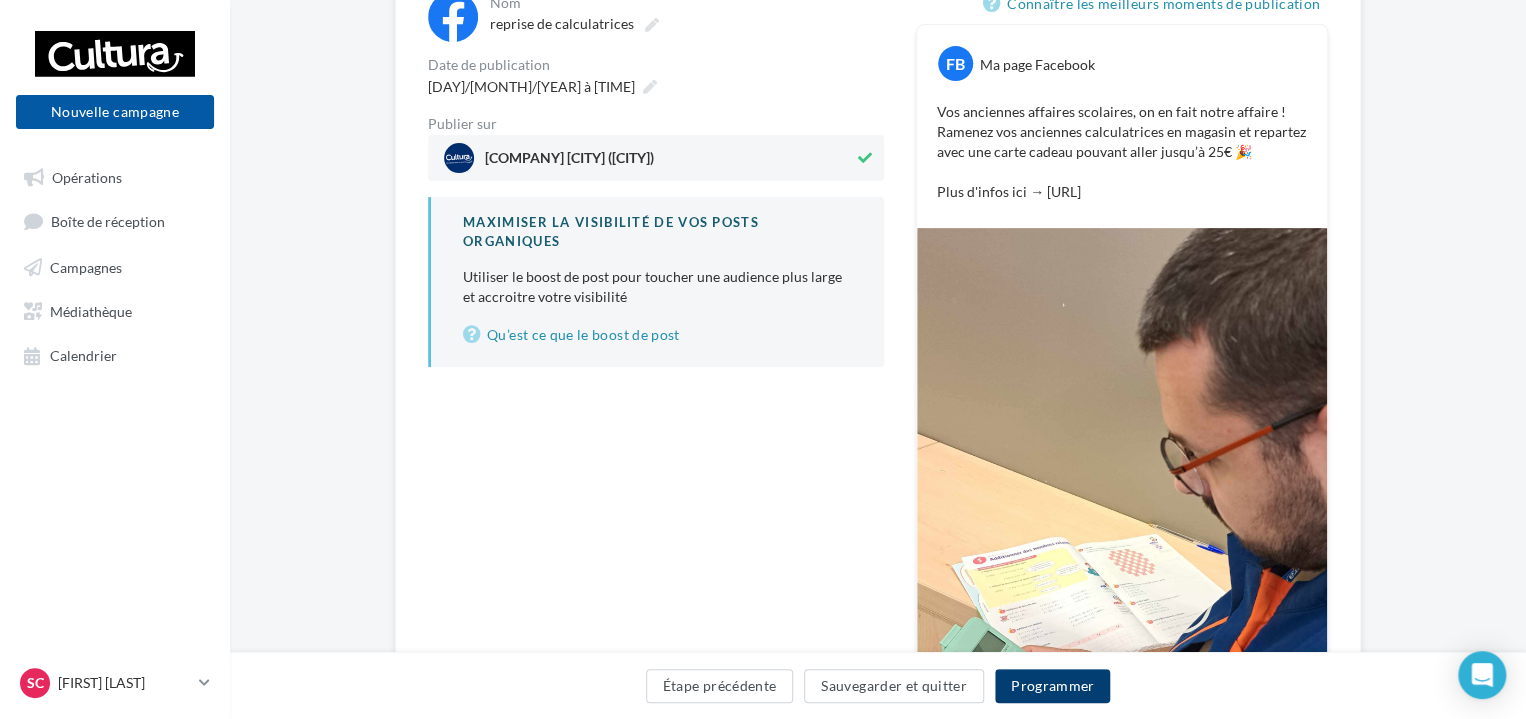 click on "Programmer" at bounding box center [1053, 686] 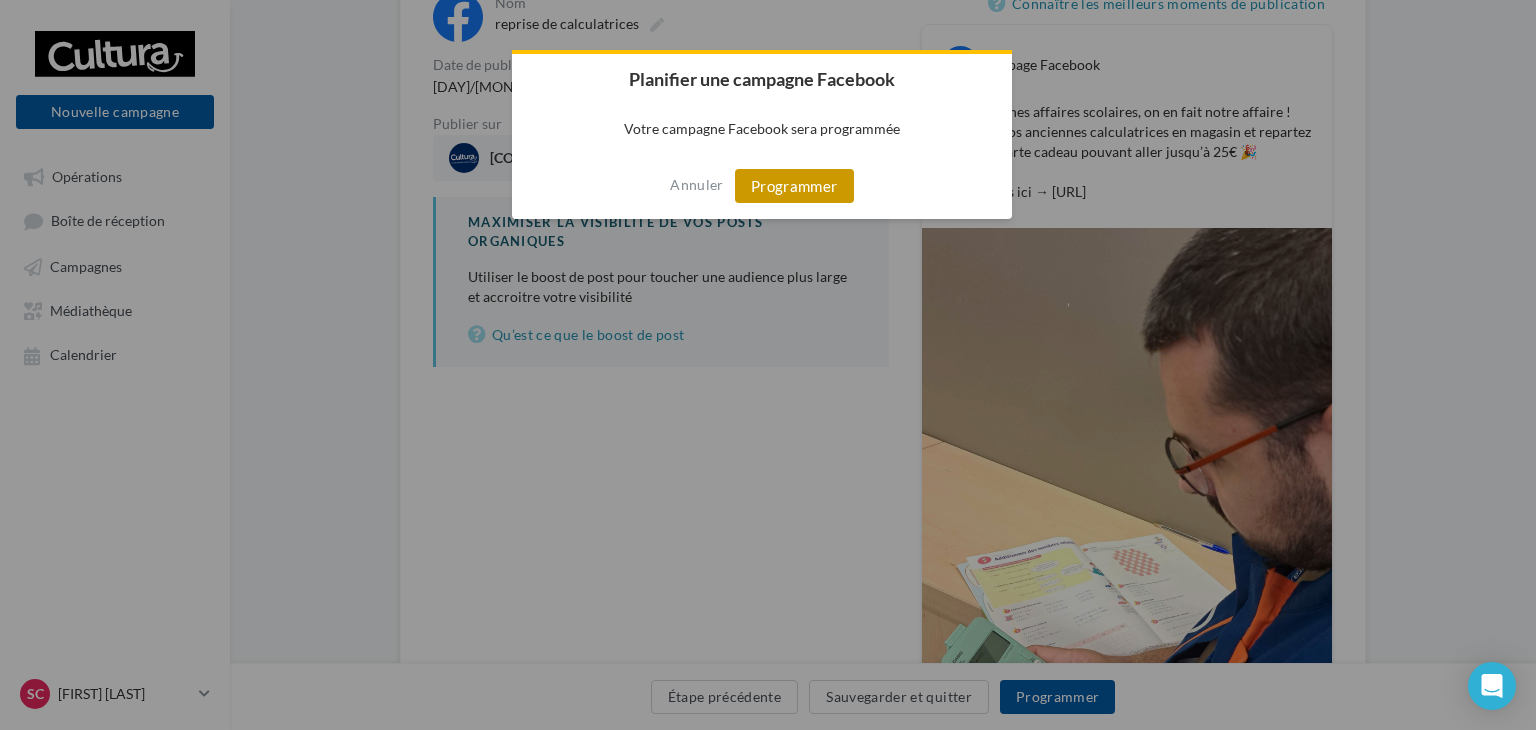 click on "Programmer" at bounding box center [794, 186] 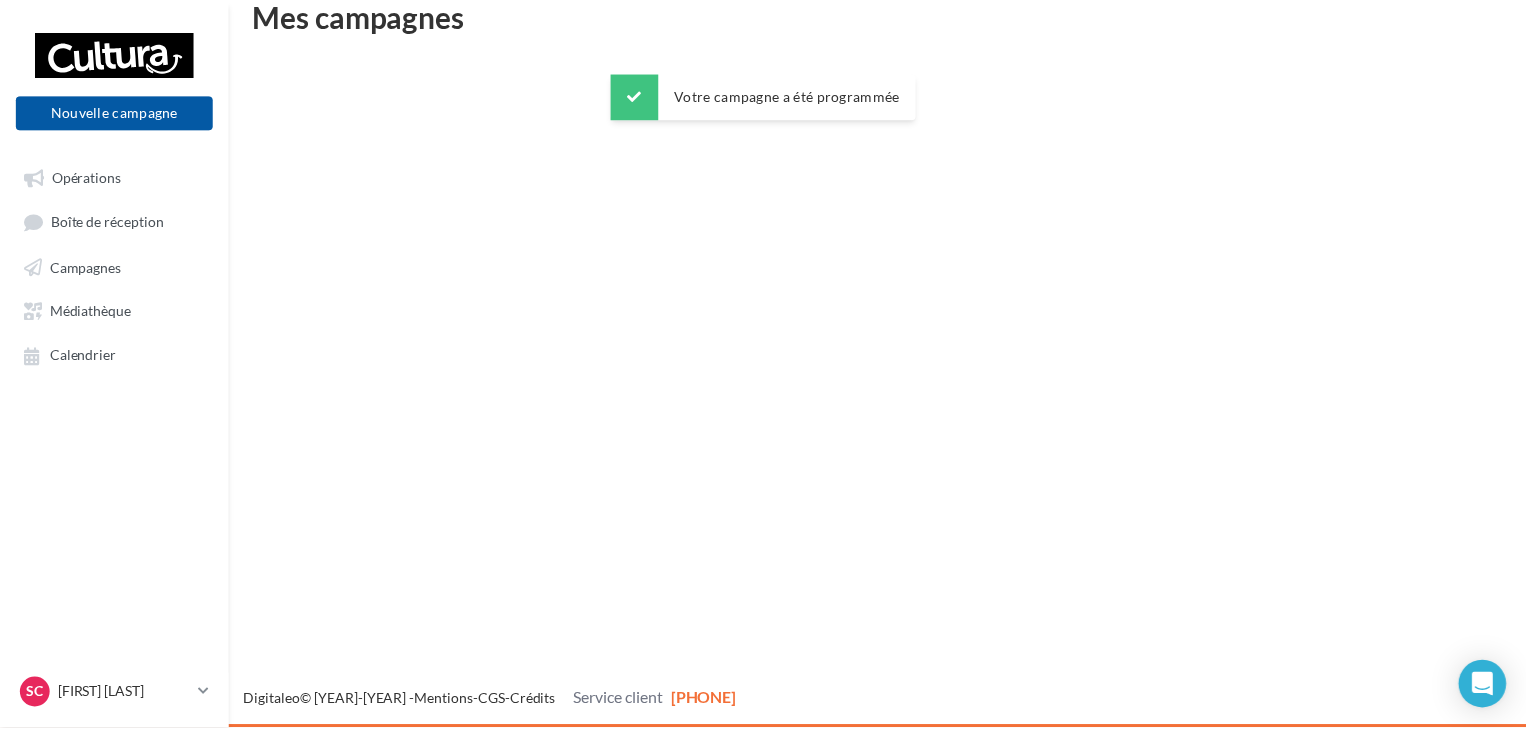 scroll, scrollTop: 32, scrollLeft: 0, axis: vertical 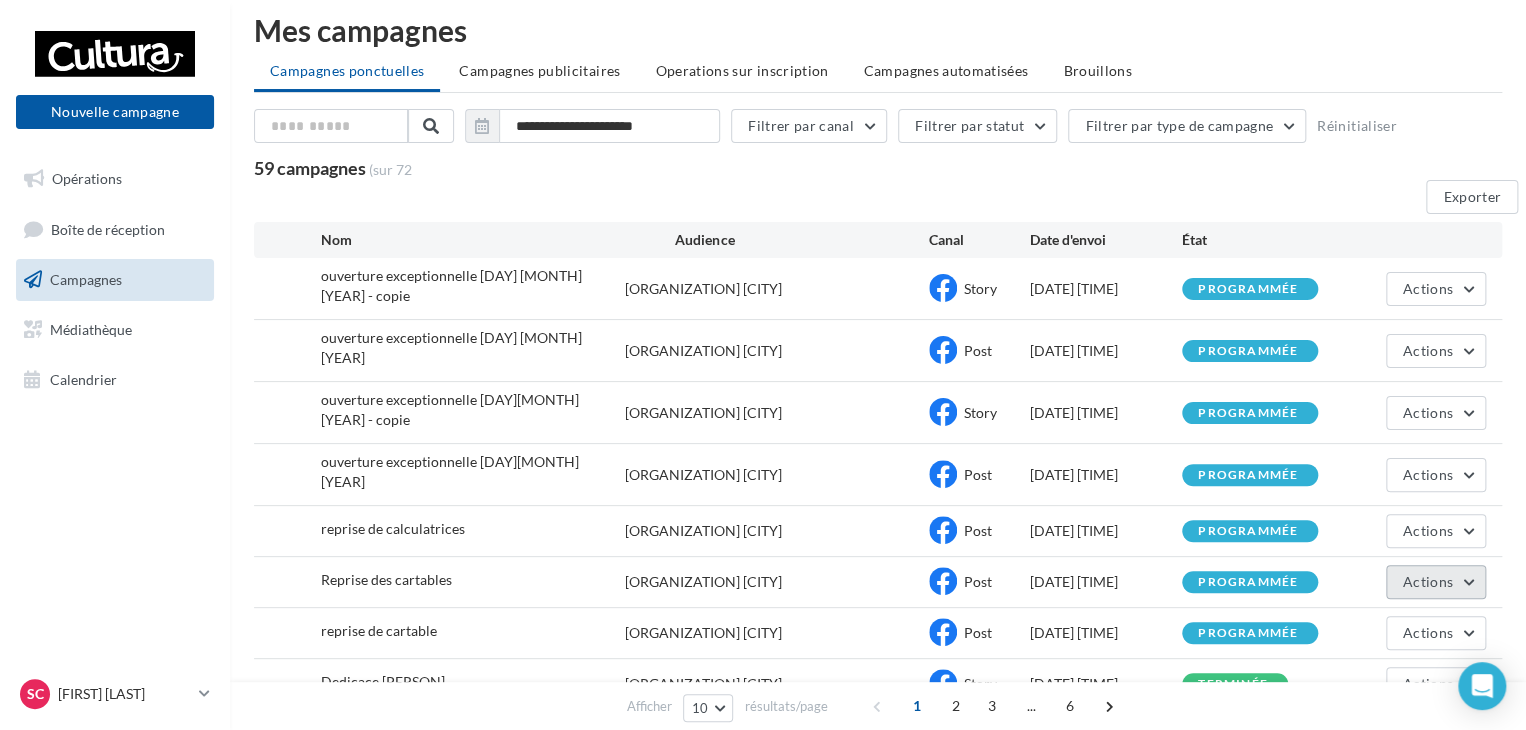 click on "Actions" at bounding box center (1436, 289) 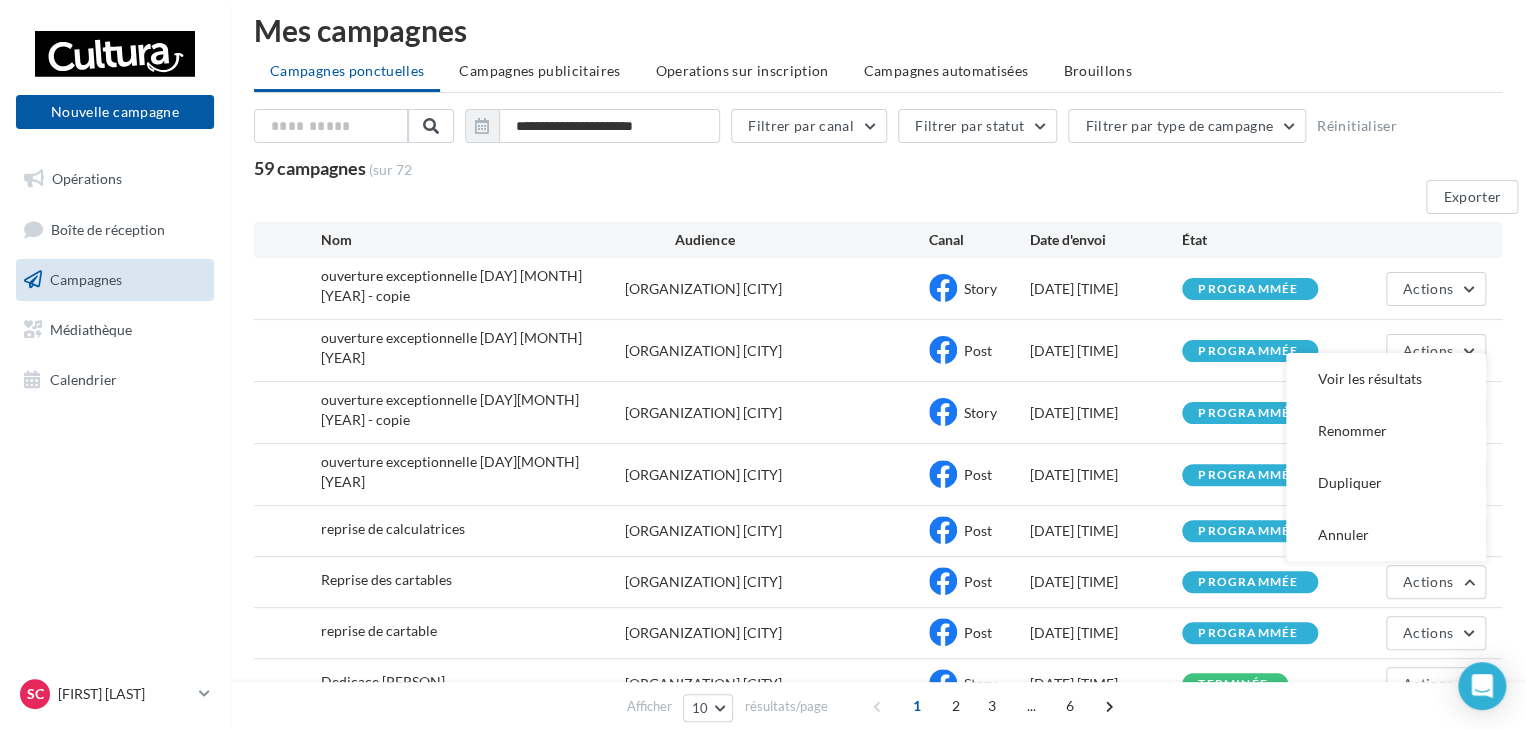 click on "reprise de calculatrices
[ORGANIZATION] [CITY]
Post
[DATE] [TIME]
programmée
Actions" at bounding box center (878, 288) 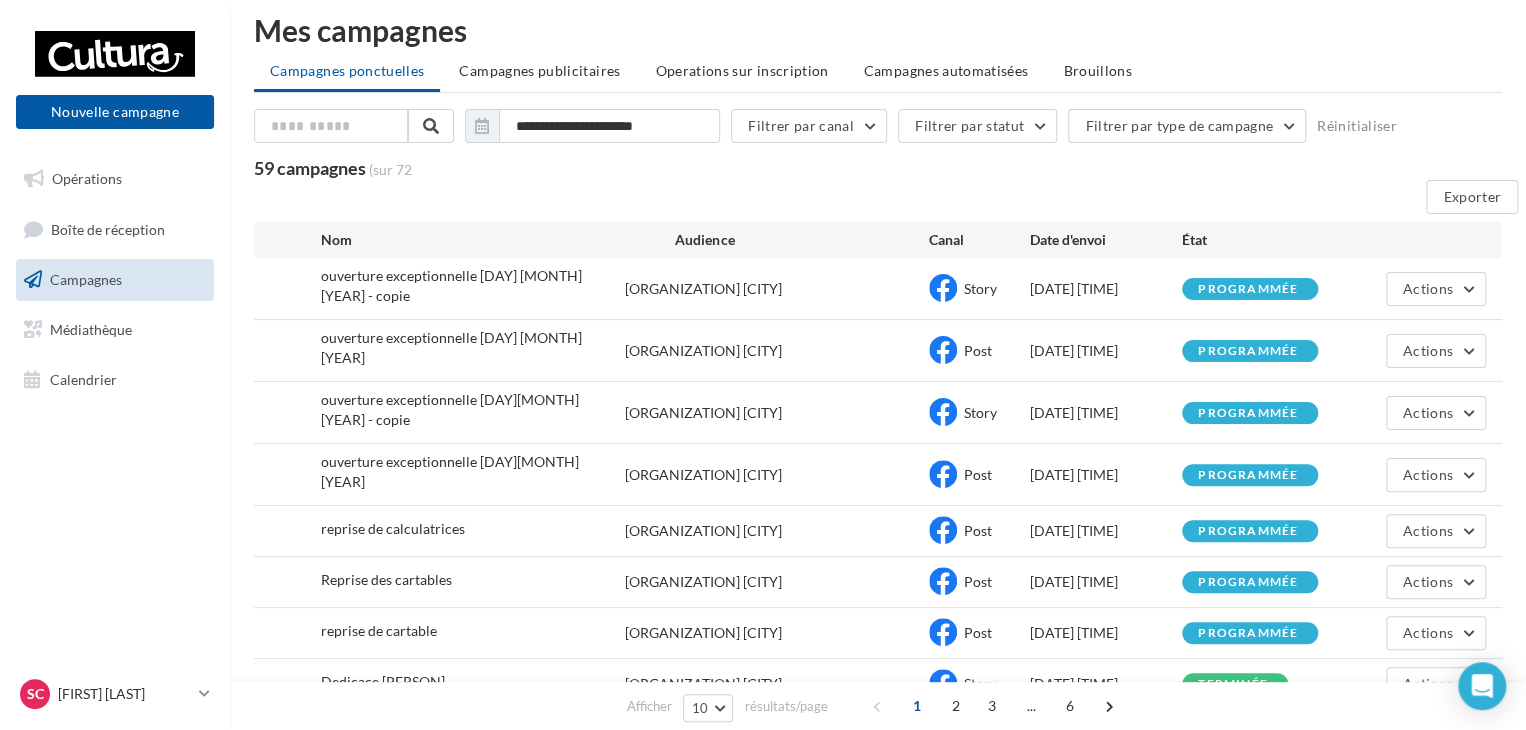click on "Campagnes" at bounding box center [86, 279] 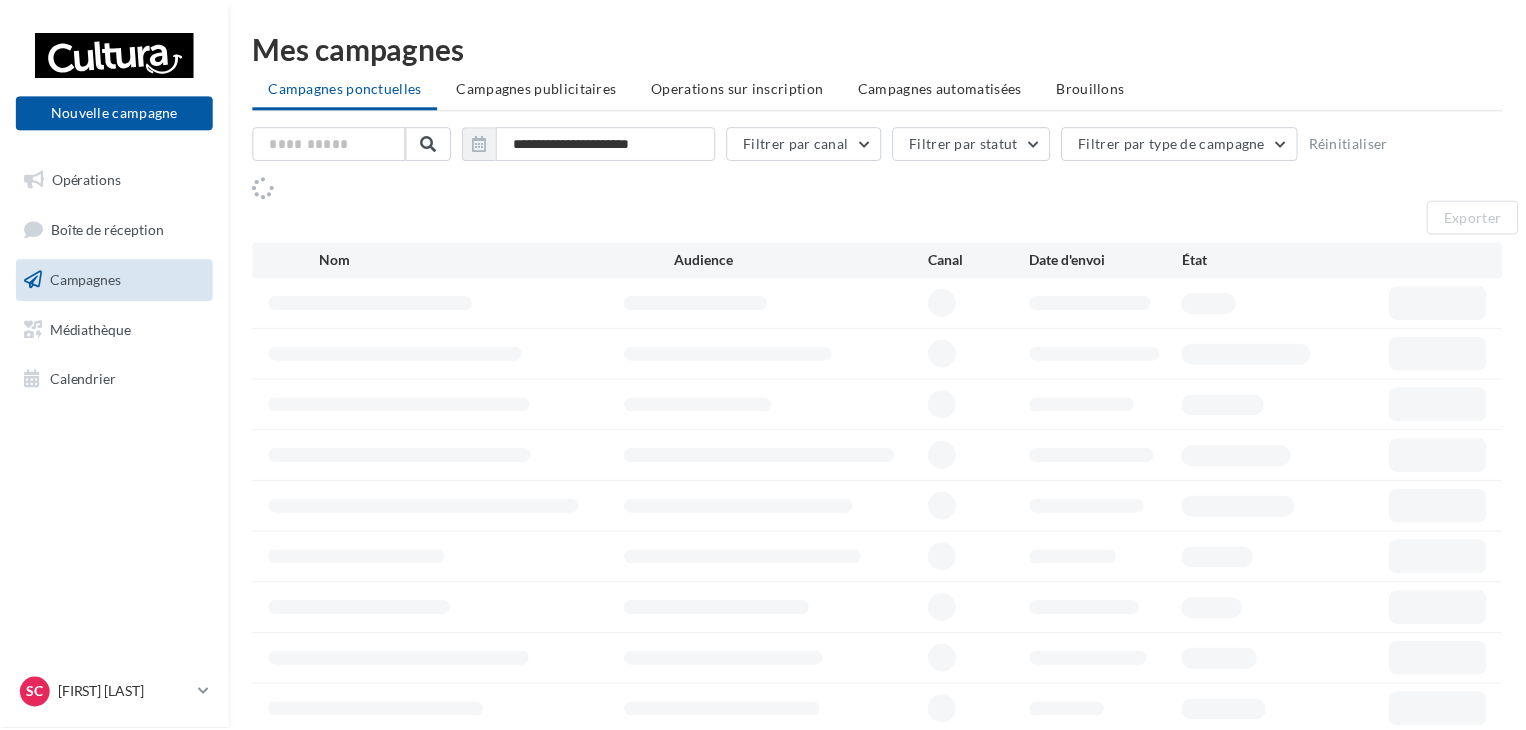 scroll, scrollTop: 0, scrollLeft: 0, axis: both 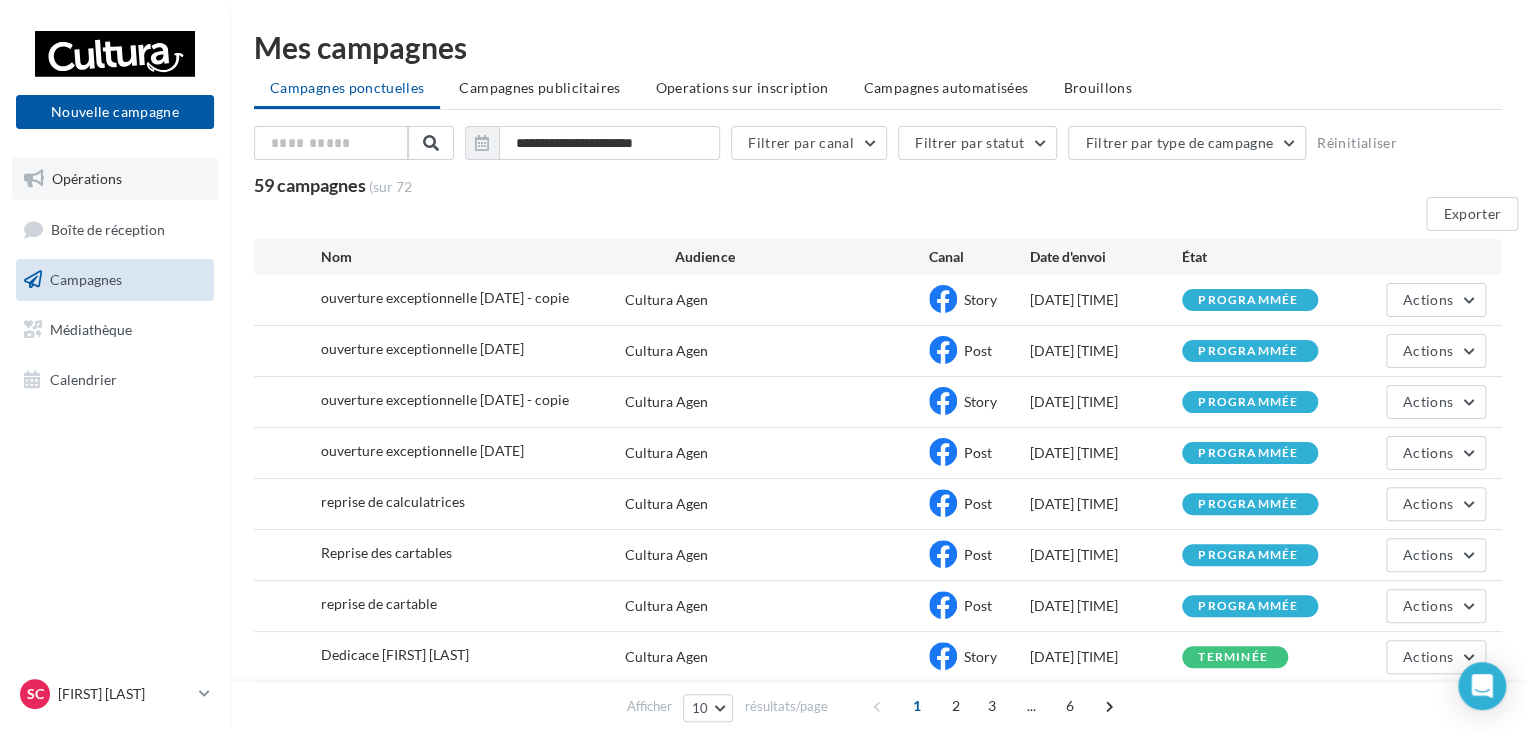 click on "Opérations" at bounding box center [87, 178] 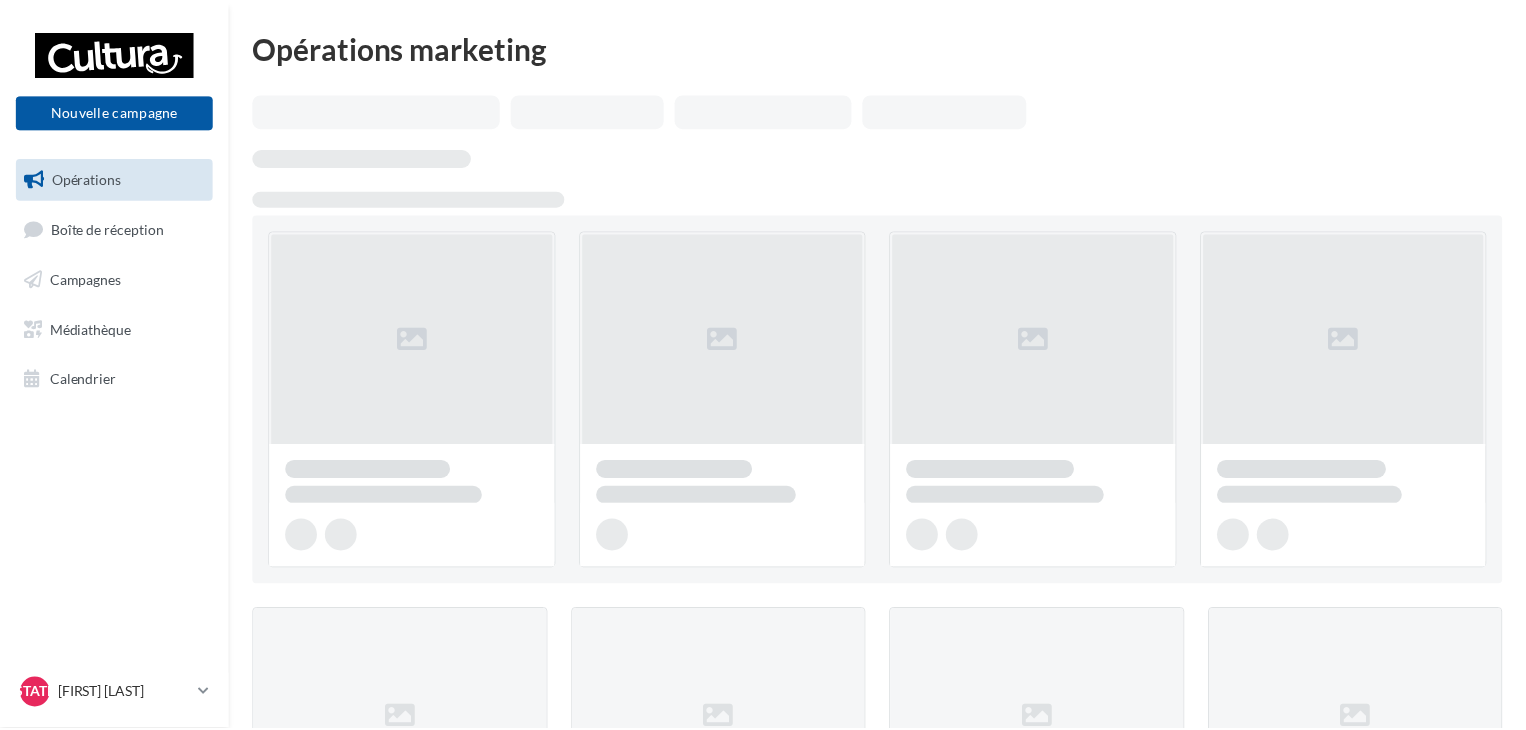 scroll, scrollTop: 0, scrollLeft: 0, axis: both 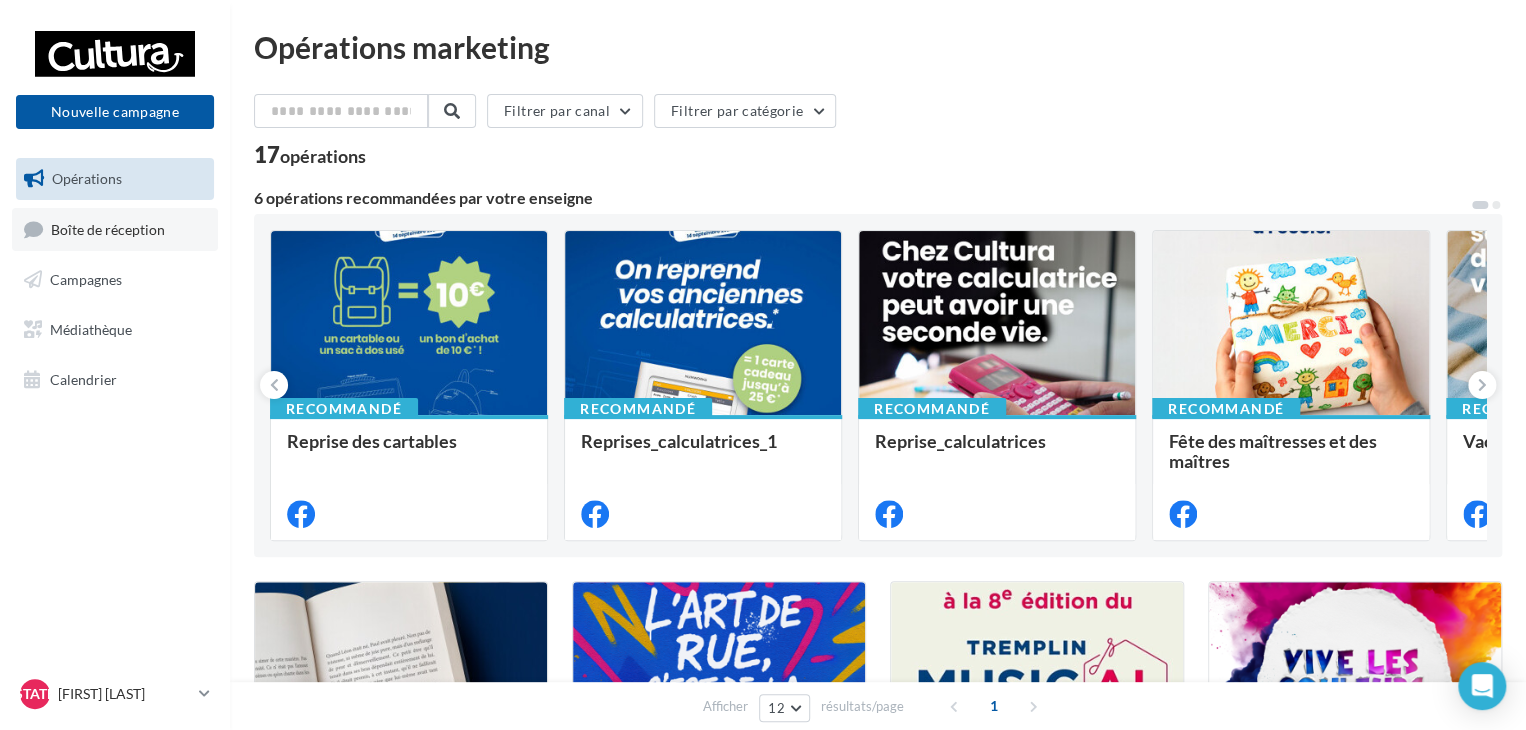 click on "Boîte de réception" at bounding box center (115, 229) 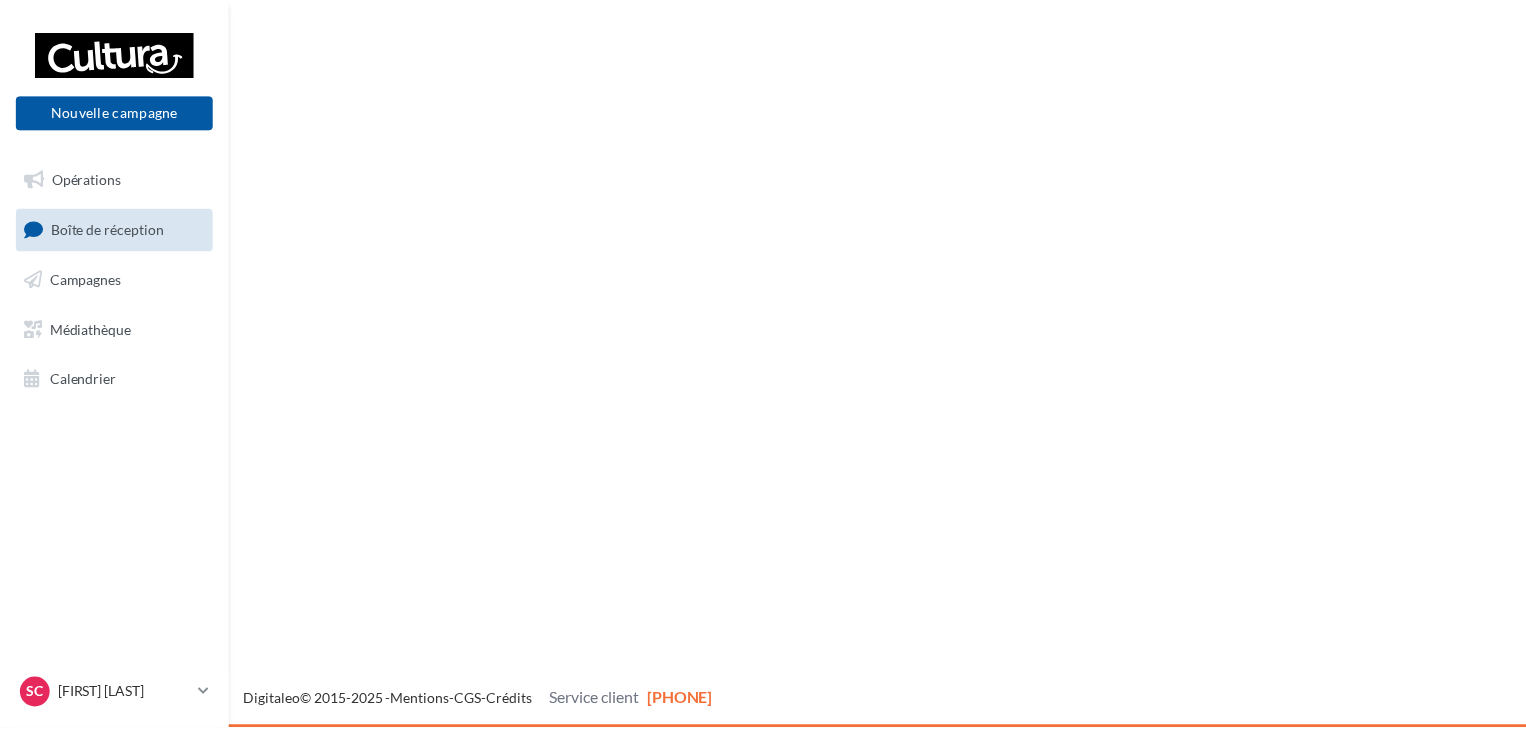 scroll, scrollTop: 0, scrollLeft: 0, axis: both 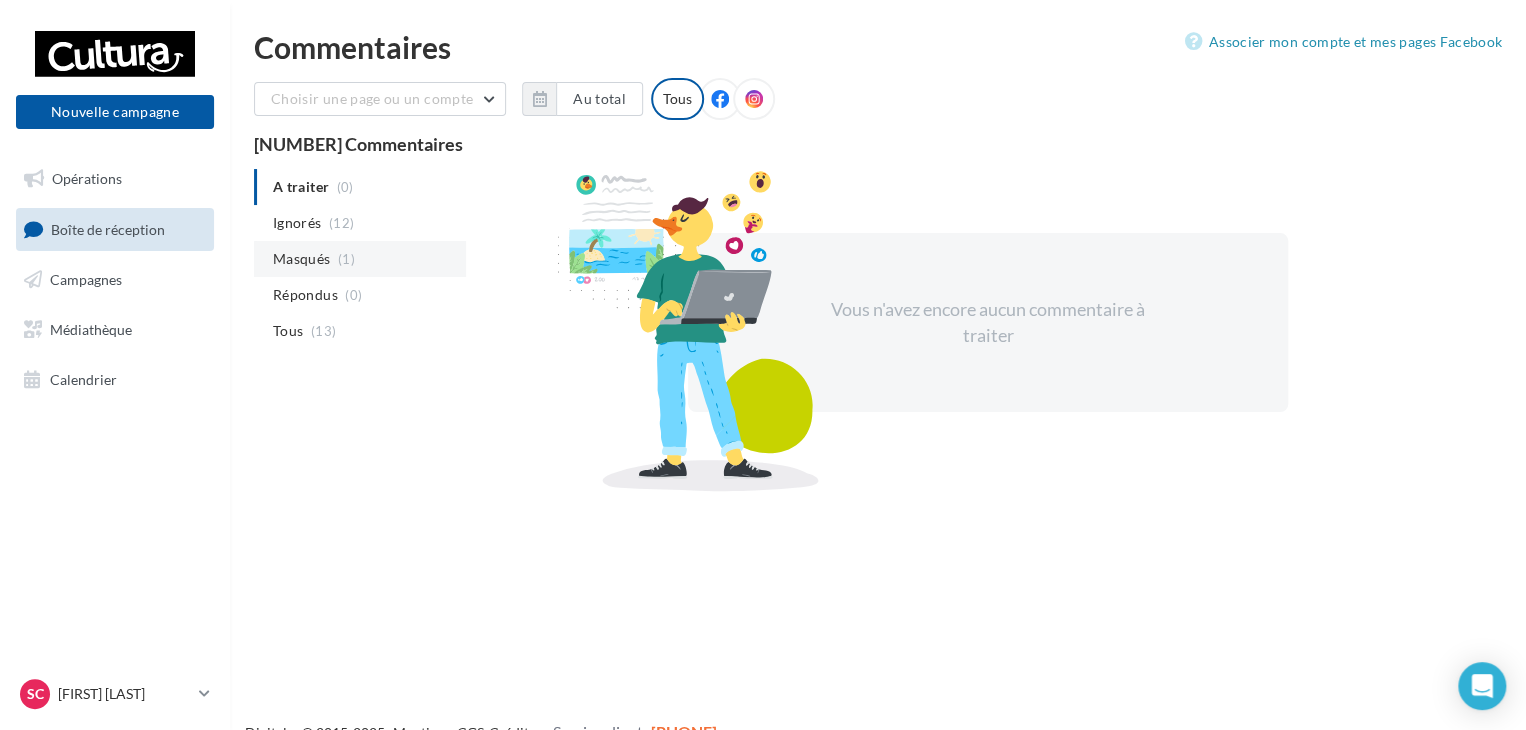 click on "Masqués" at bounding box center (297, 223) 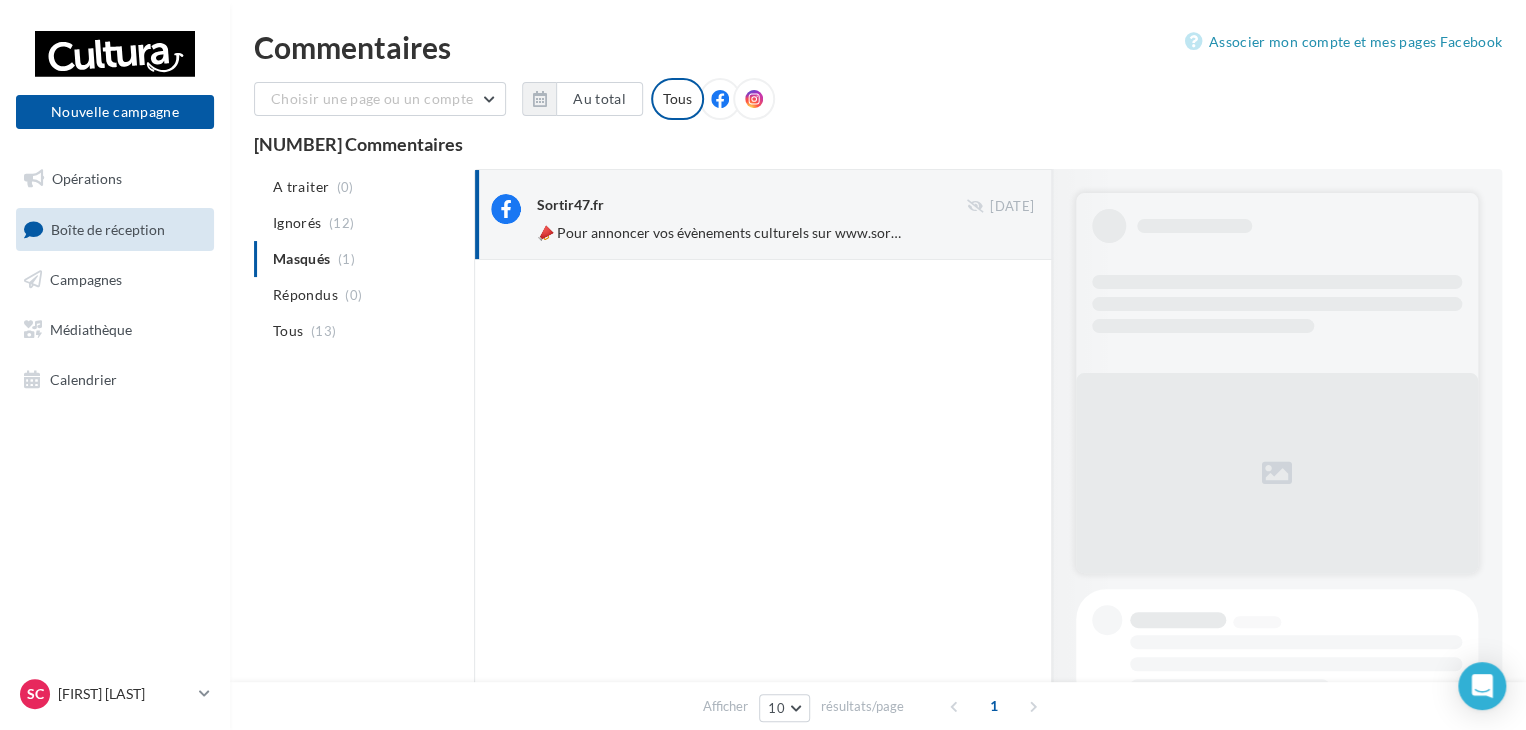 scroll, scrollTop: 0, scrollLeft: 0, axis: both 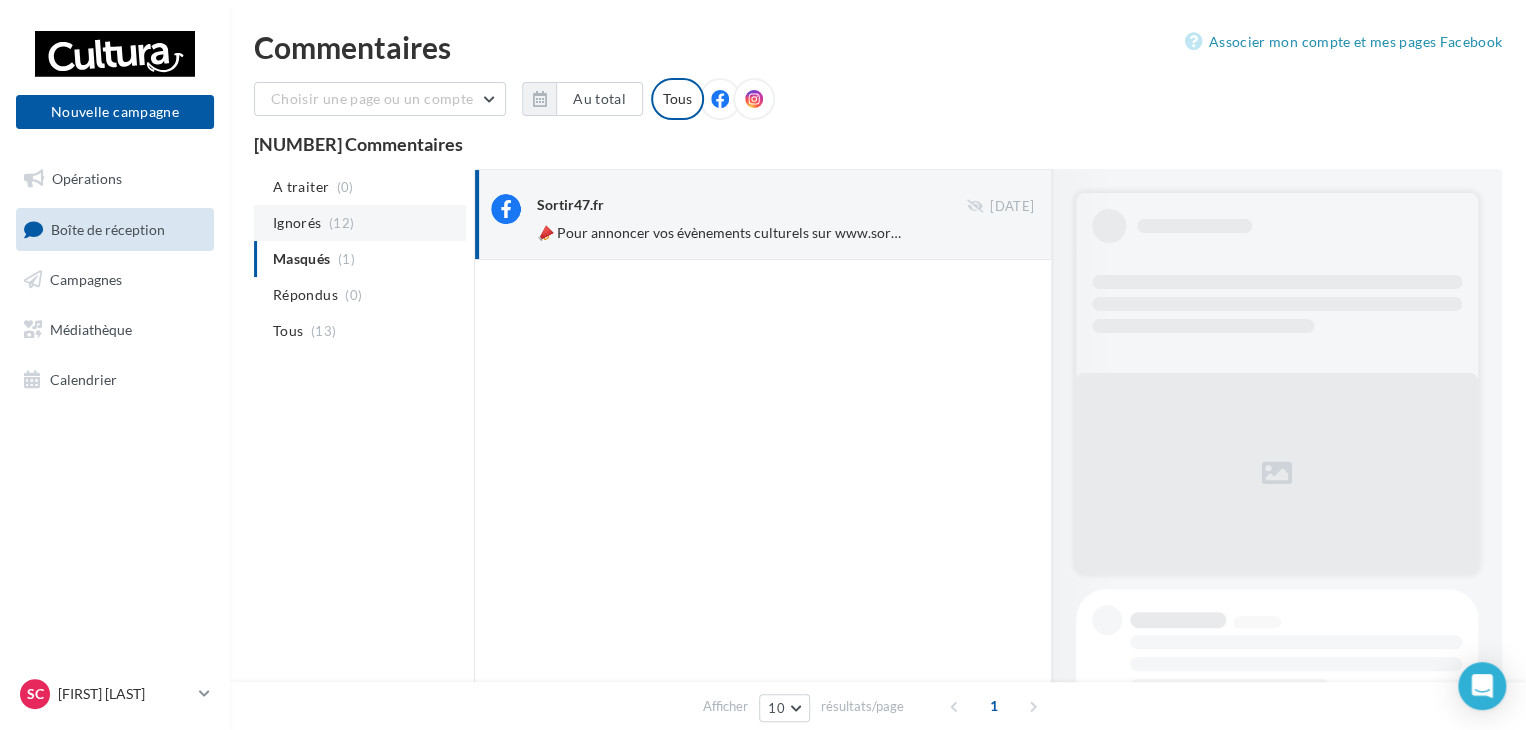 click on "Ignorés" at bounding box center (301, 187) 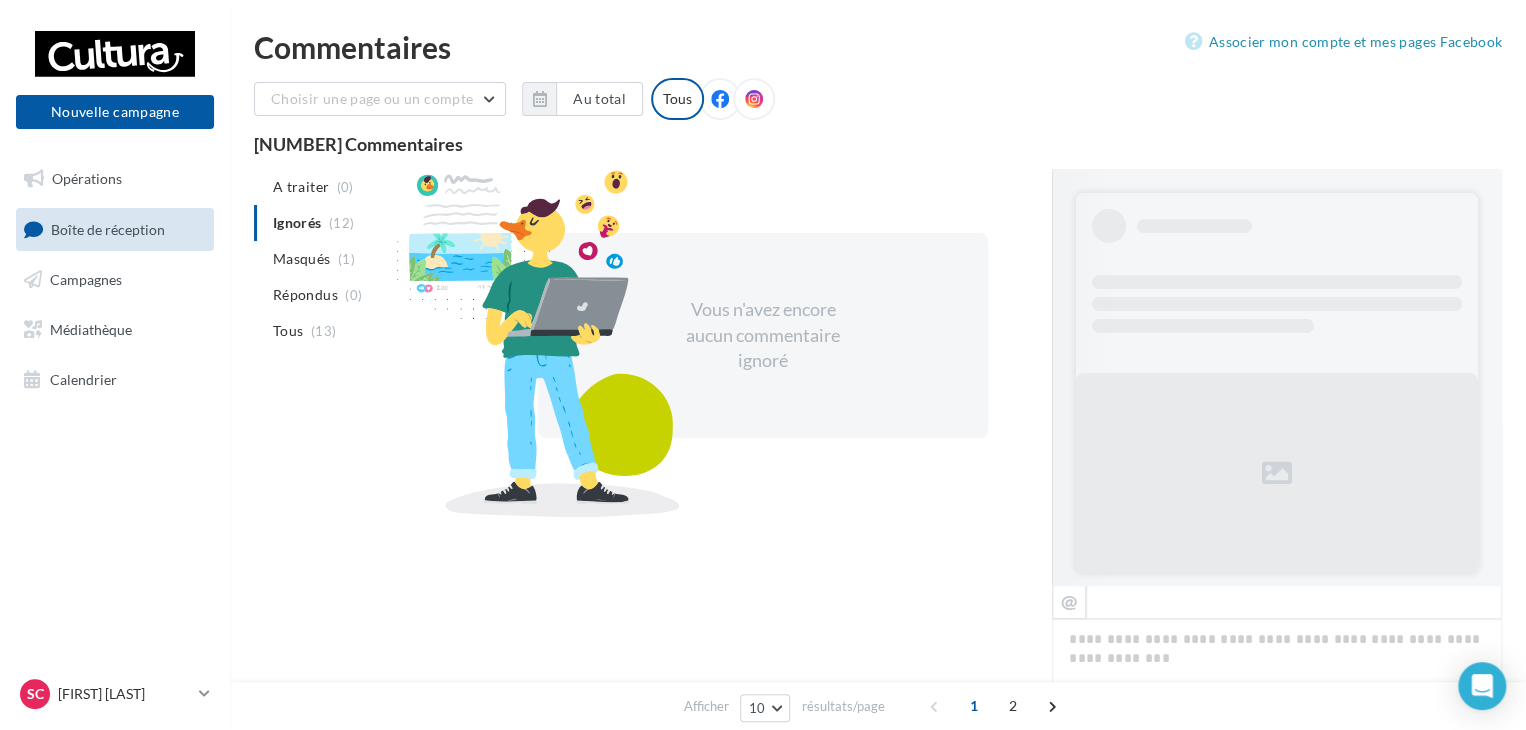 scroll, scrollTop: 1, scrollLeft: 0, axis: vertical 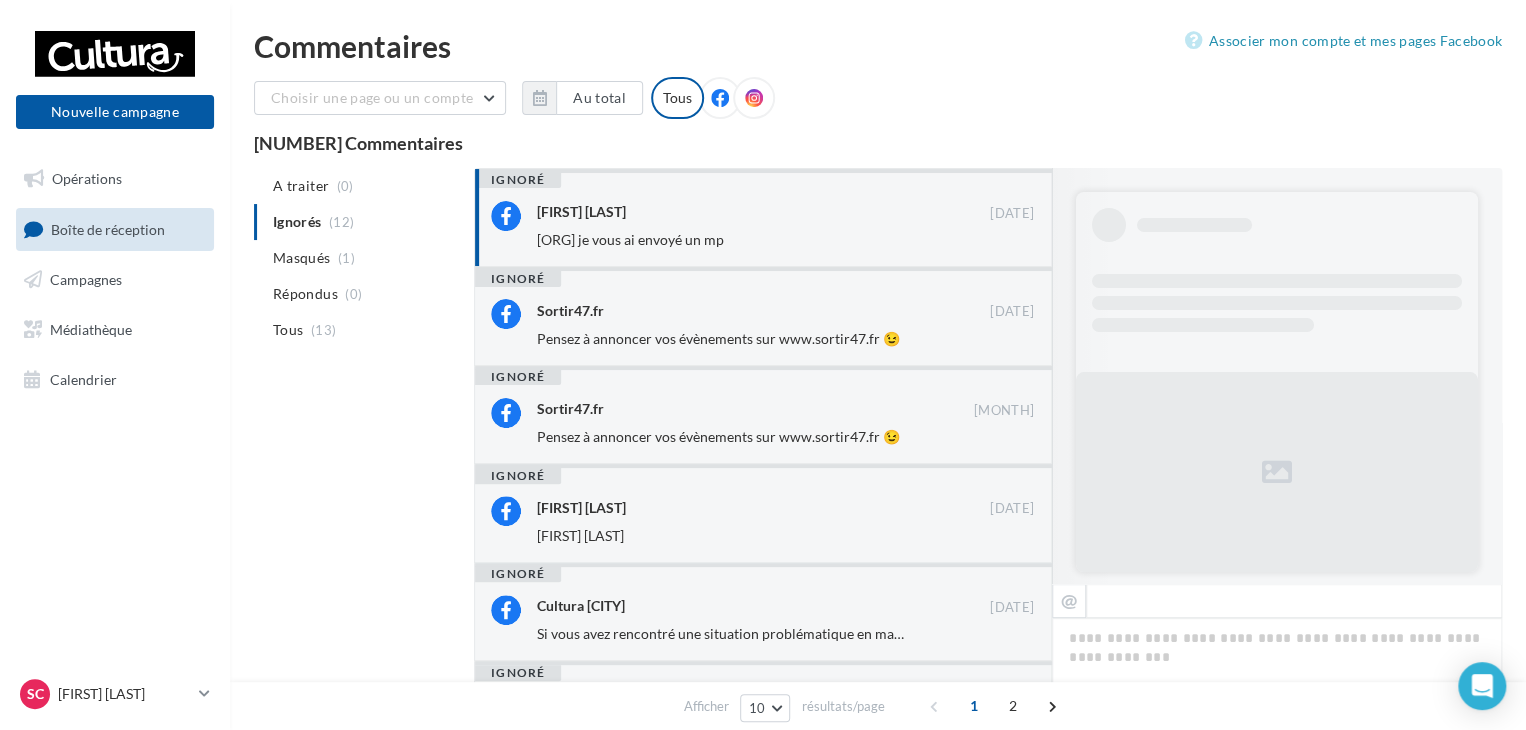 click on "ignoré
[FIRST] [LAST]
[MONTH]
[ORG]  je vous ai envoyé un mp" at bounding box center (763, 217) 